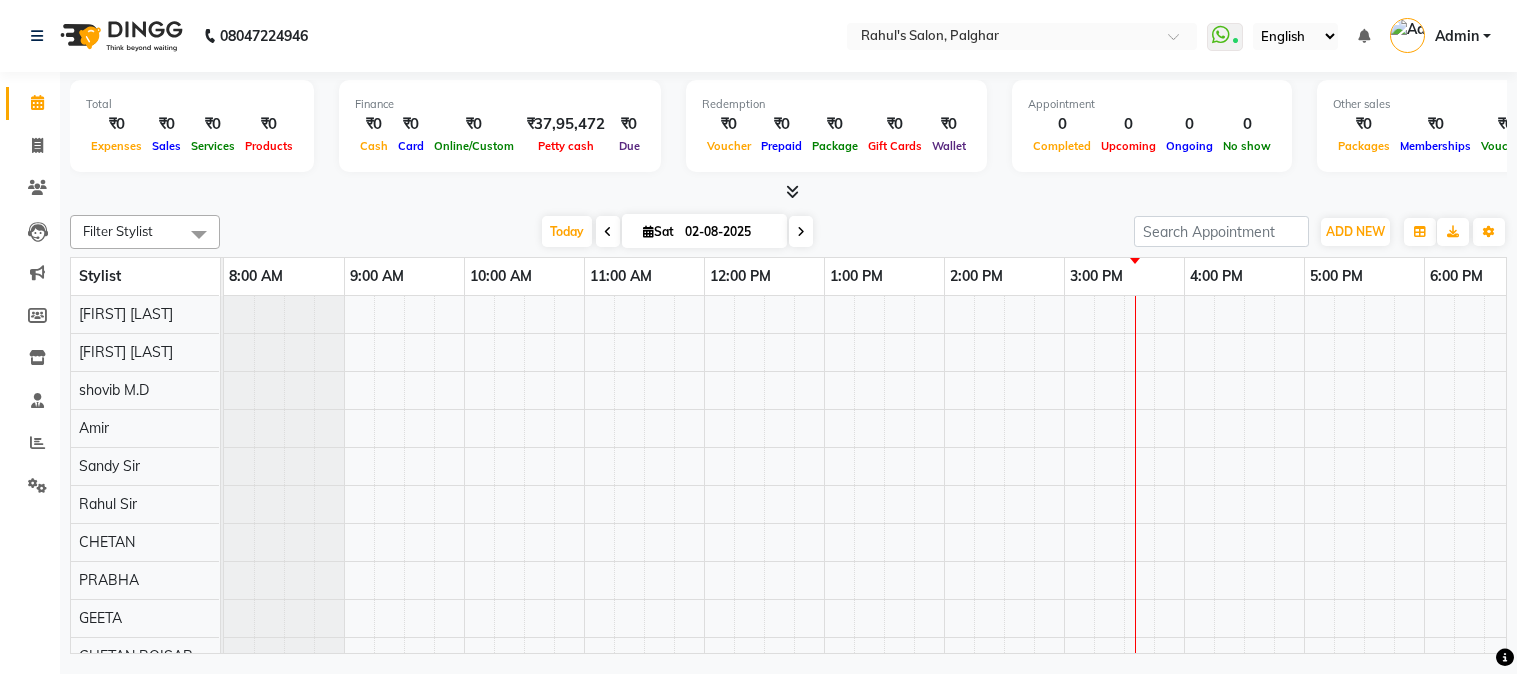 scroll, scrollTop: 0, scrollLeft: 0, axis: both 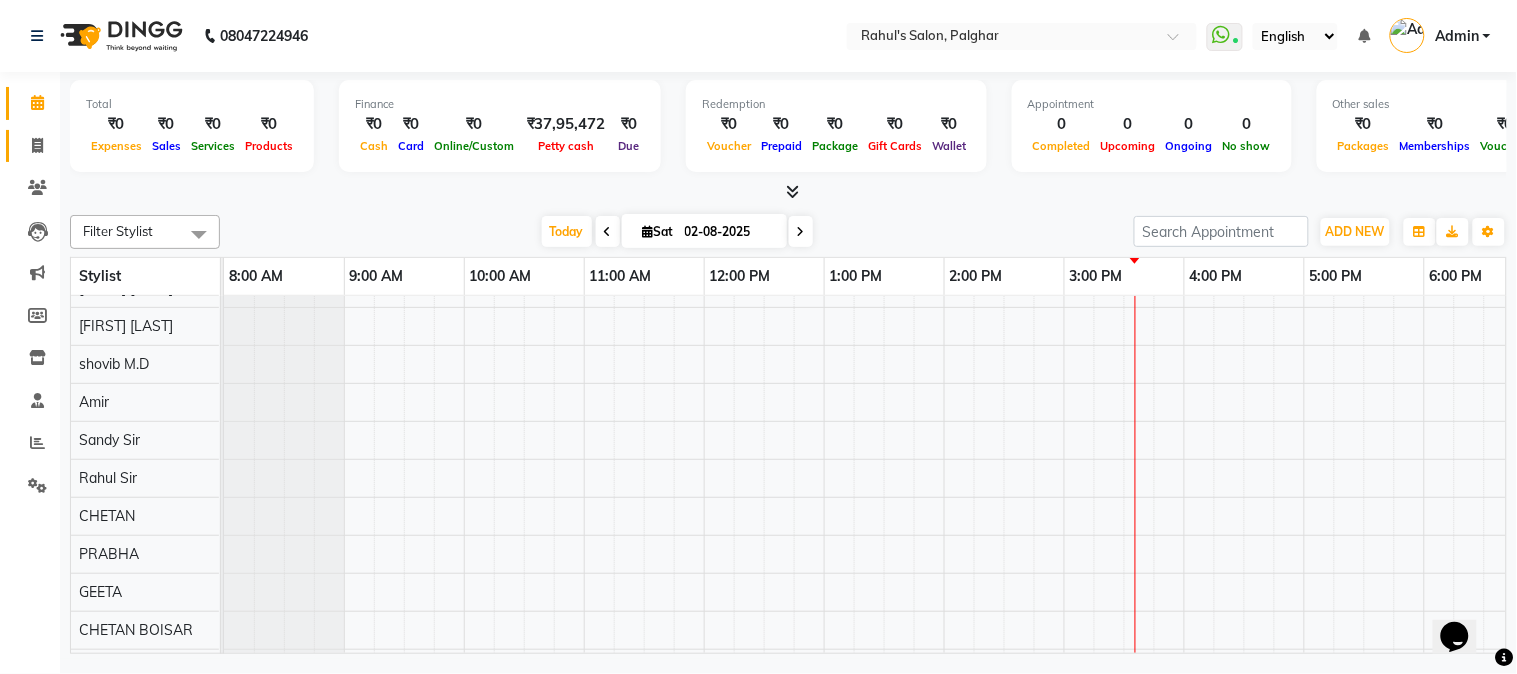 click on "Invoice" 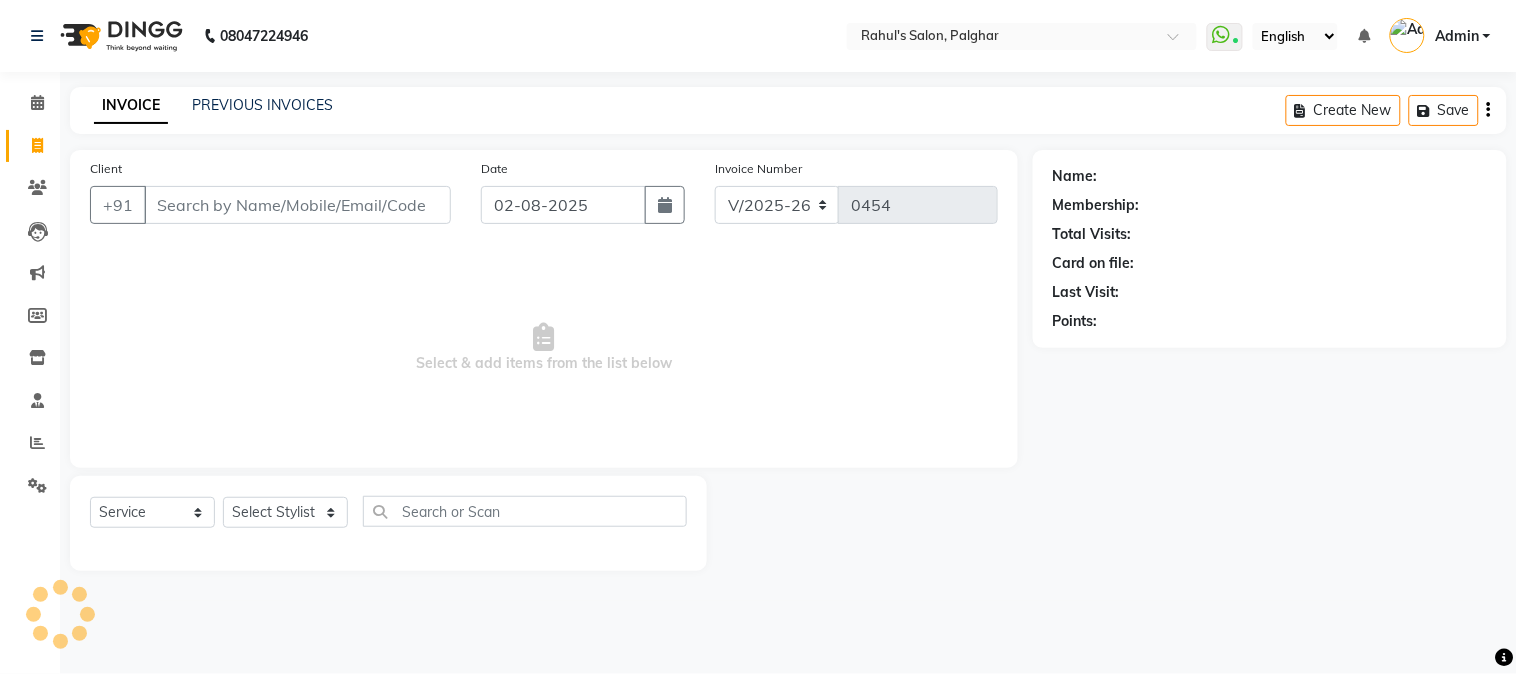 click on "Client" at bounding box center (297, 205) 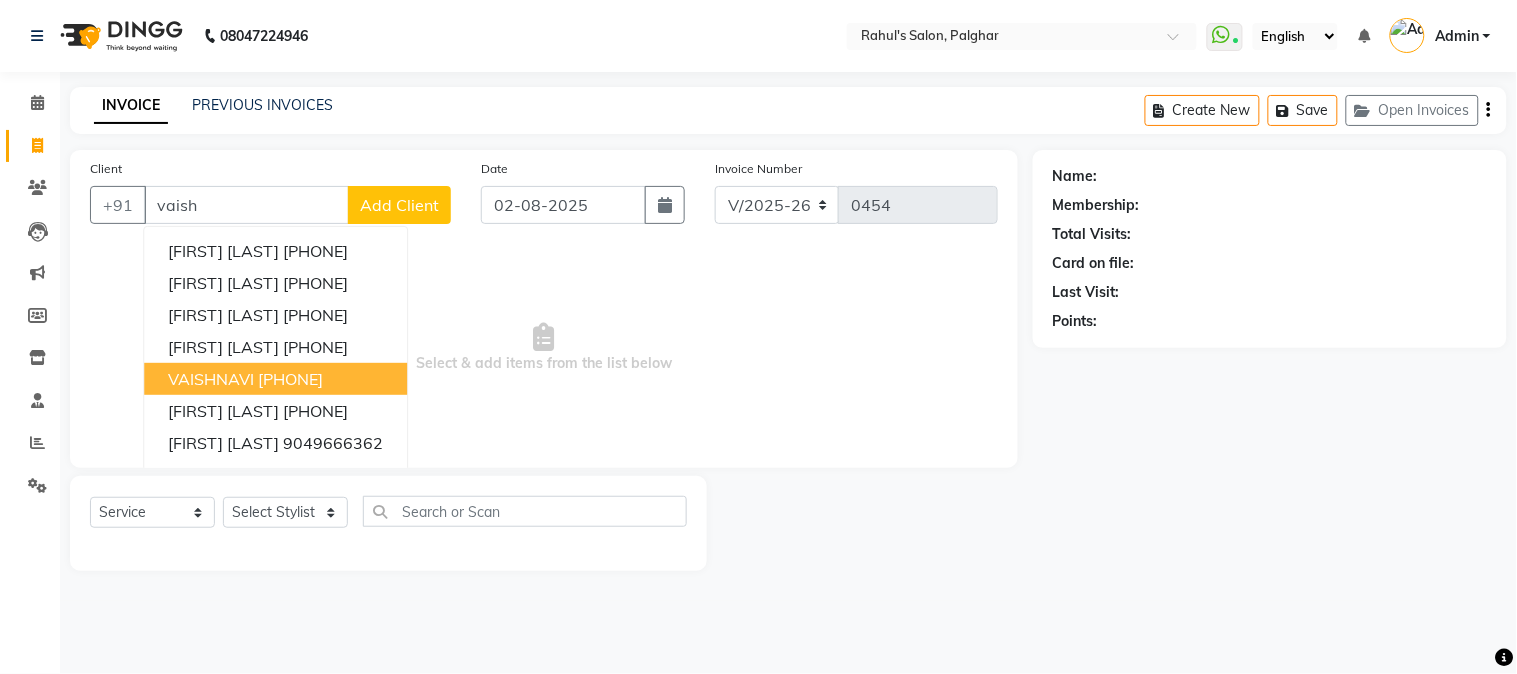 click on "[FIRST] [PHONE]" at bounding box center (275, 379) 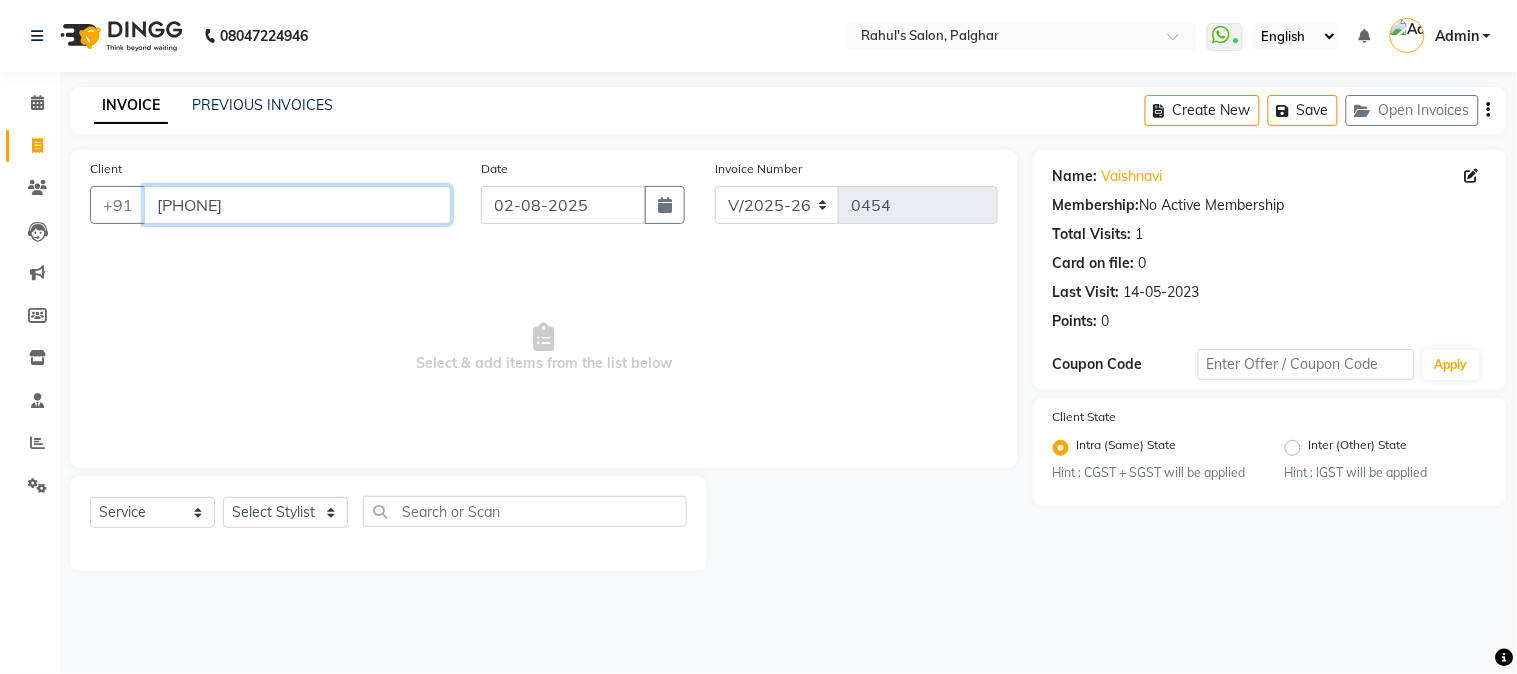 drag, startPoint x: 146, startPoint y: 205, endPoint x: 277, endPoint y: 216, distance: 131.46101 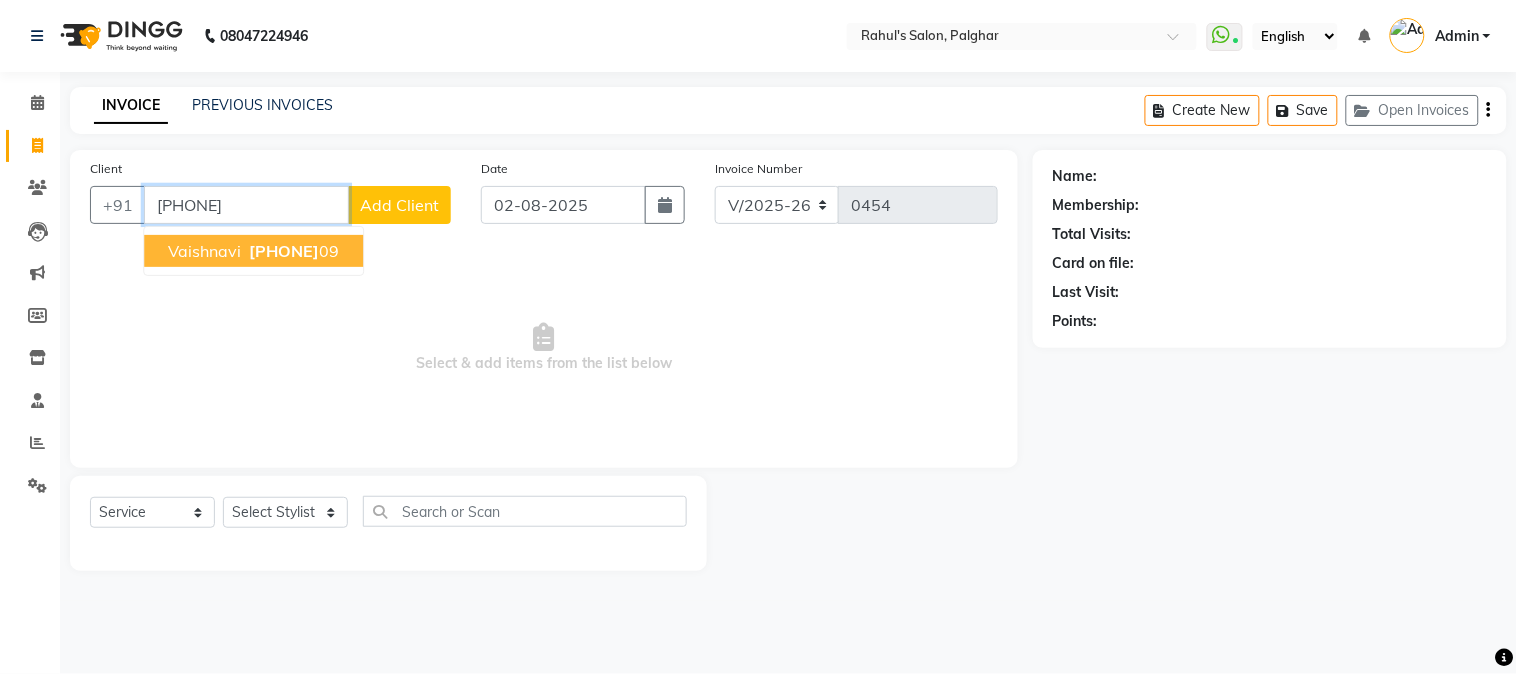 click on "[PHONE]" at bounding box center [292, 251] 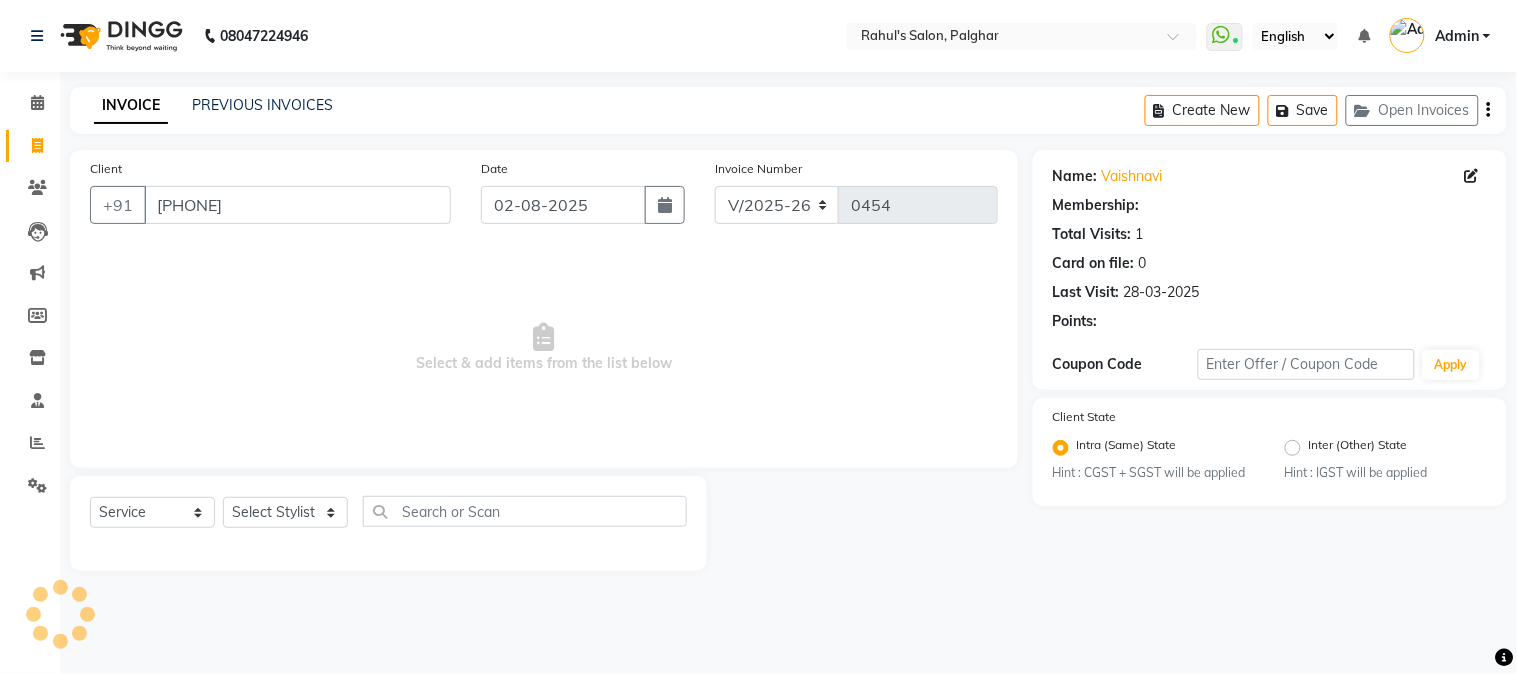 select on "1: Object" 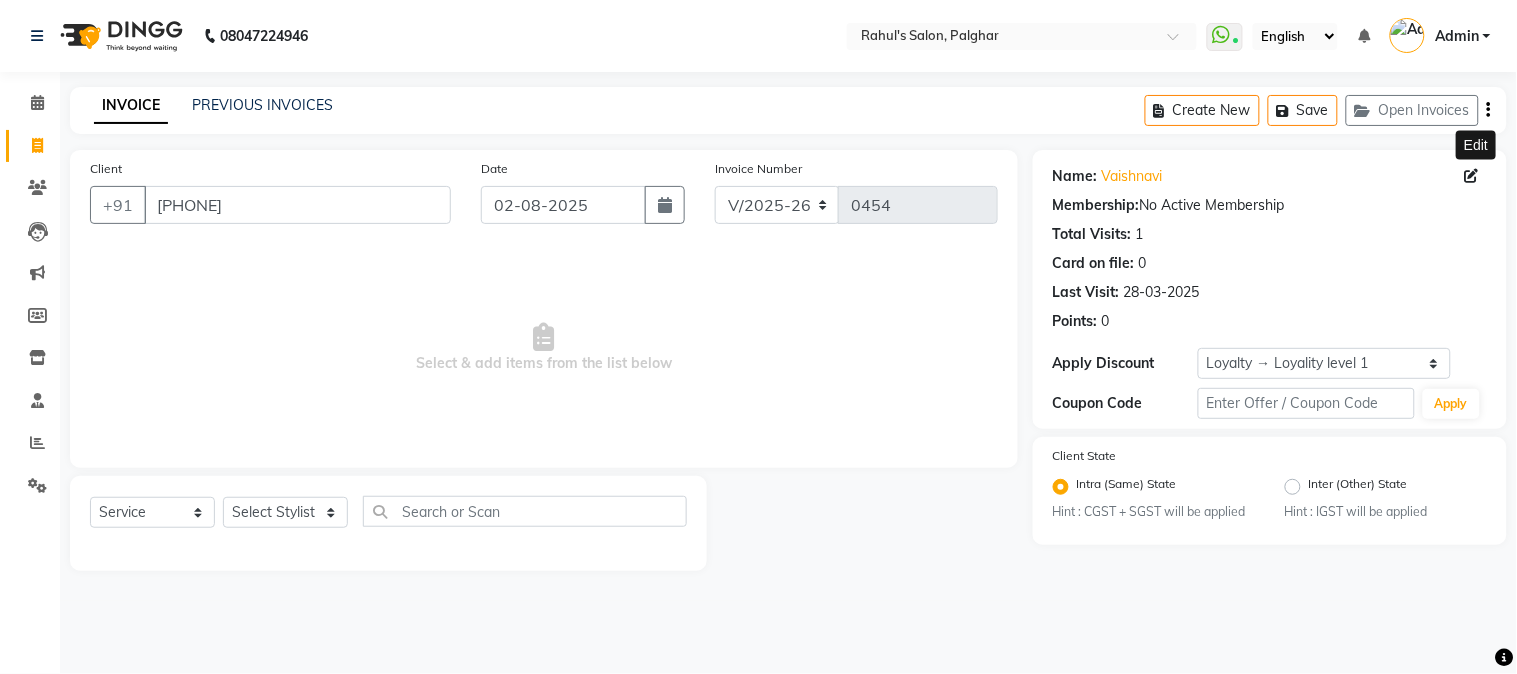 click 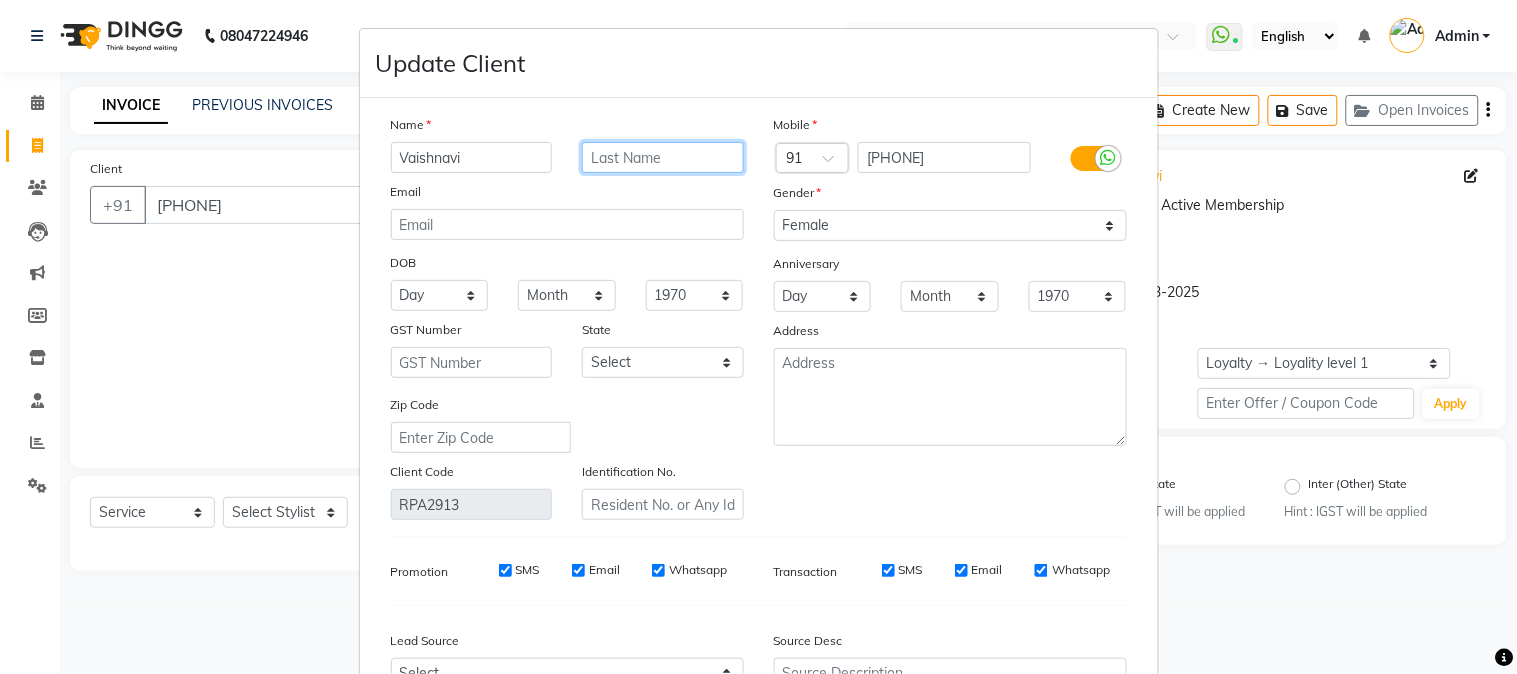 click at bounding box center [663, 157] 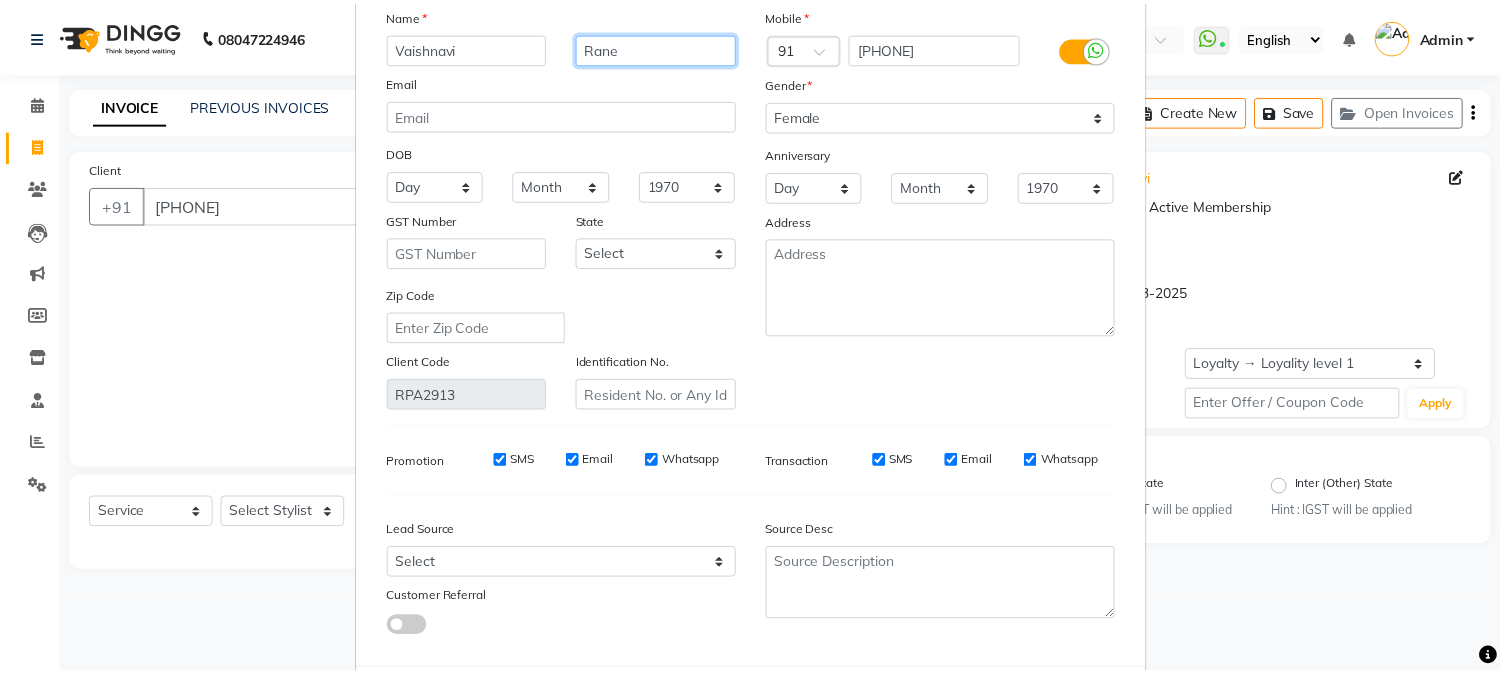 scroll, scrollTop: 215, scrollLeft: 0, axis: vertical 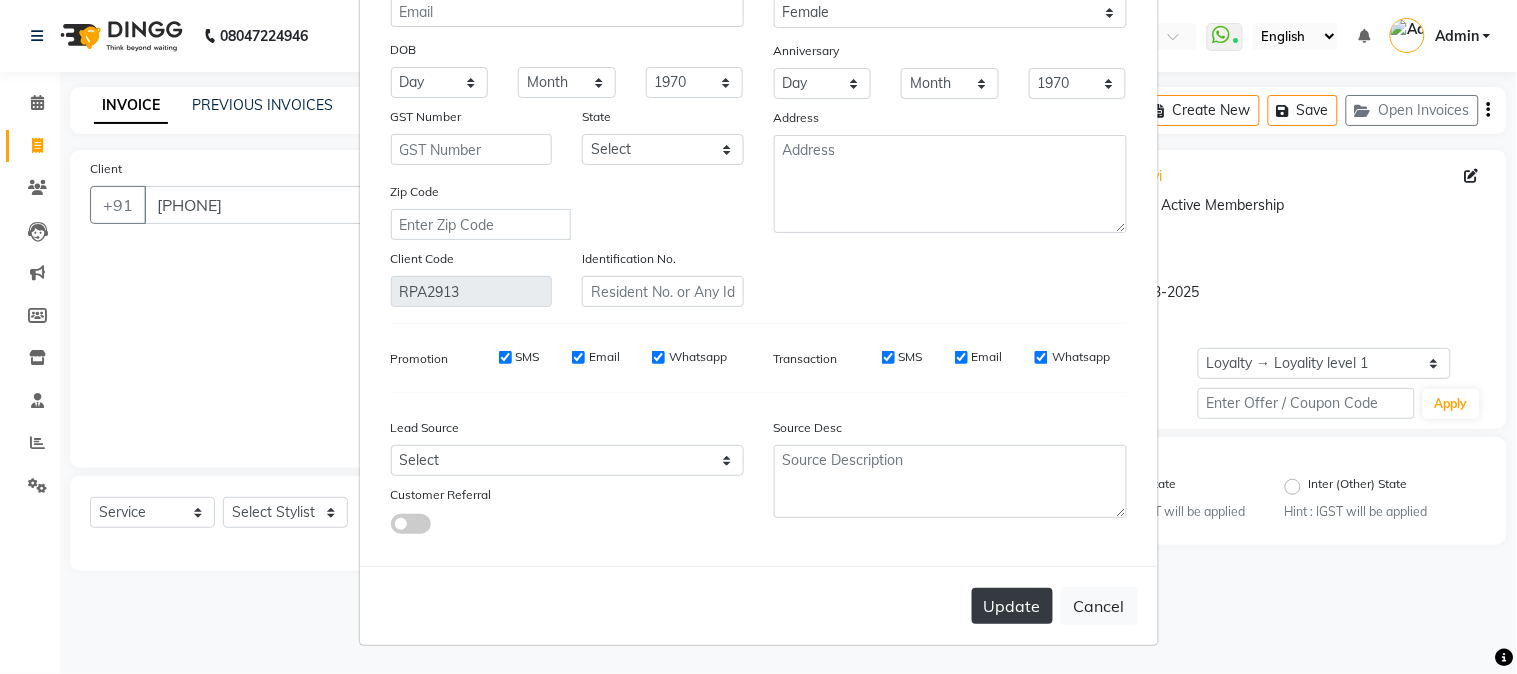 type on "Rane" 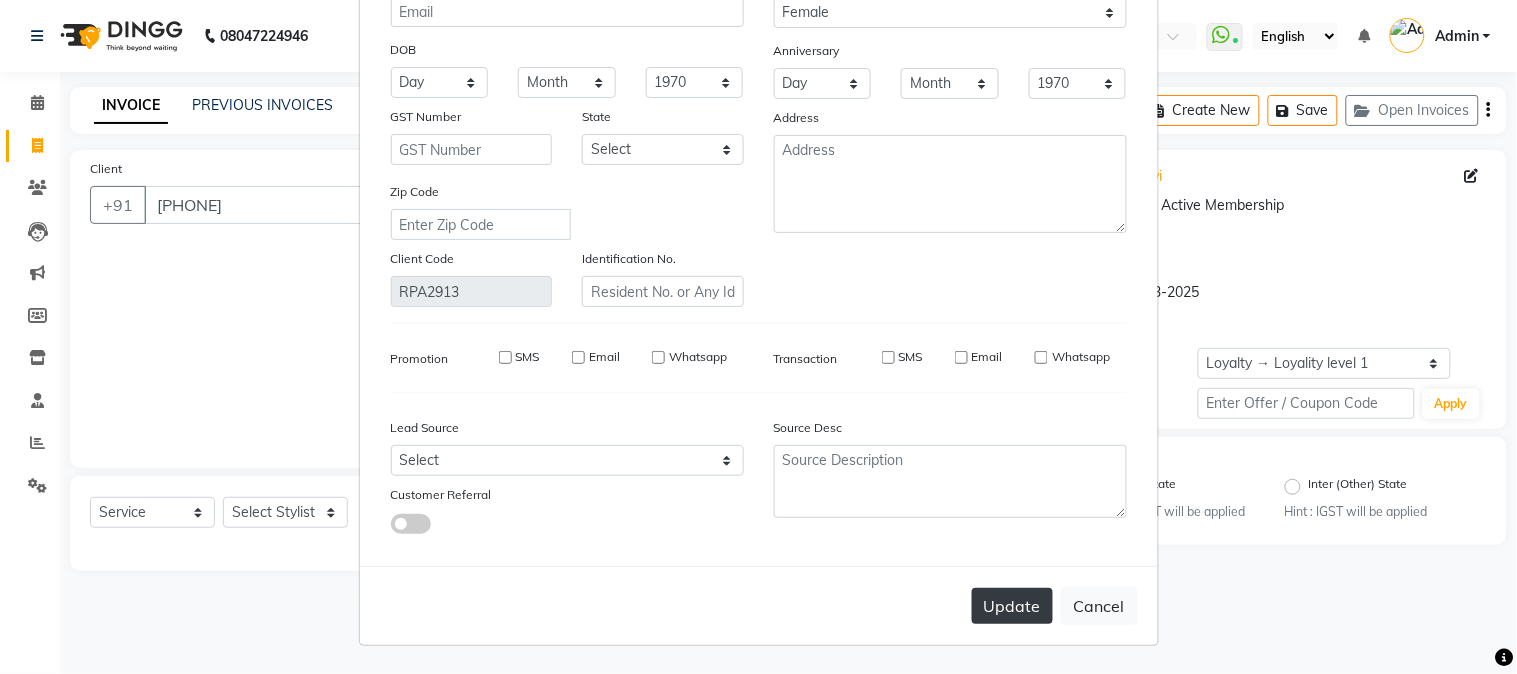 type 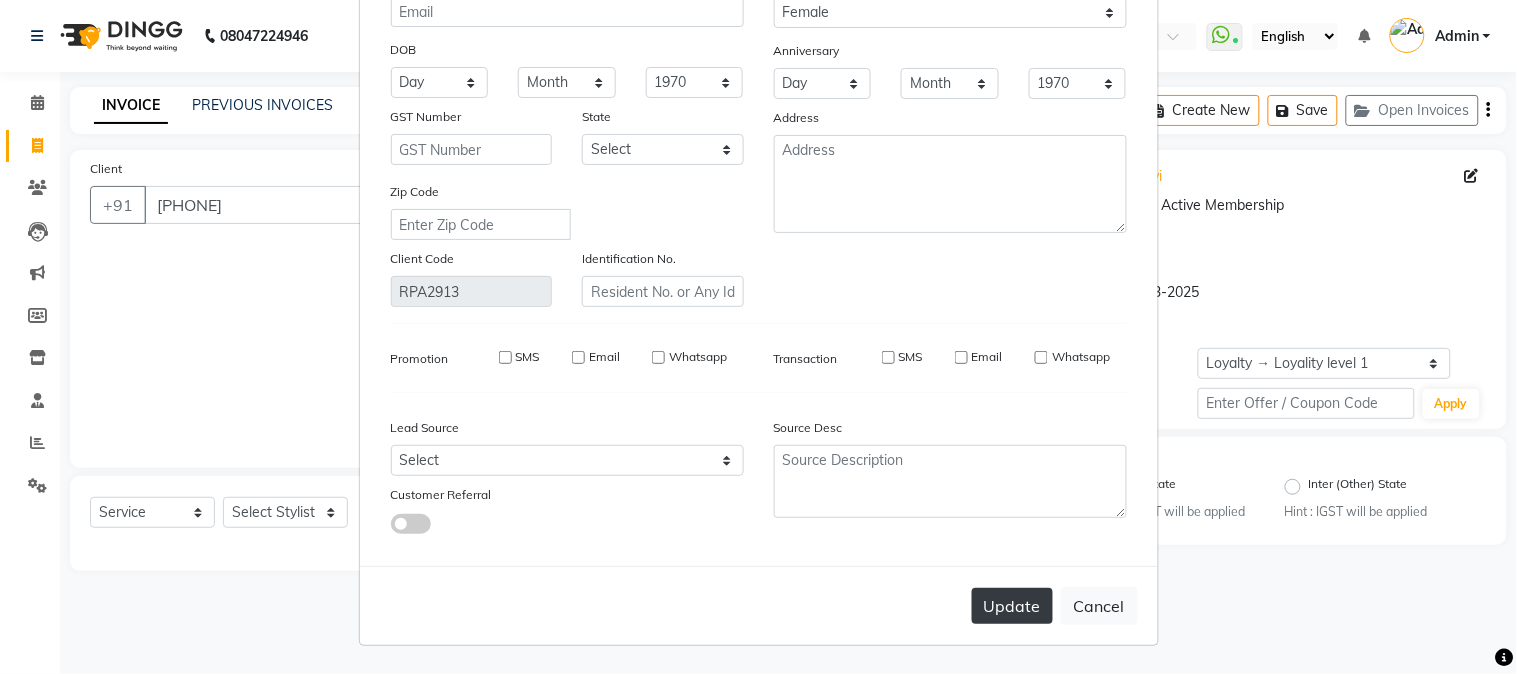 type 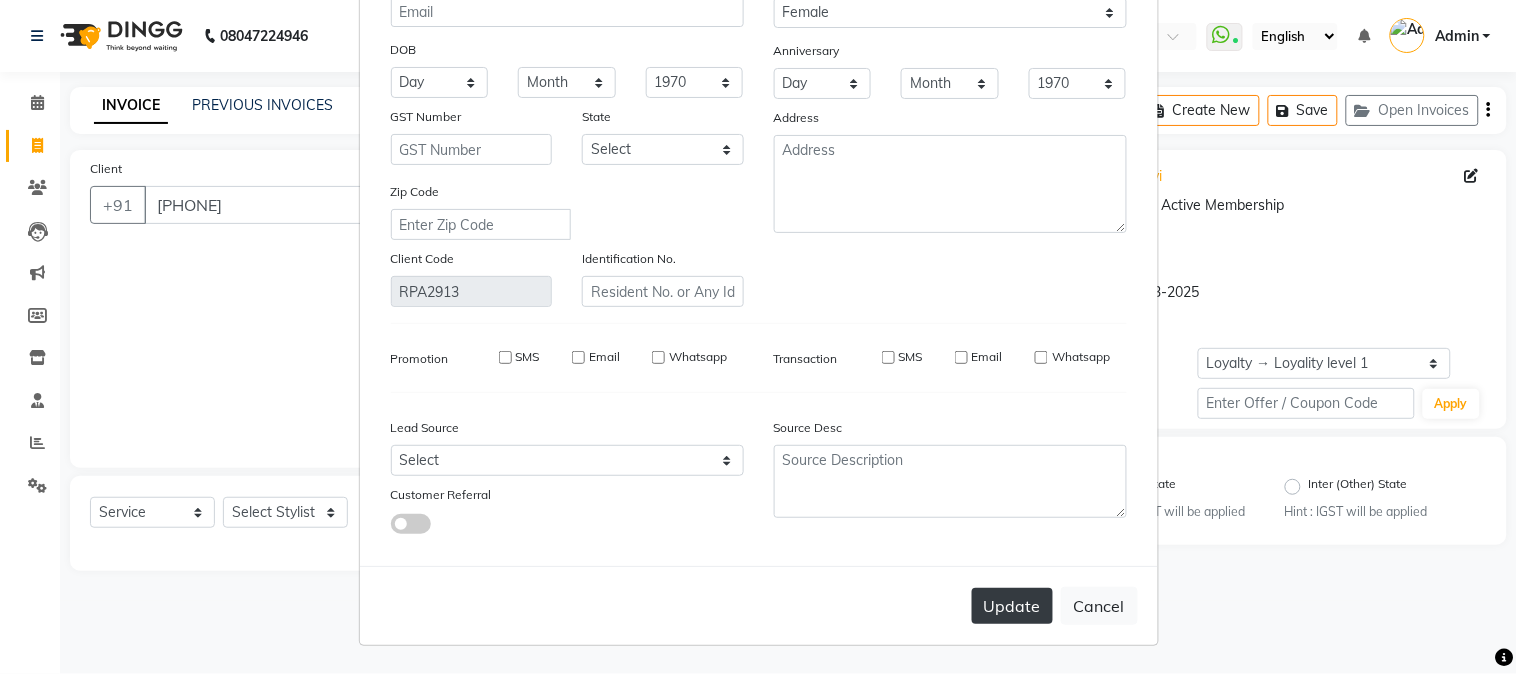 select 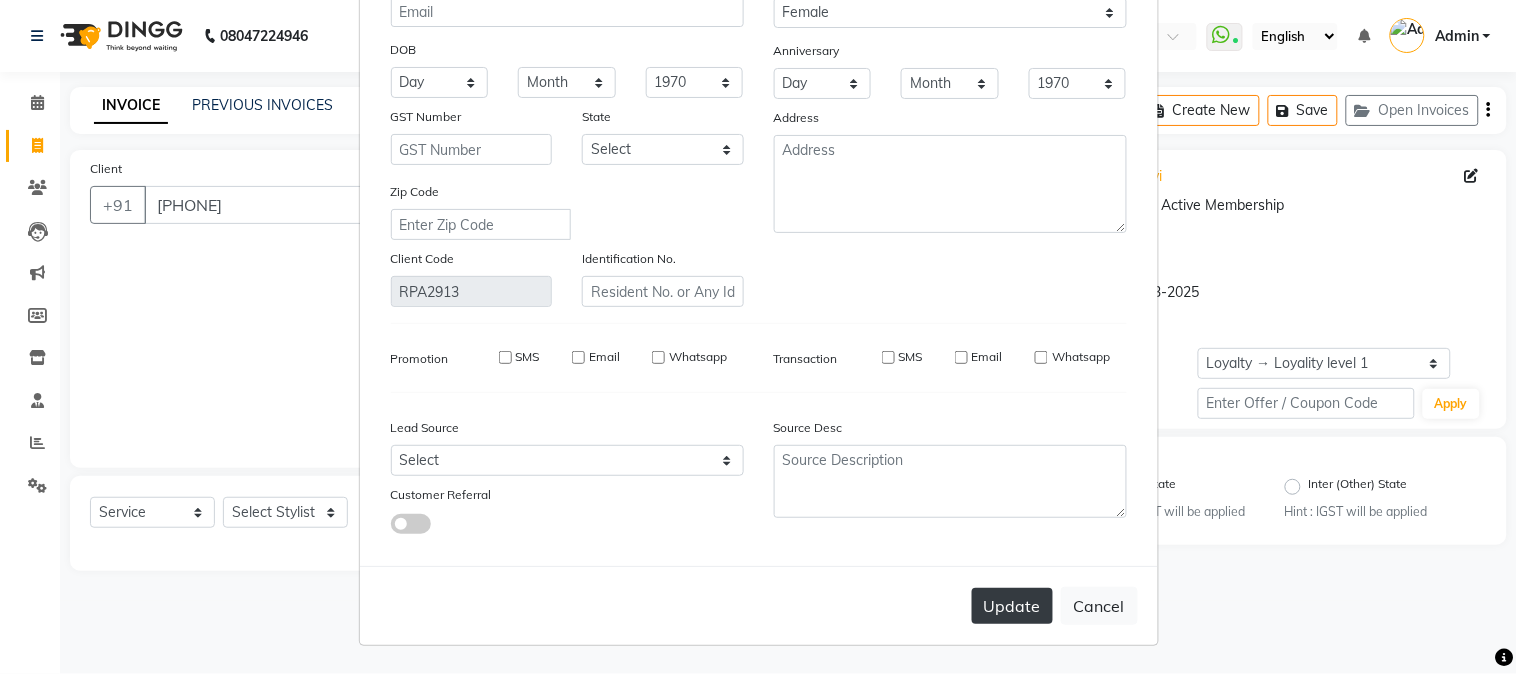 select 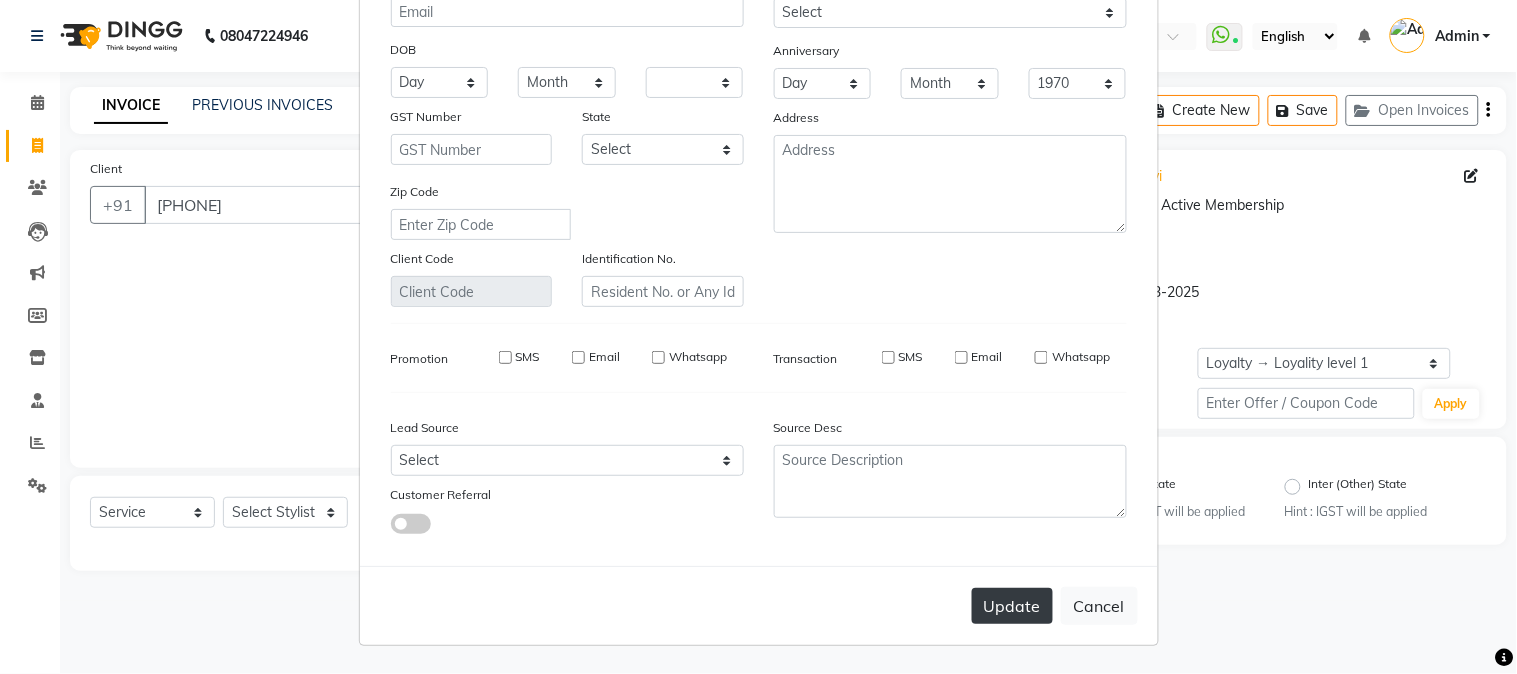 select 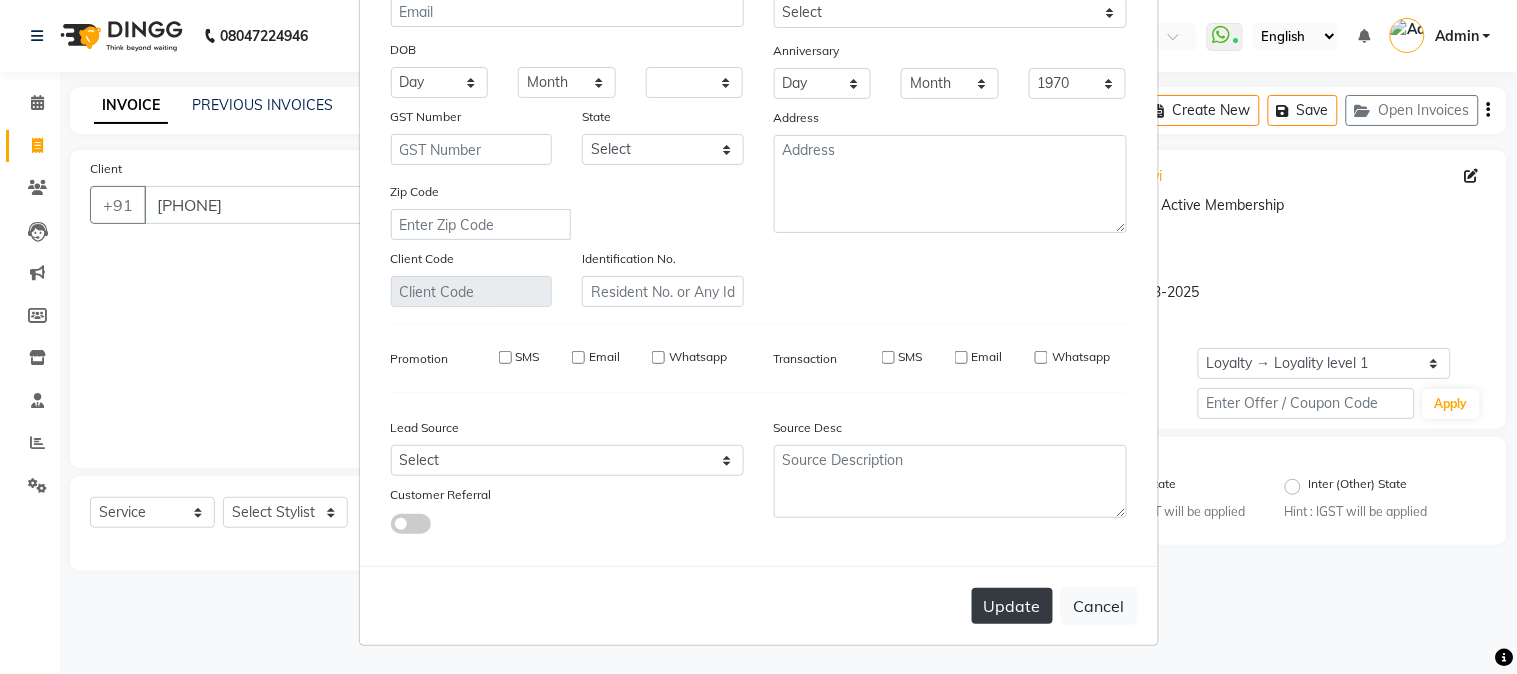 checkbox on "false" 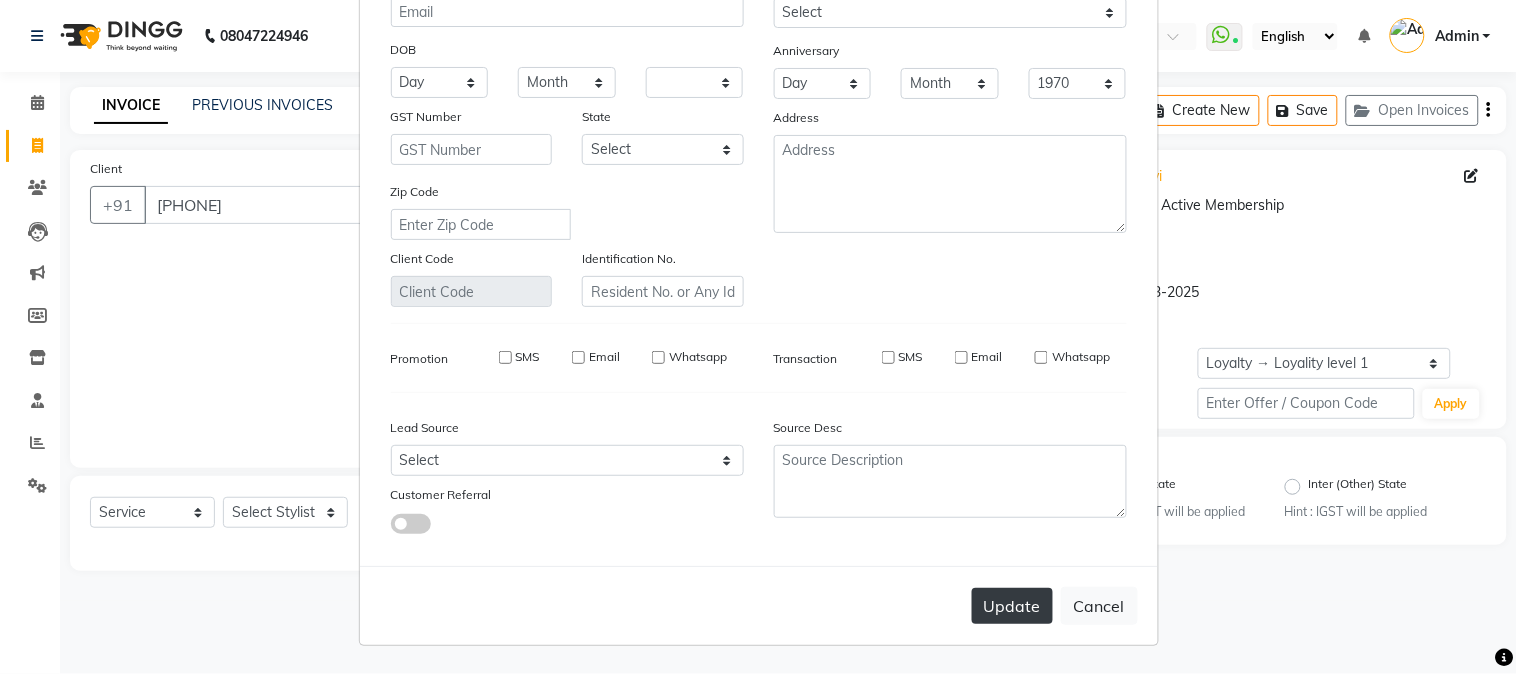 checkbox on "false" 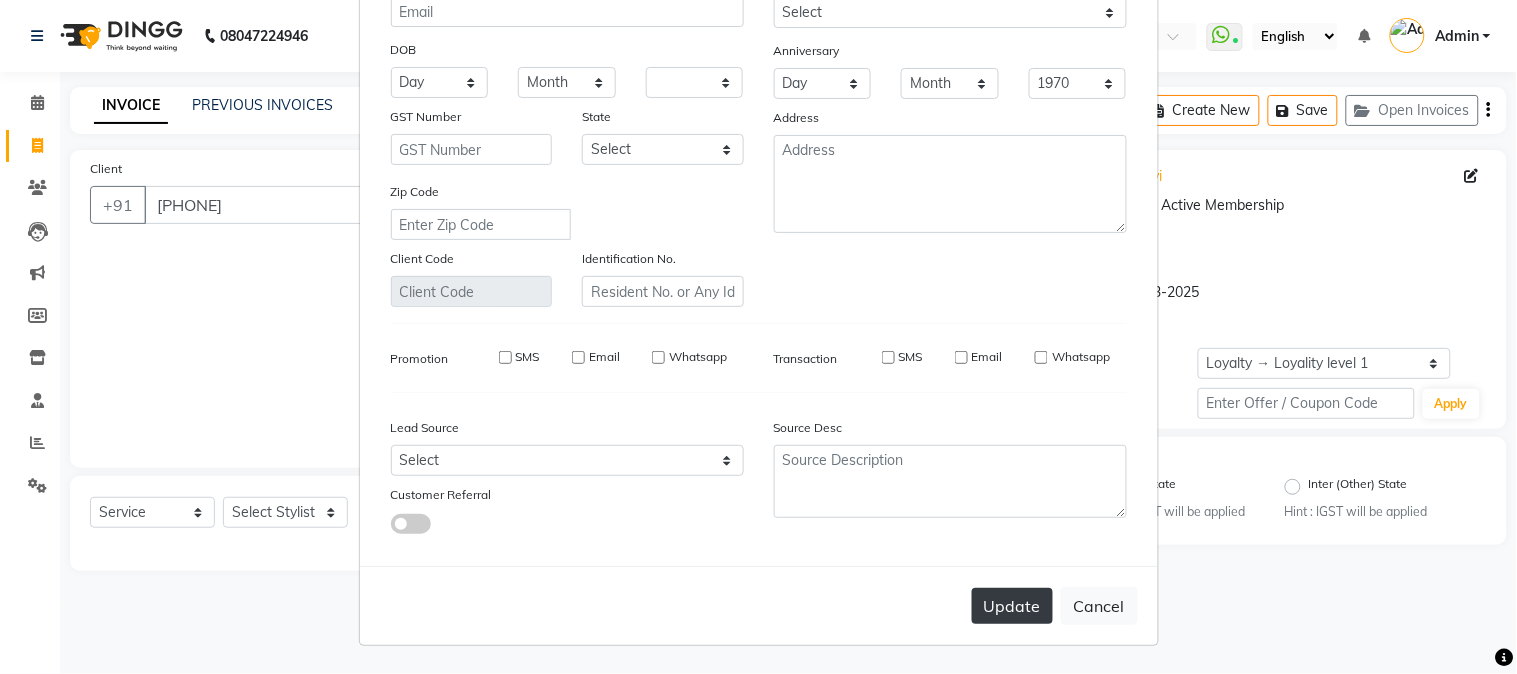 checkbox on "false" 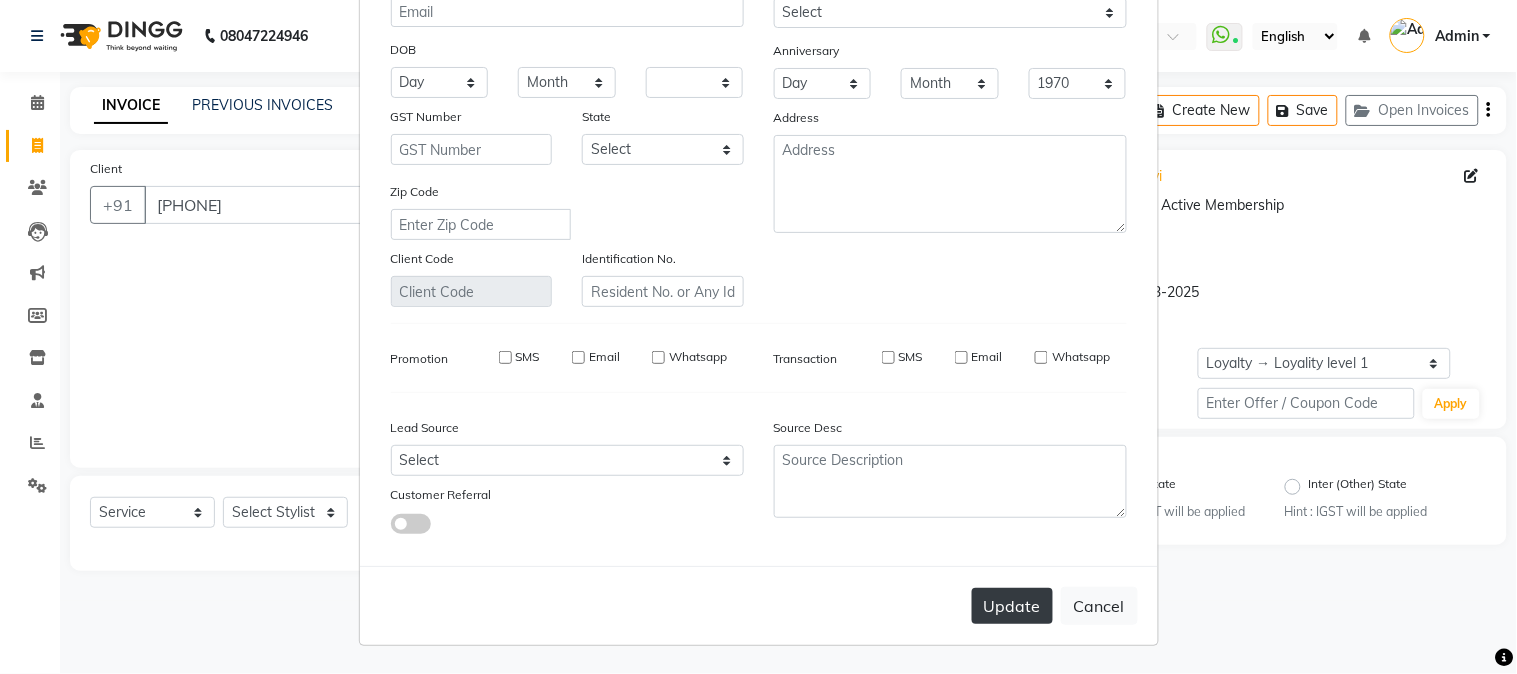 checkbox on "false" 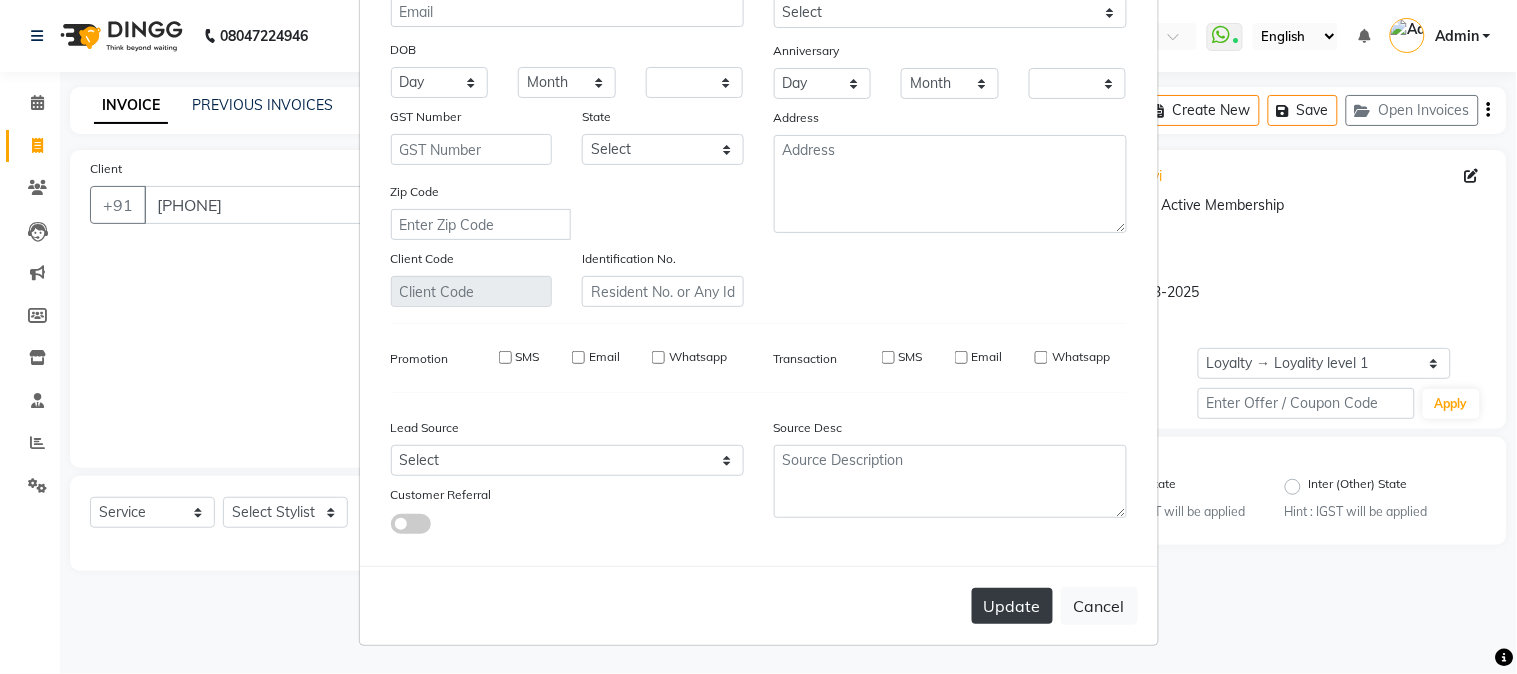 select on "1: Object" 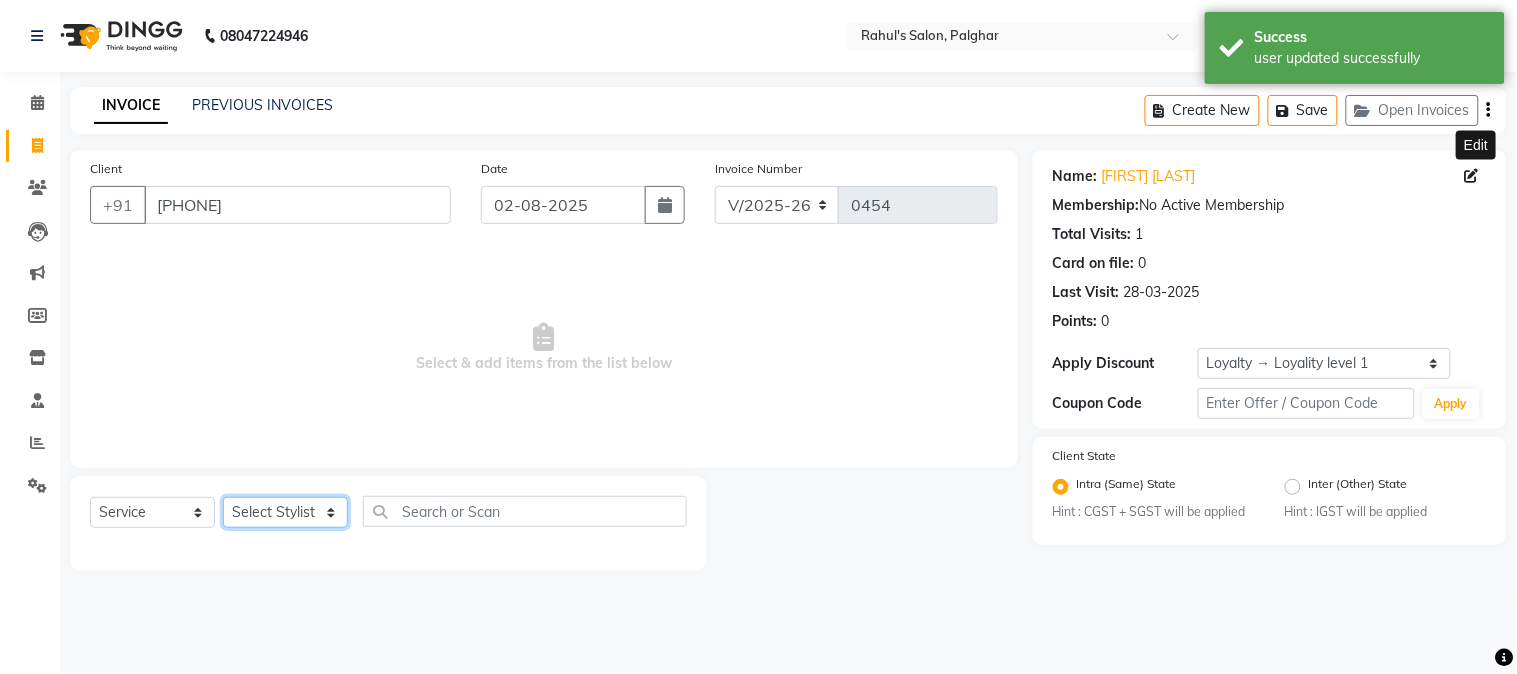 click on "Select Stylist AARMAN AAYUSHI SHARMA Akruti AMAN  Amir Arbaz Asif Ansari BABLU Bandana BHAGYESH CHETAN CHETAN BOISAR furkan GEETA KISHOR KISHOR JAMBHULKAR kunal mushahid  [muddu] Nilam NIRANJAN Nisha Parmar PRABHA  PUNAM Rahul Sir RAVI  RIMA Rohit Tandel SALONI Sandy Sir sarfaraz shovib M.D shreya ZOYA" 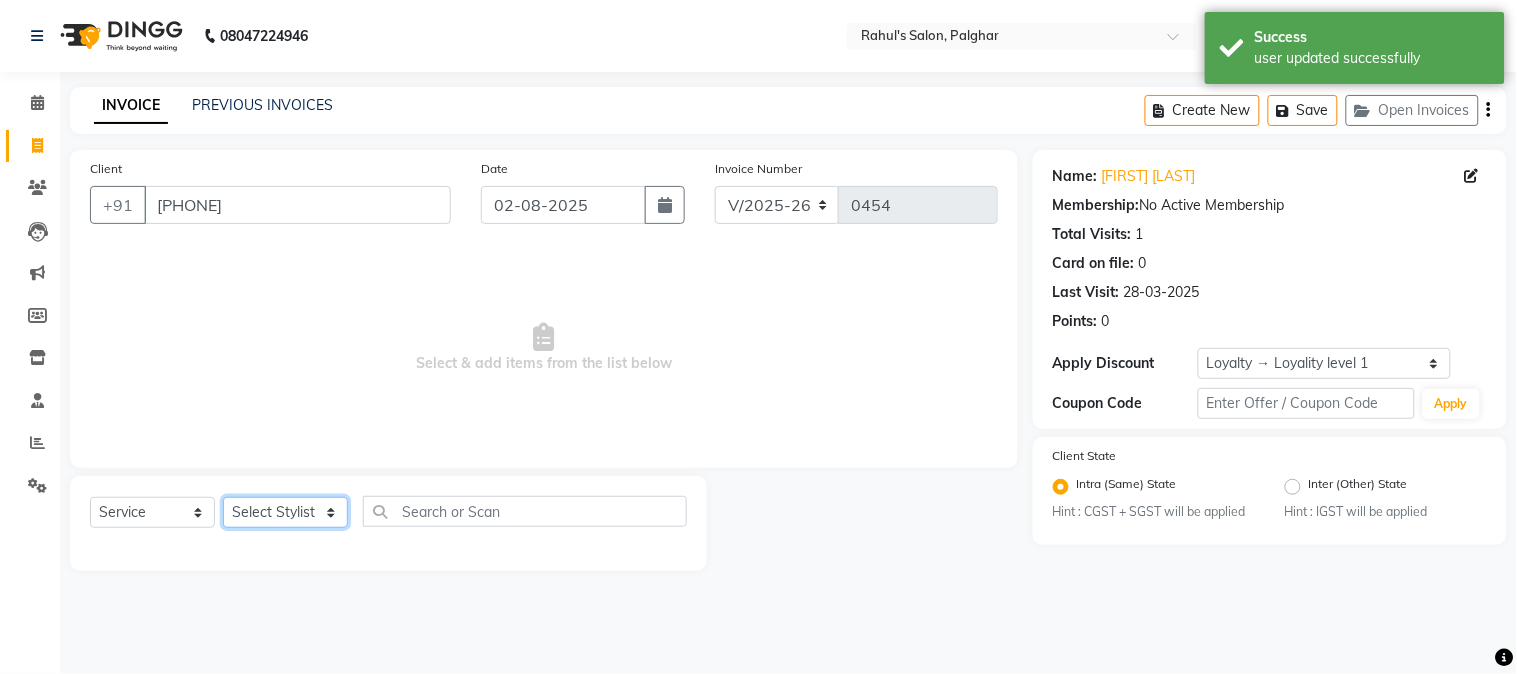 select on "65416" 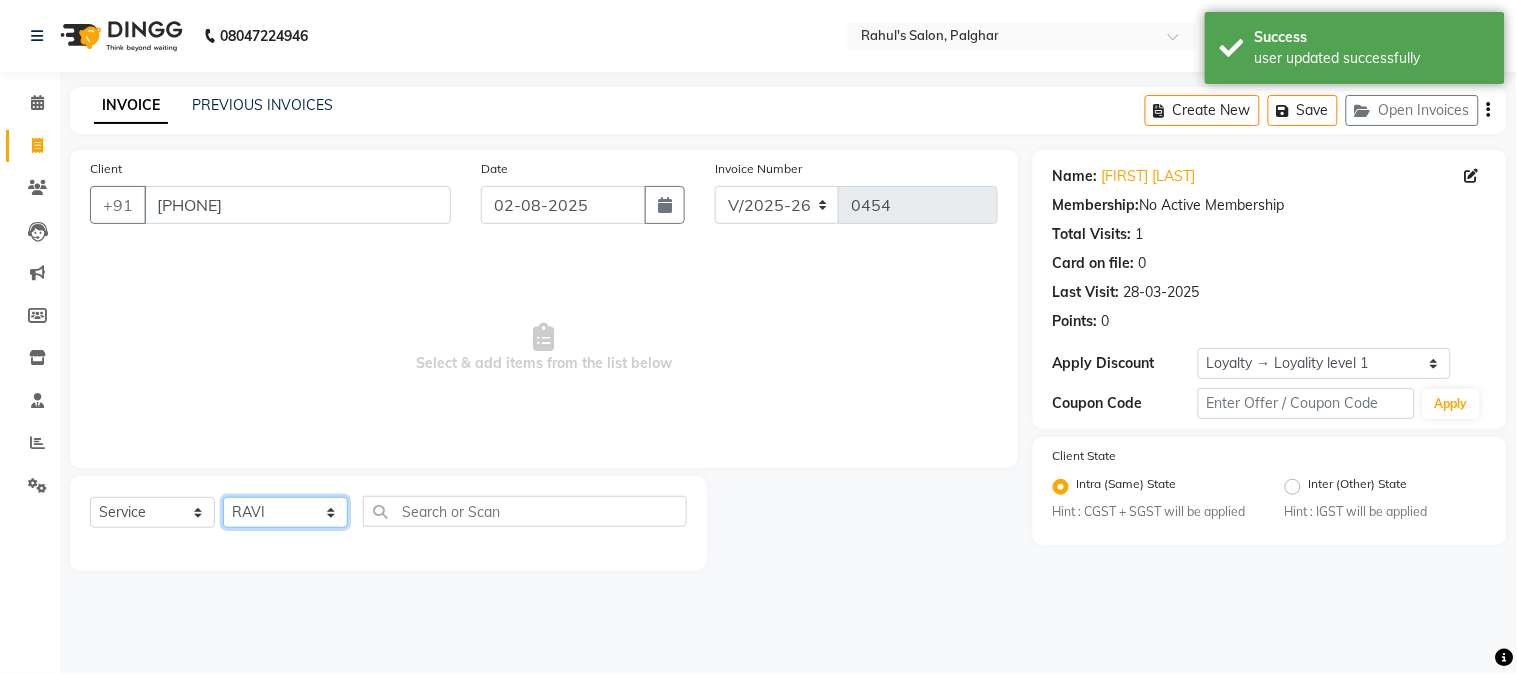 click on "Select Stylist AARMAN AAYUSHI SHARMA Akruti AMAN  Amir Arbaz Asif Ansari BABLU Bandana BHAGYESH CHETAN CHETAN BOISAR furkan GEETA KISHOR KISHOR JAMBHULKAR kunal mushahid  [muddu] Nilam NIRANJAN Nisha Parmar PRABHA  PUNAM Rahul Sir RAVI  RIMA Rohit Tandel SALONI Sandy Sir sarfaraz shovib M.D shreya ZOYA" 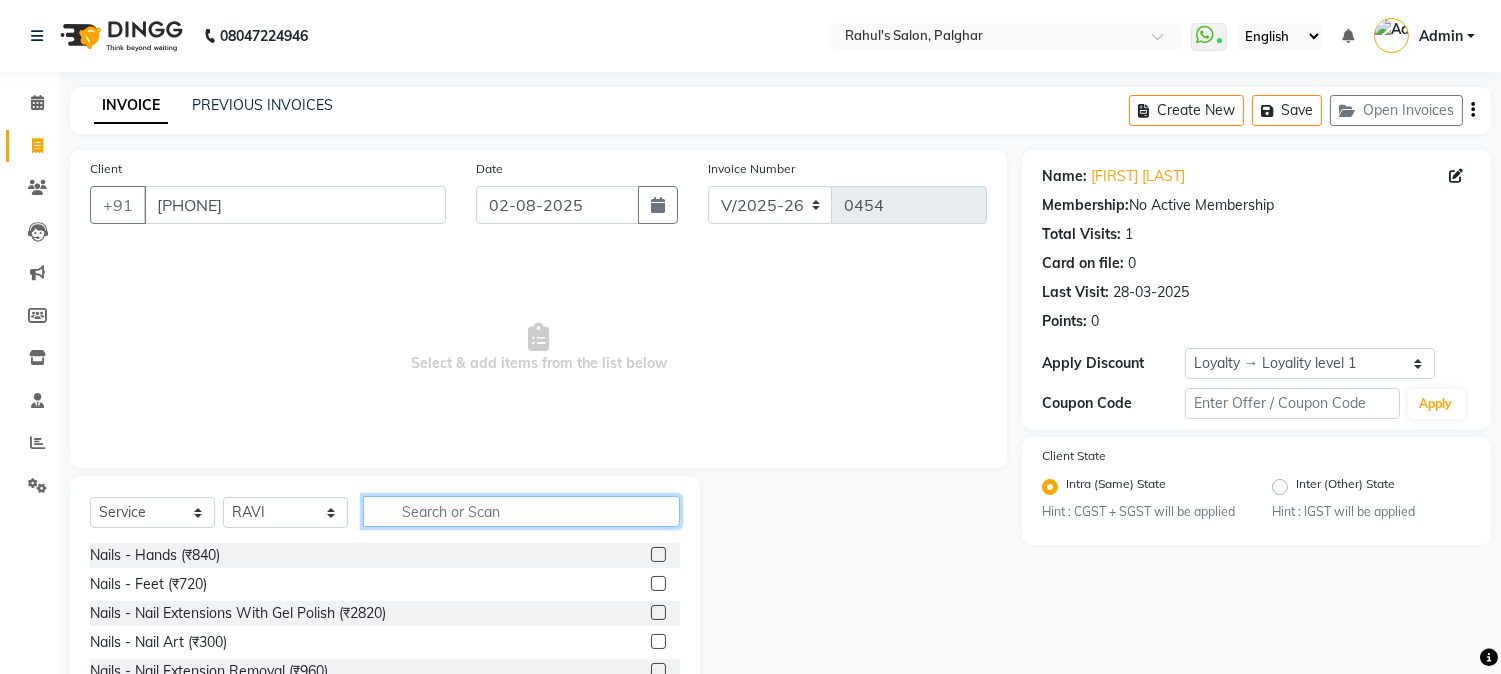 click 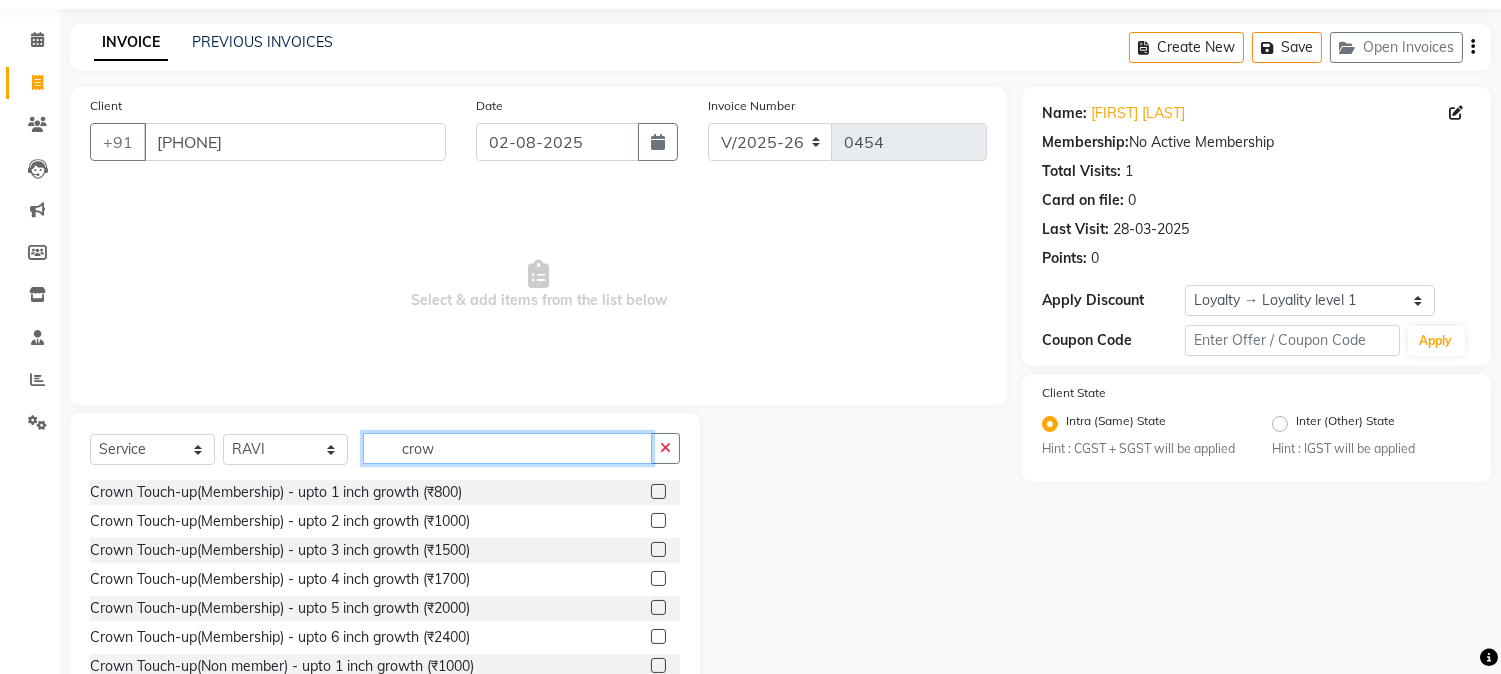 scroll, scrollTop: 126, scrollLeft: 0, axis: vertical 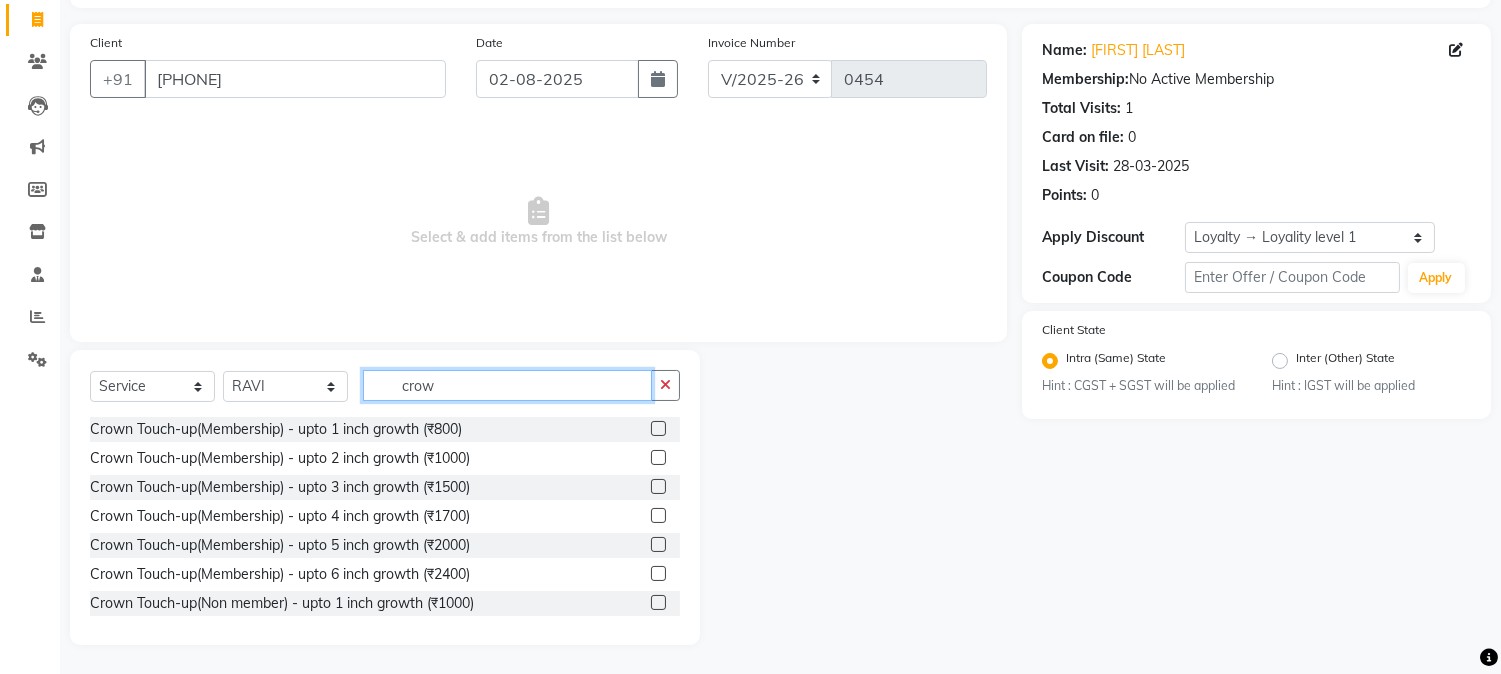 type on "crow" 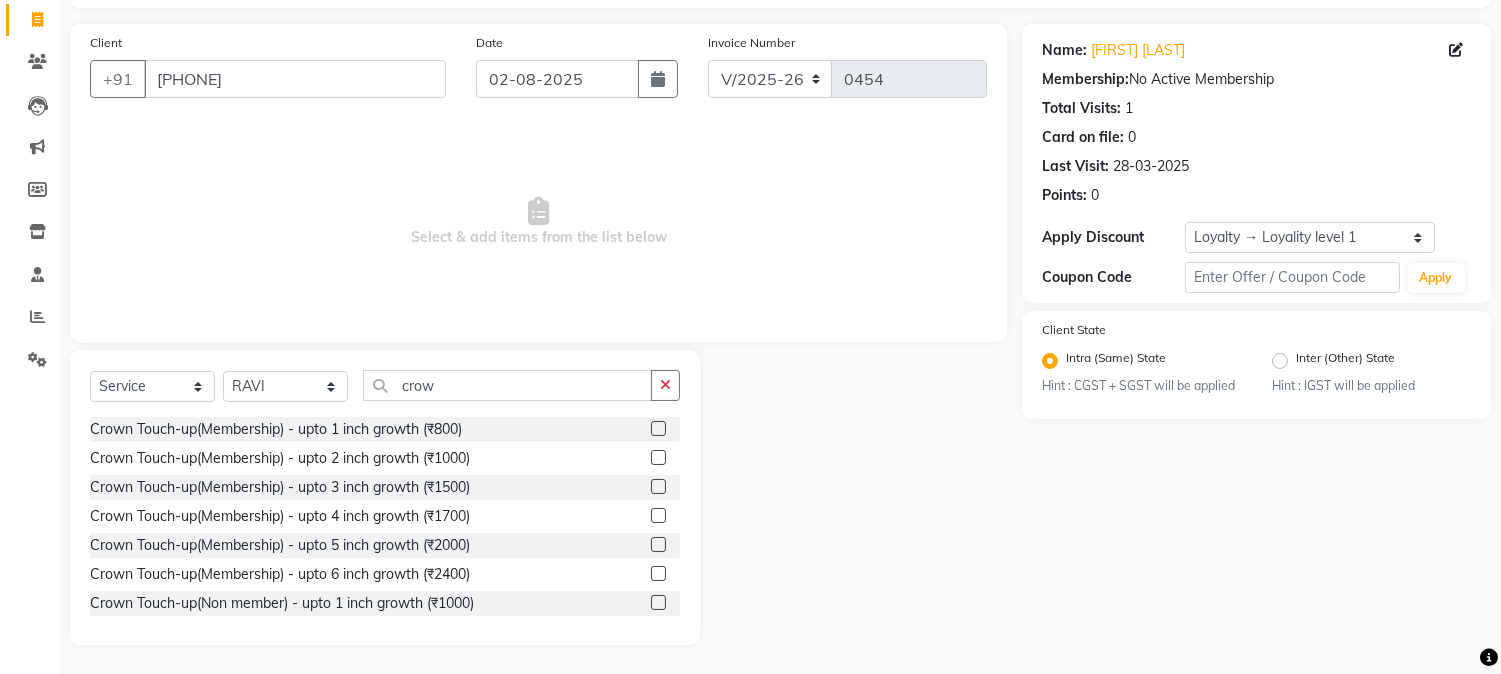 click 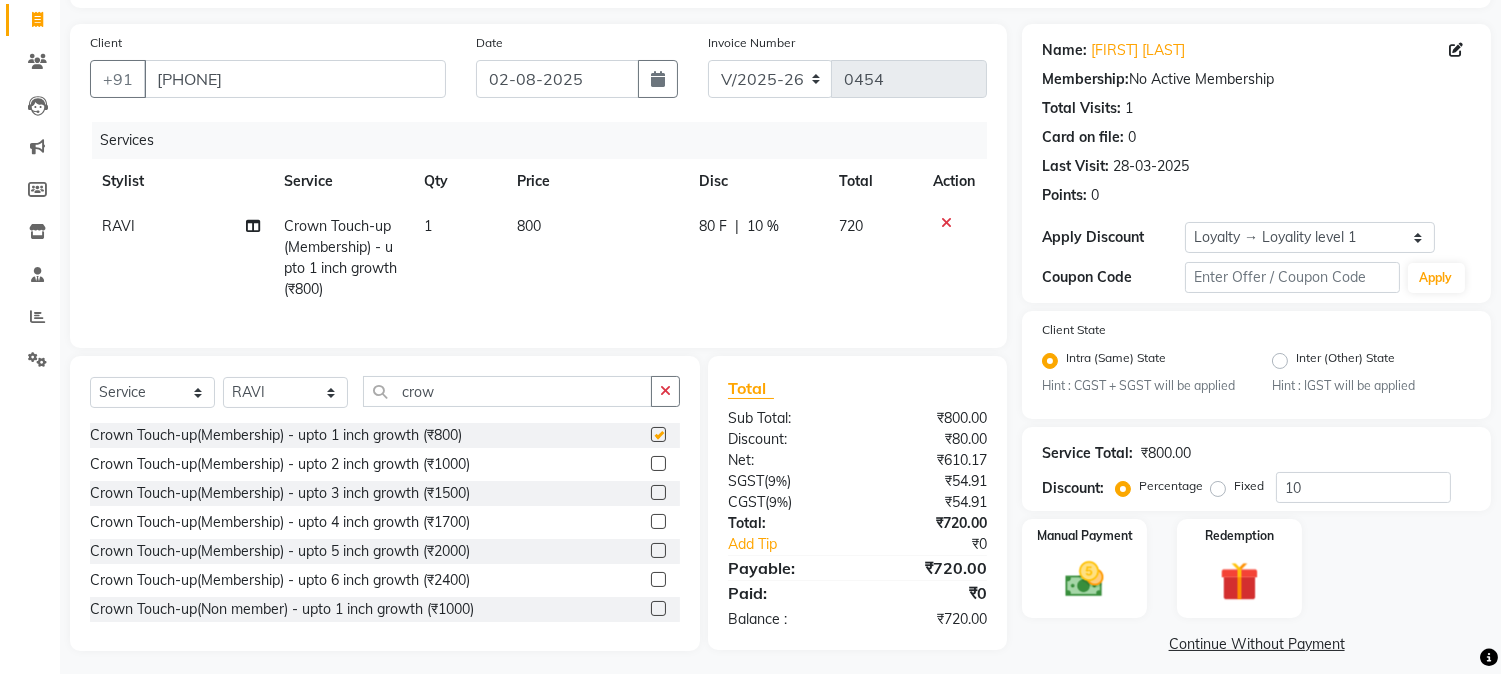 checkbox on "false" 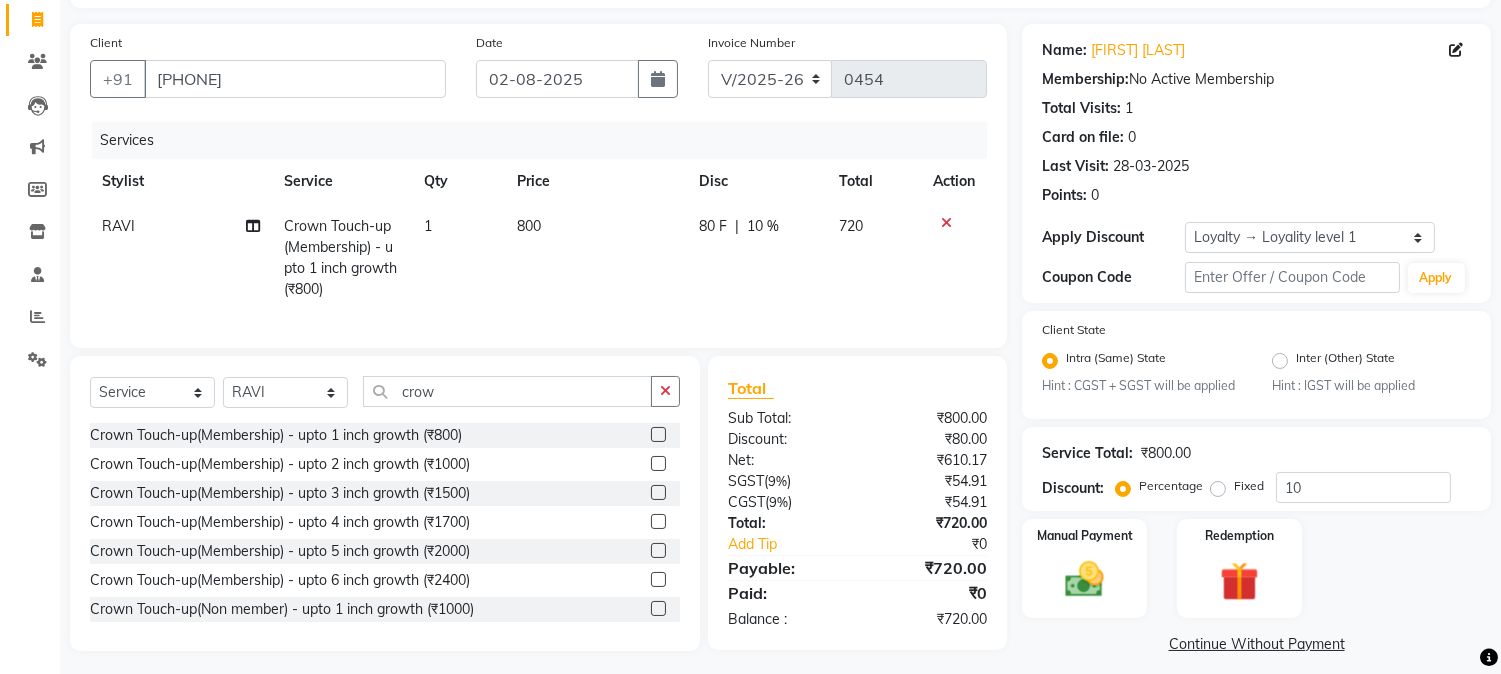 click on "80 F | 10 %" 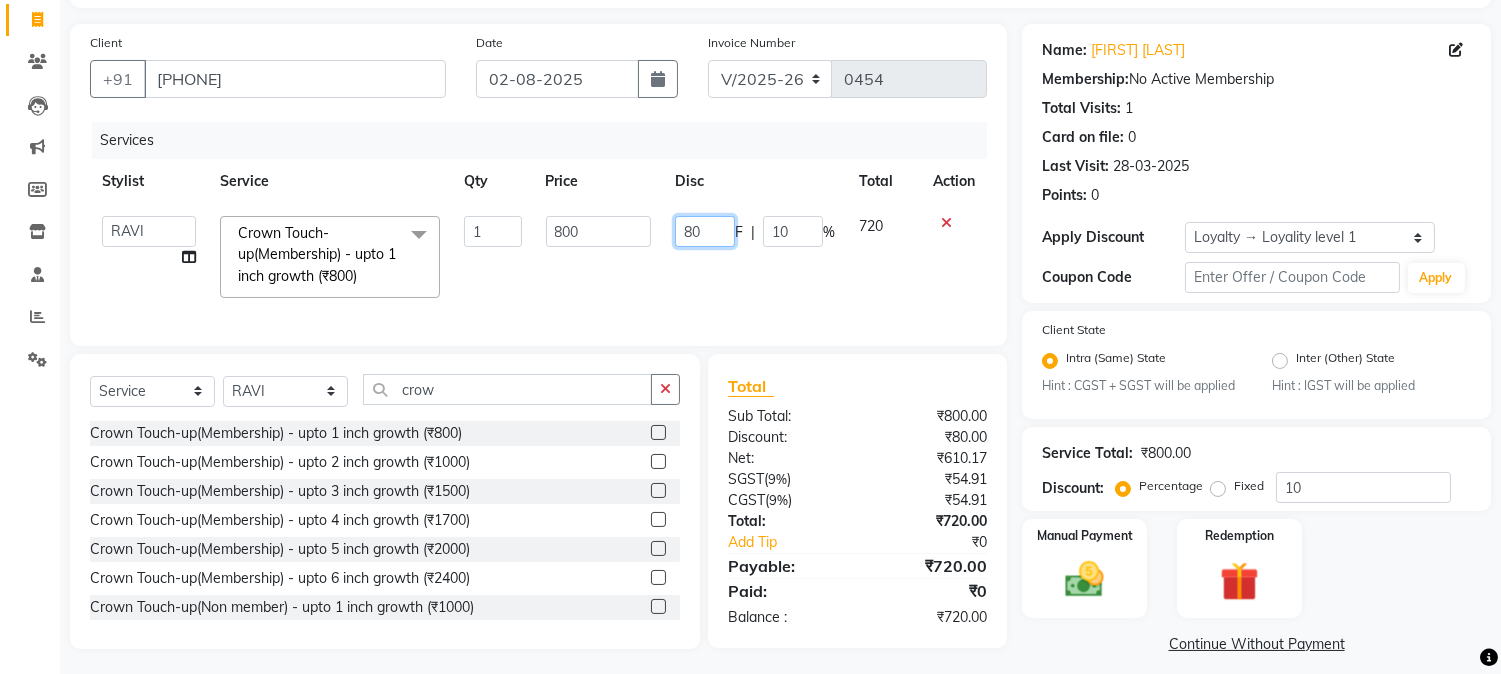 type 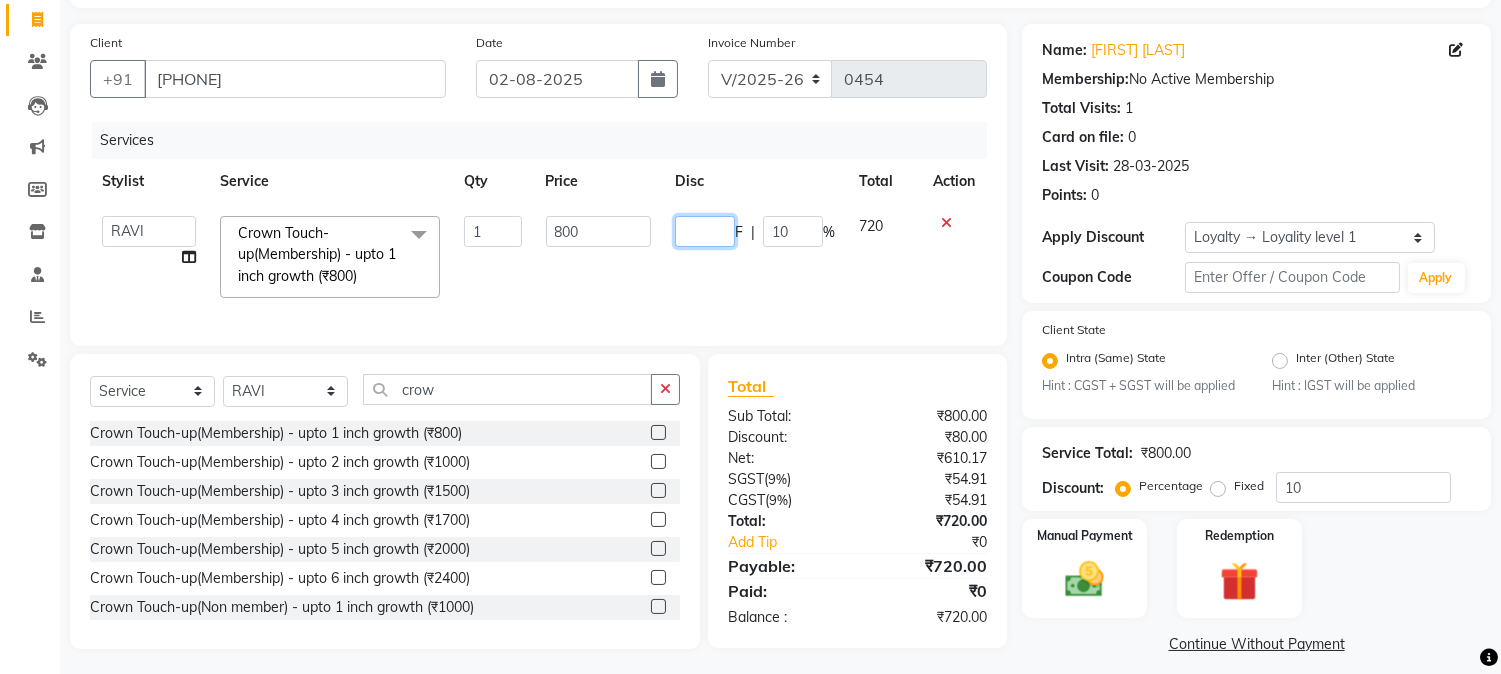 drag, startPoint x: 683, startPoint y: 231, endPoint x: 694, endPoint y: 288, distance: 58.0517 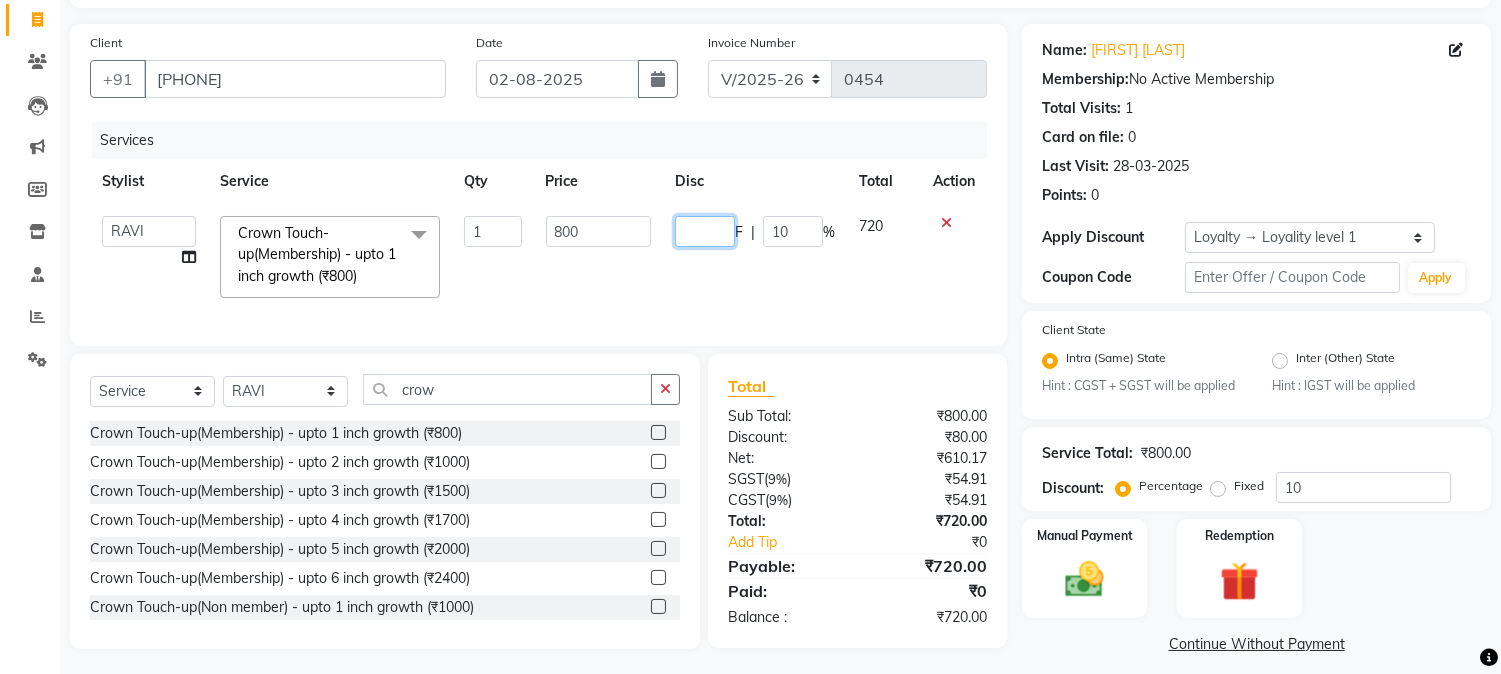 click 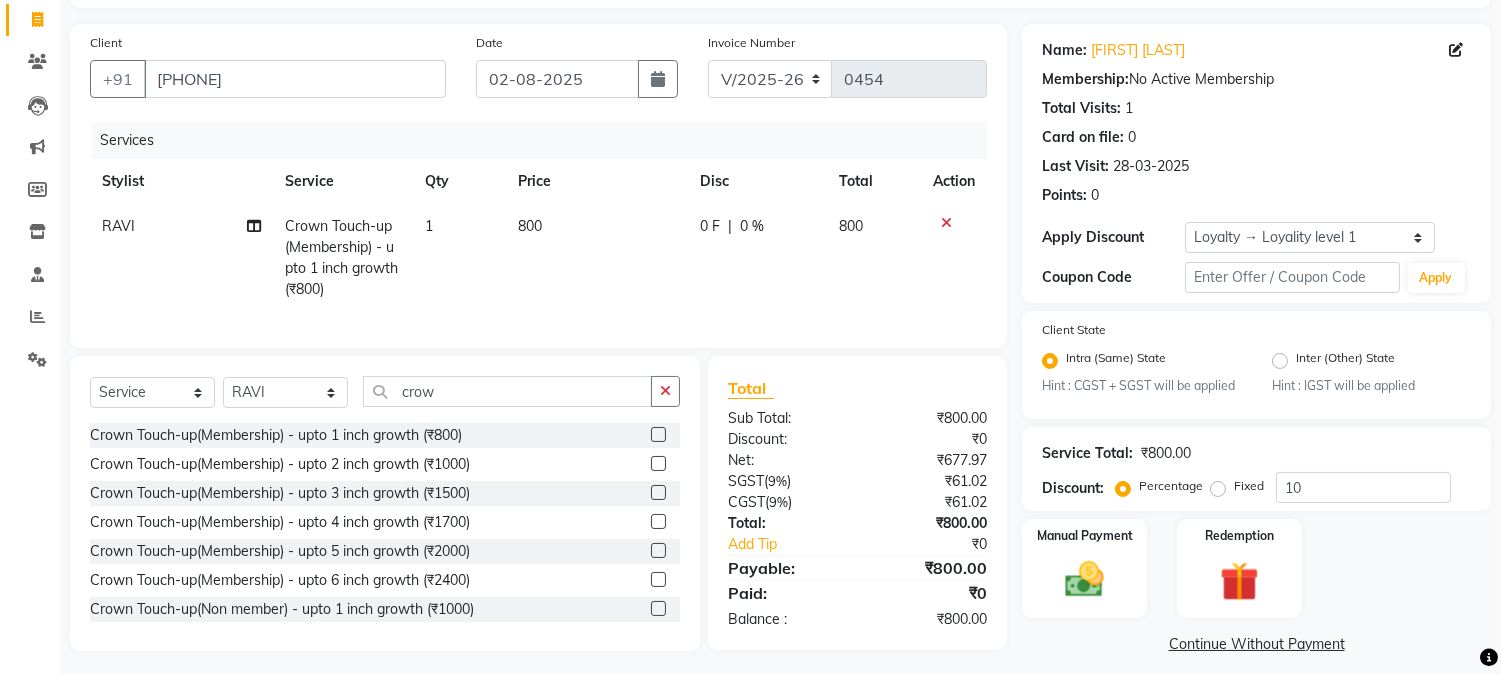 click on "RAVI  Crown Touch-up(Membership)       -        upto 1 inch growth (₹800) 1 800 0 F | 0 % 800" 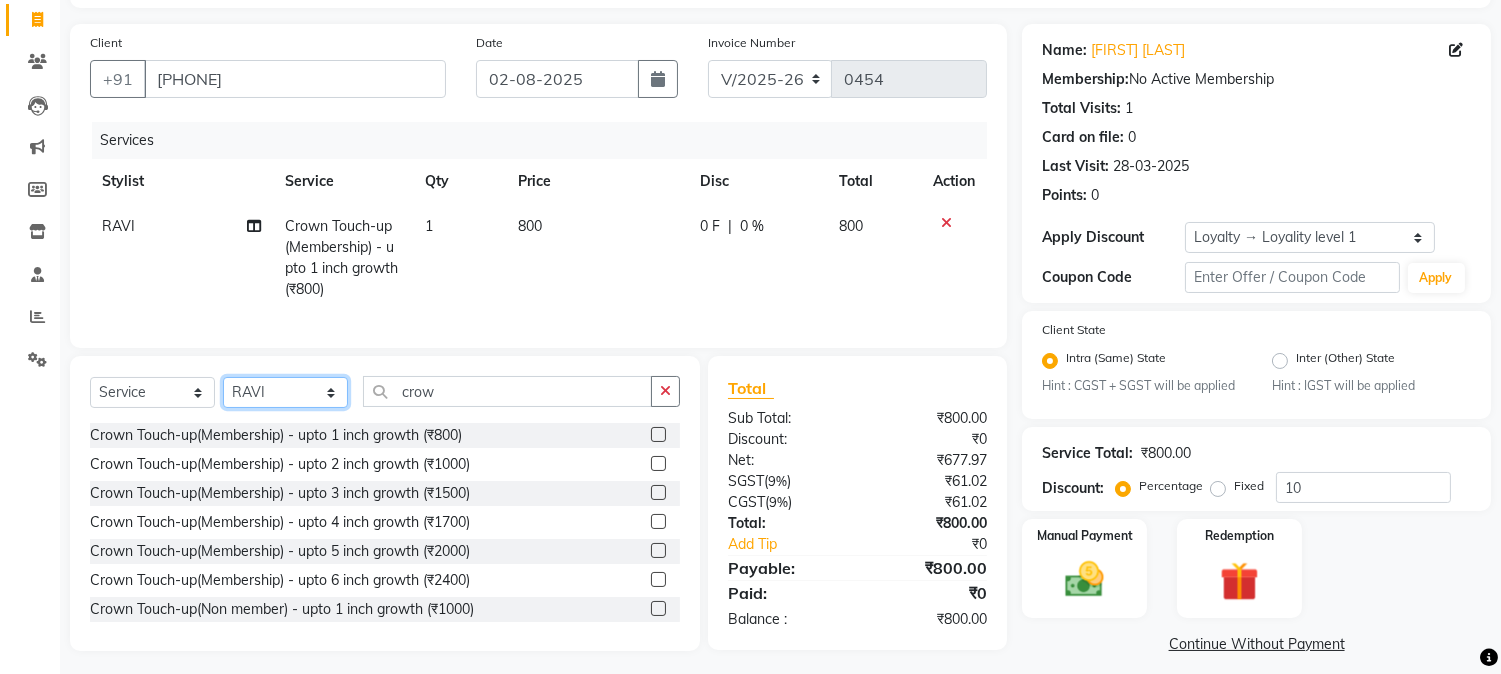click on "Select Stylist AARMAN AAYUSHI SHARMA Akruti AMAN  Amir Arbaz Asif Ansari BABLU Bandana BHAGYESH CHETAN CHETAN BOISAR furkan GEETA KISHOR KISHOR JAMBHULKAR kunal mushahid  [muddu] Nilam NIRANJAN Nisha Parmar PRABHA  PUNAM Rahul Sir RAVI  RIMA Rohit Tandel SALONI Sandy Sir sarfaraz shovib M.D shreya ZOYA" 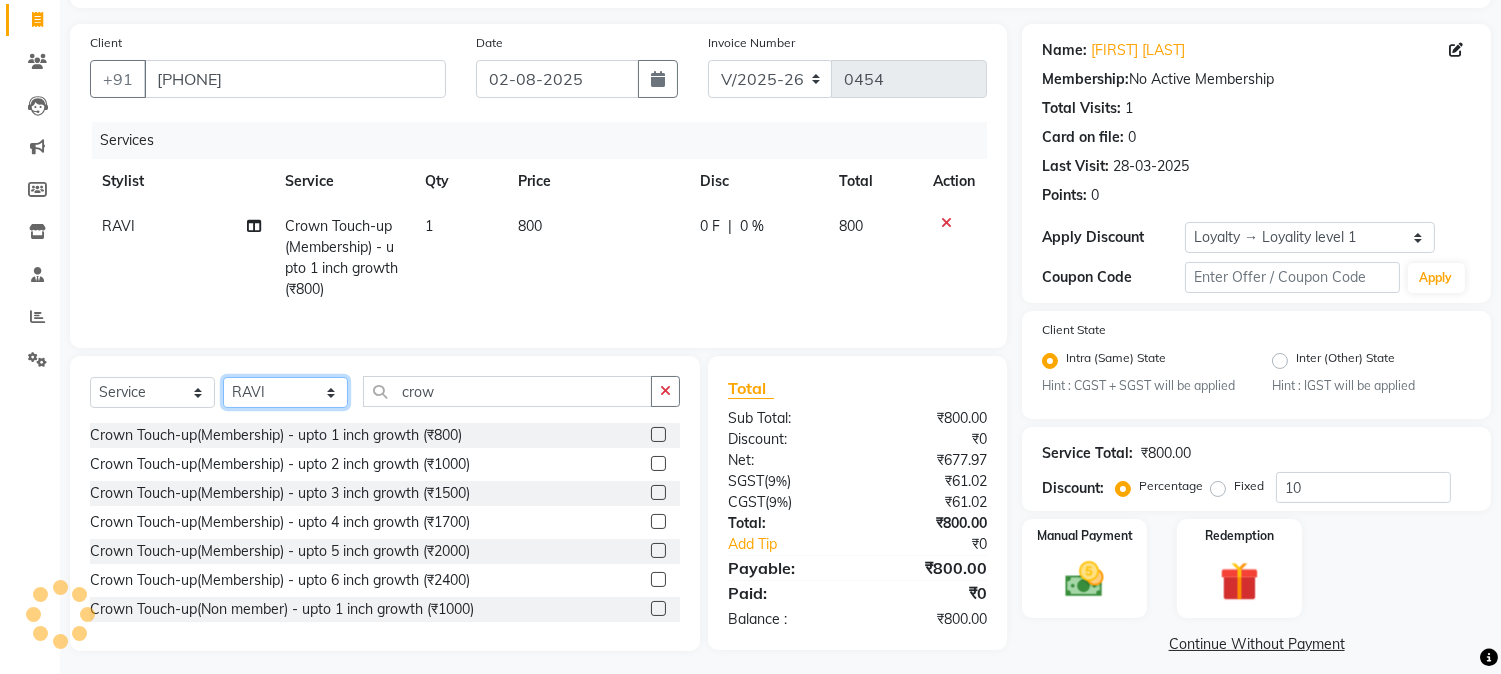 select on "84030" 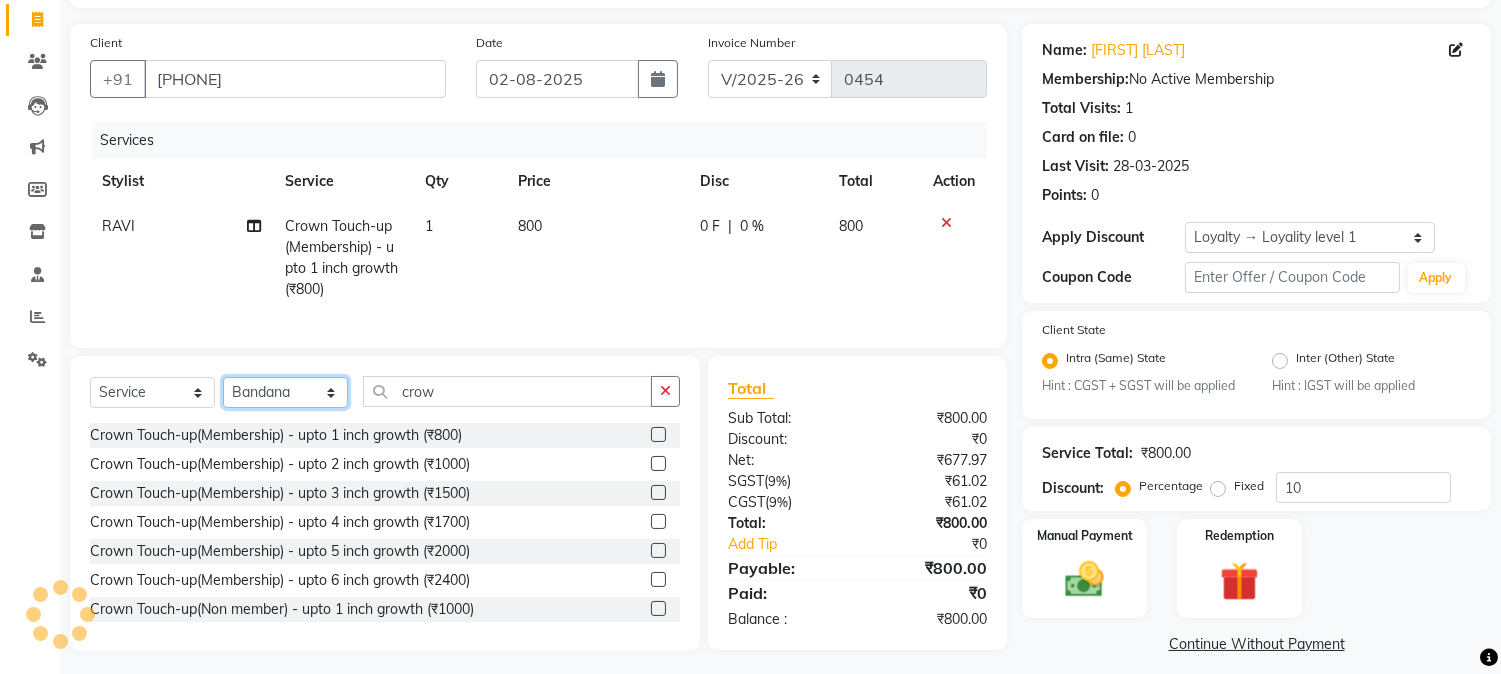 click on "Select Stylist AARMAN AAYUSHI SHARMA Akruti AMAN  Amir Arbaz Asif Ansari BABLU Bandana BHAGYESH CHETAN CHETAN BOISAR furkan GEETA KISHOR KISHOR JAMBHULKAR kunal mushahid  [muddu] Nilam NIRANJAN Nisha Parmar PRABHA  PUNAM Rahul Sir RAVI  RIMA Rohit Tandel SALONI Sandy Sir sarfaraz shovib M.D shreya ZOYA" 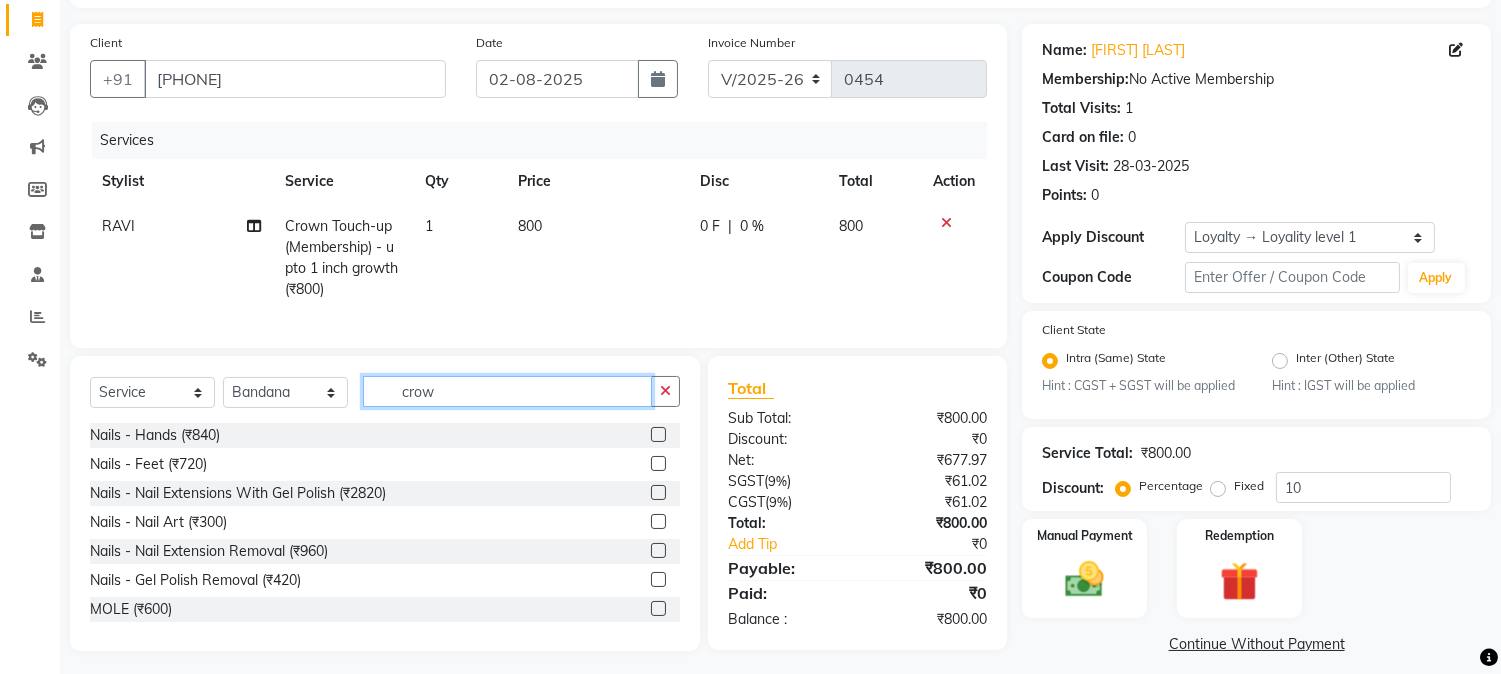 drag, startPoint x: 397, startPoint y: 406, endPoint x: 461, endPoint y: 403, distance: 64.070274 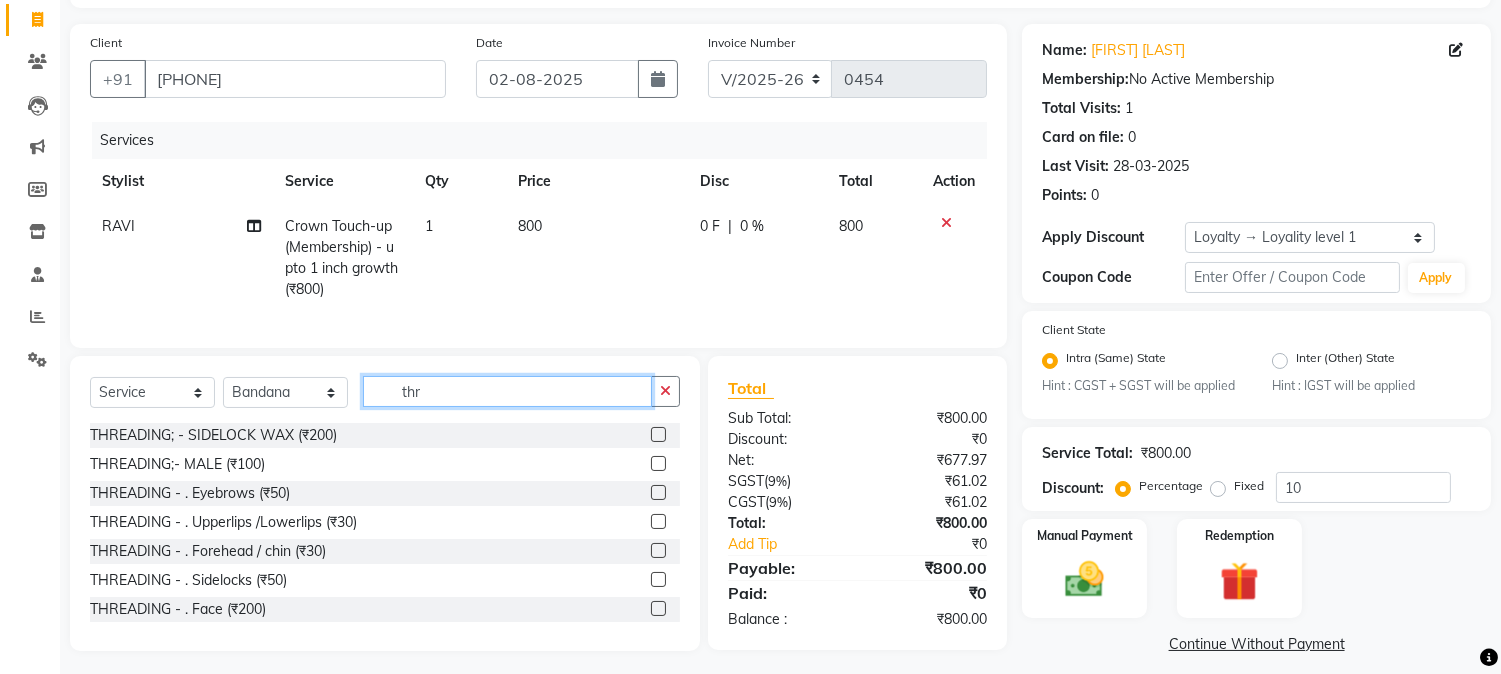 type on "thr" 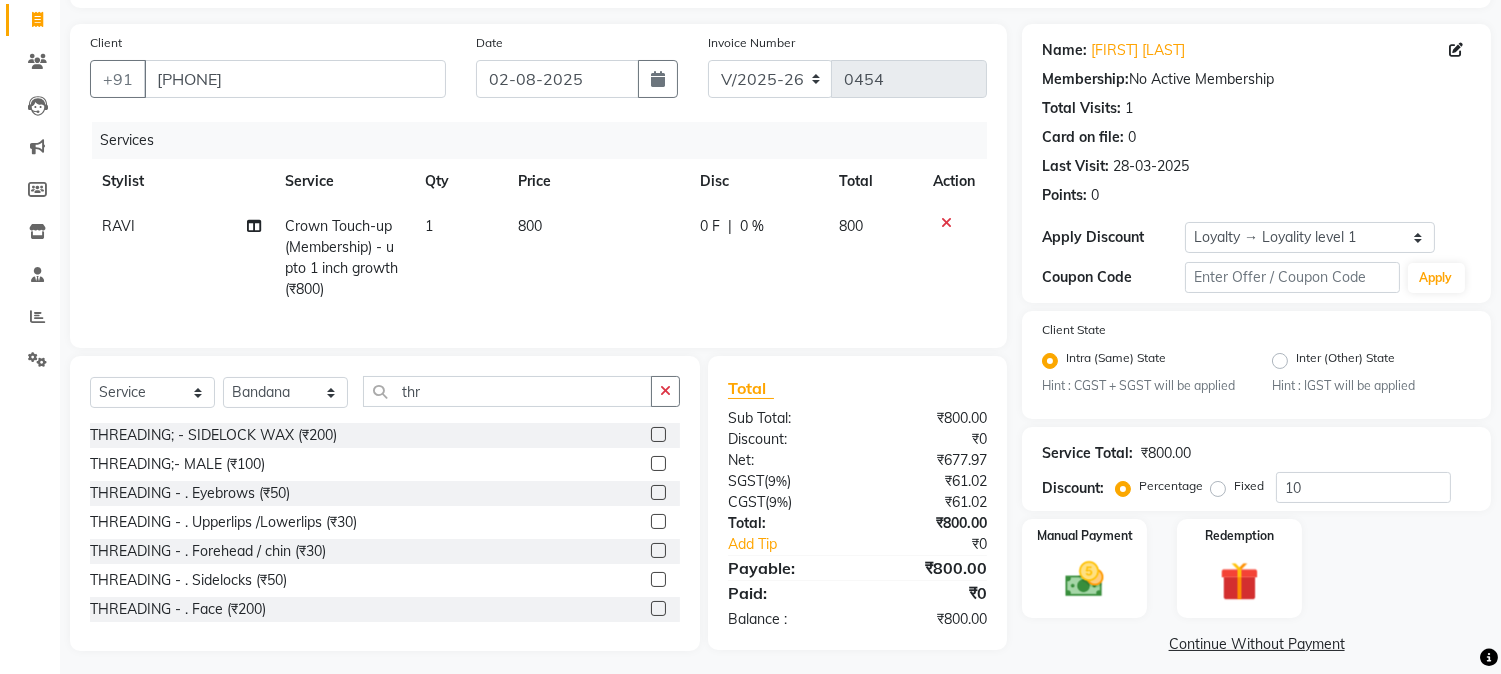 click 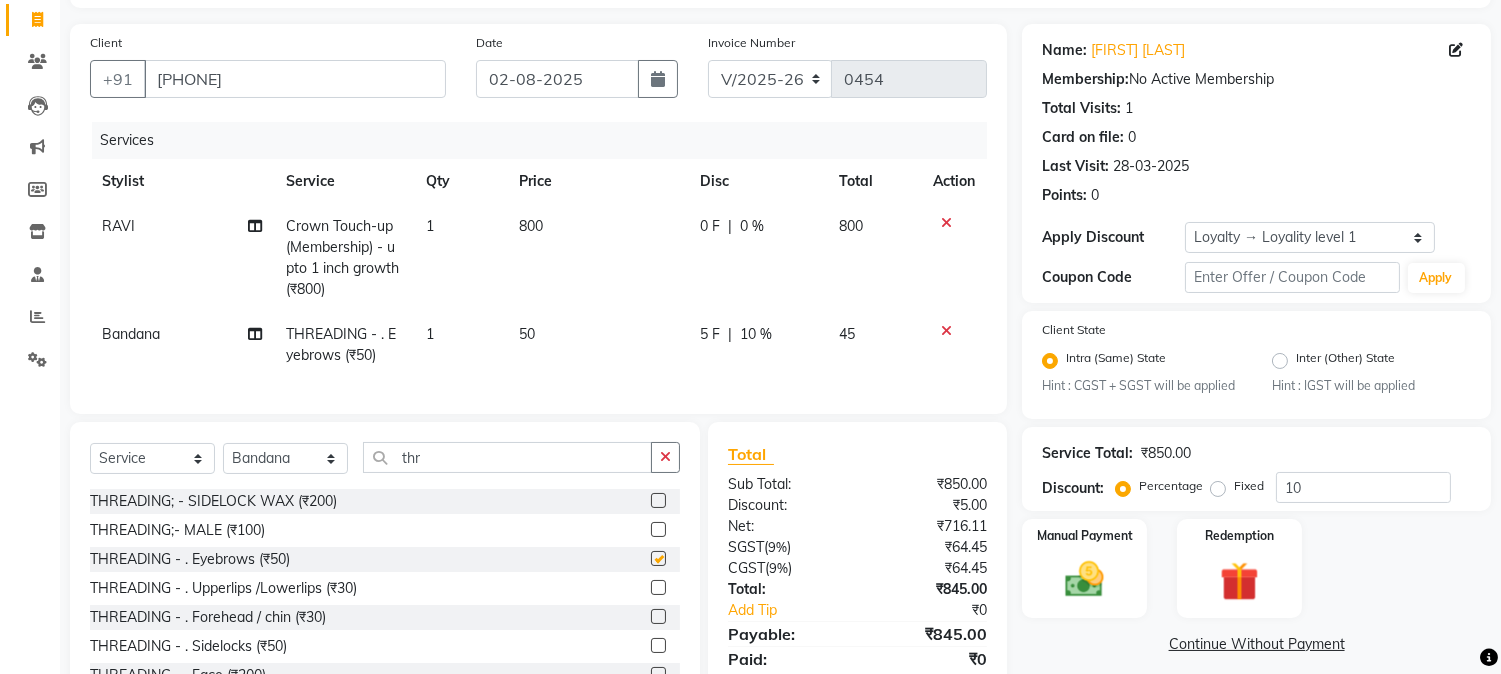 checkbox on "false" 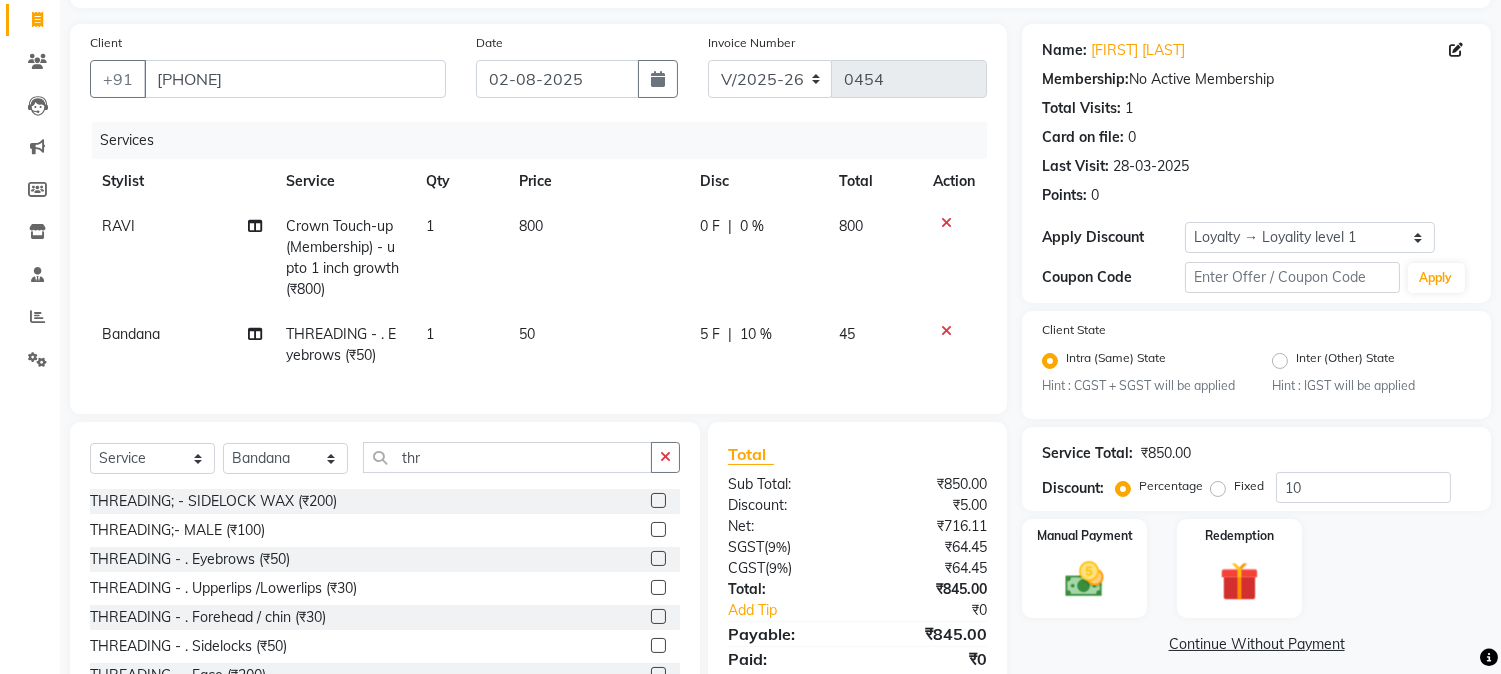 click on "5 F | 10 %" 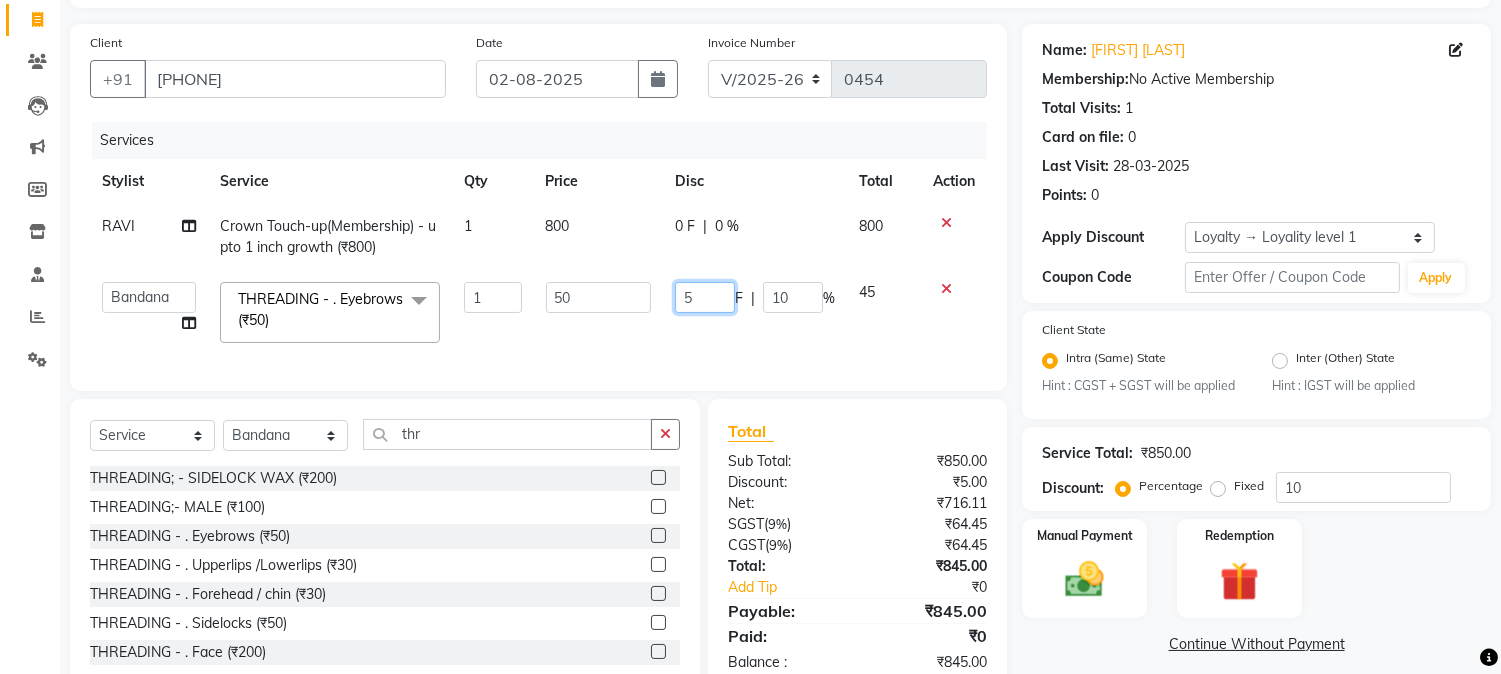 drag, startPoint x: 686, startPoint y: 296, endPoint x: 667, endPoint y: 297, distance: 19.026299 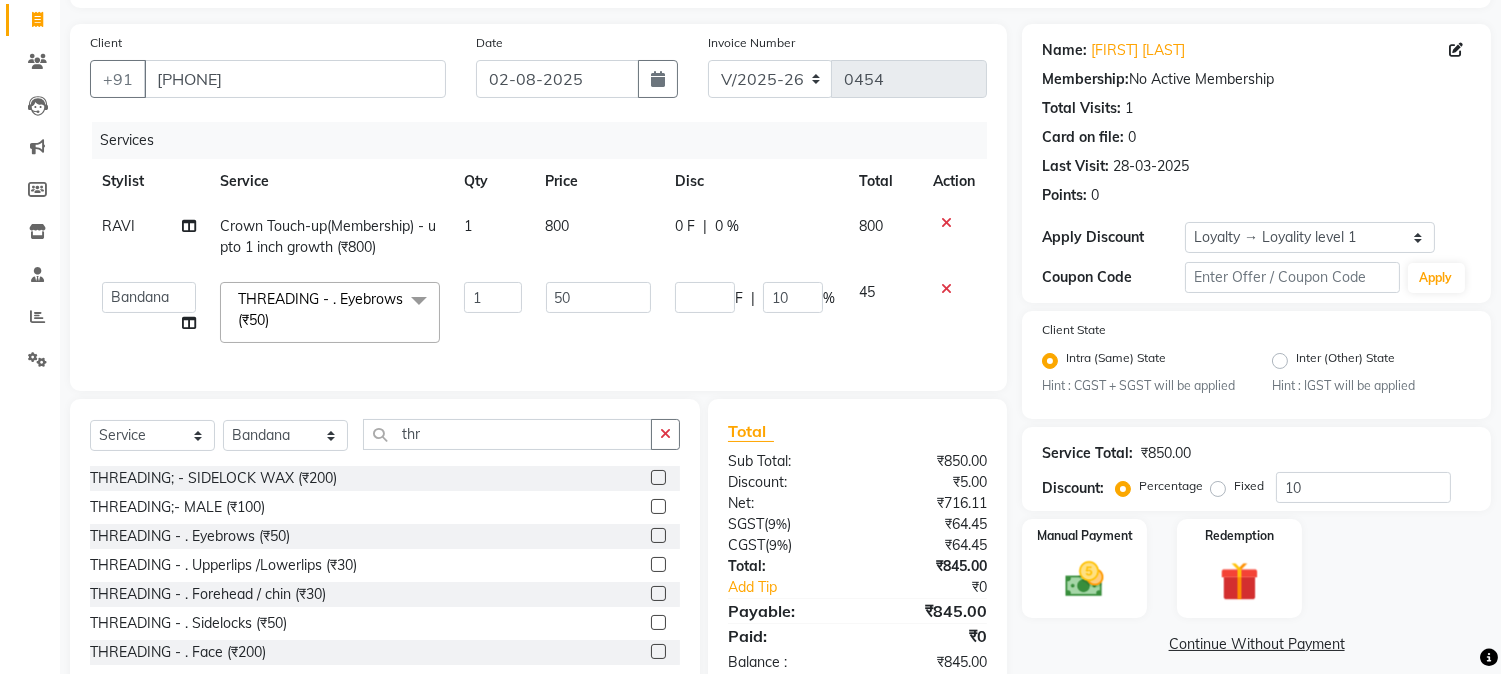 click on "F | 10 %" 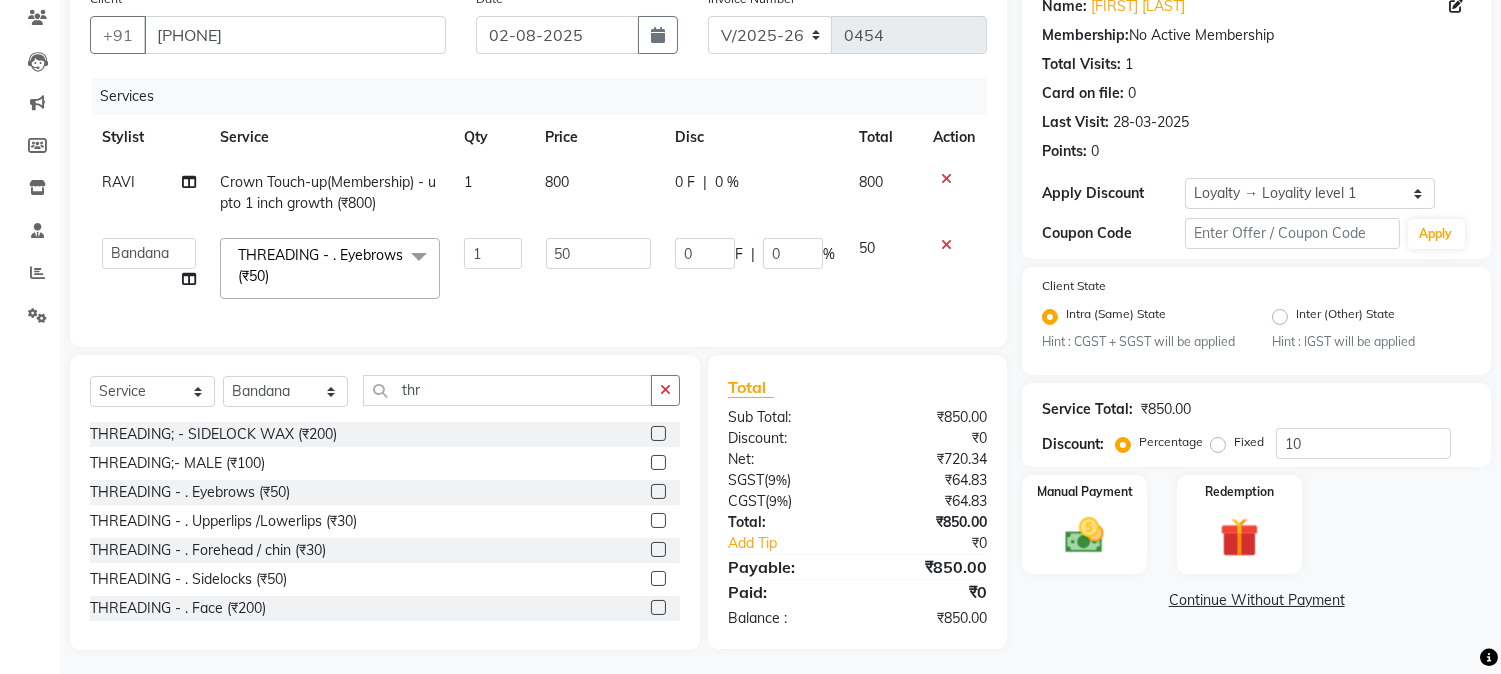scroll, scrollTop: 192, scrollLeft: 0, axis: vertical 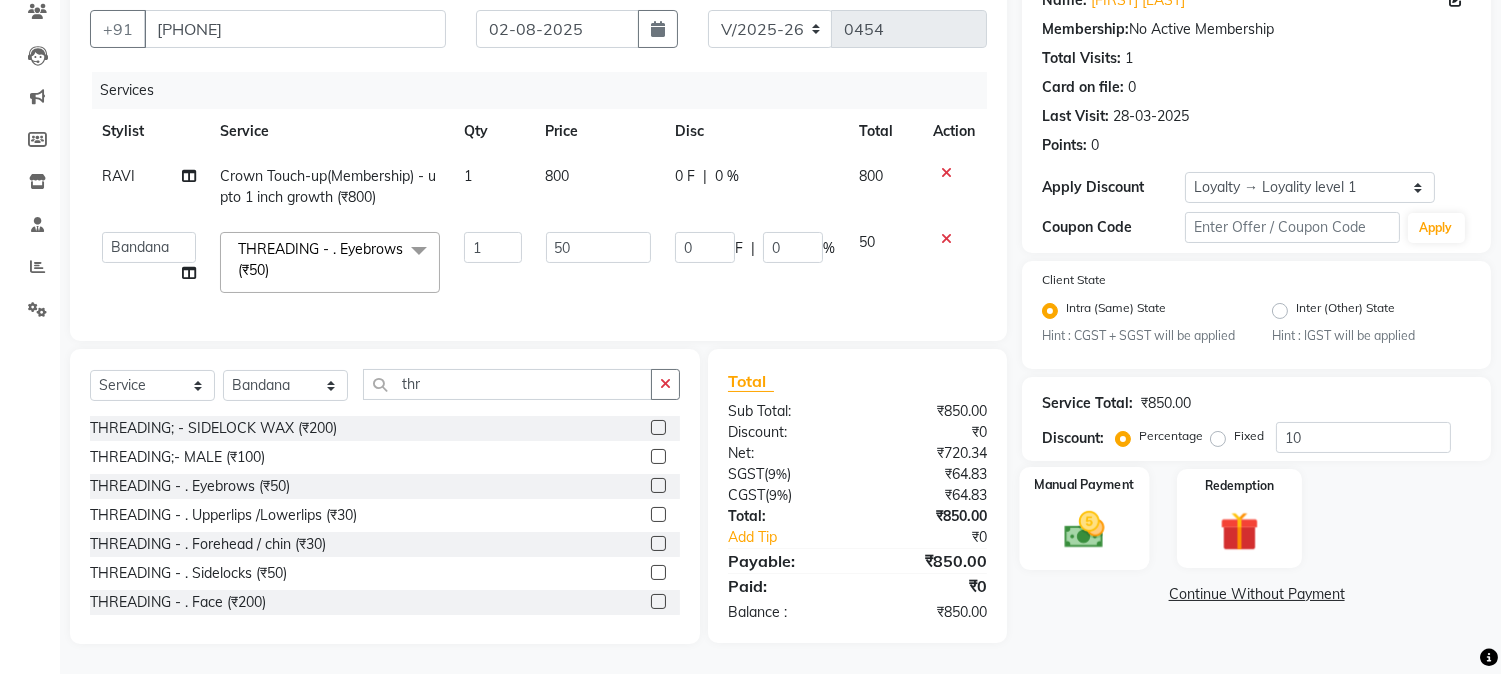 click 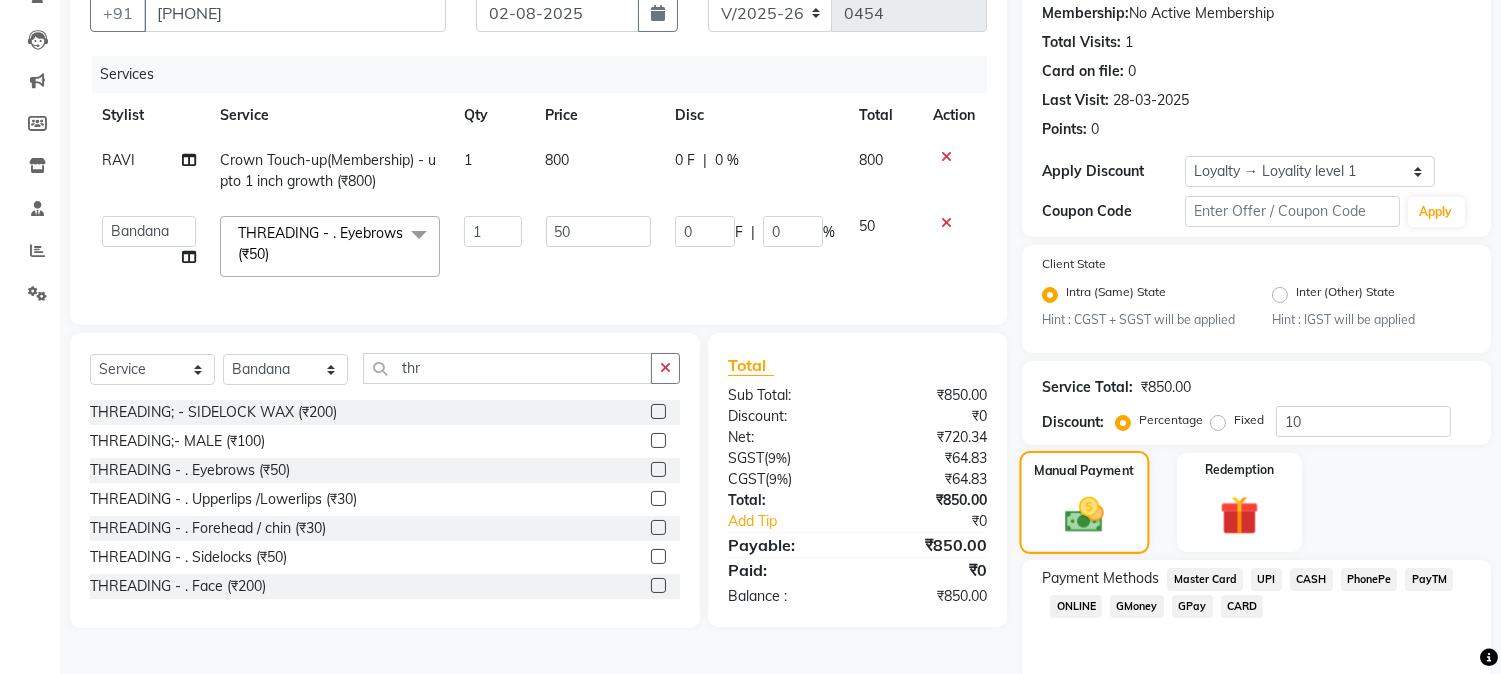 scroll, scrollTop: 268, scrollLeft: 0, axis: vertical 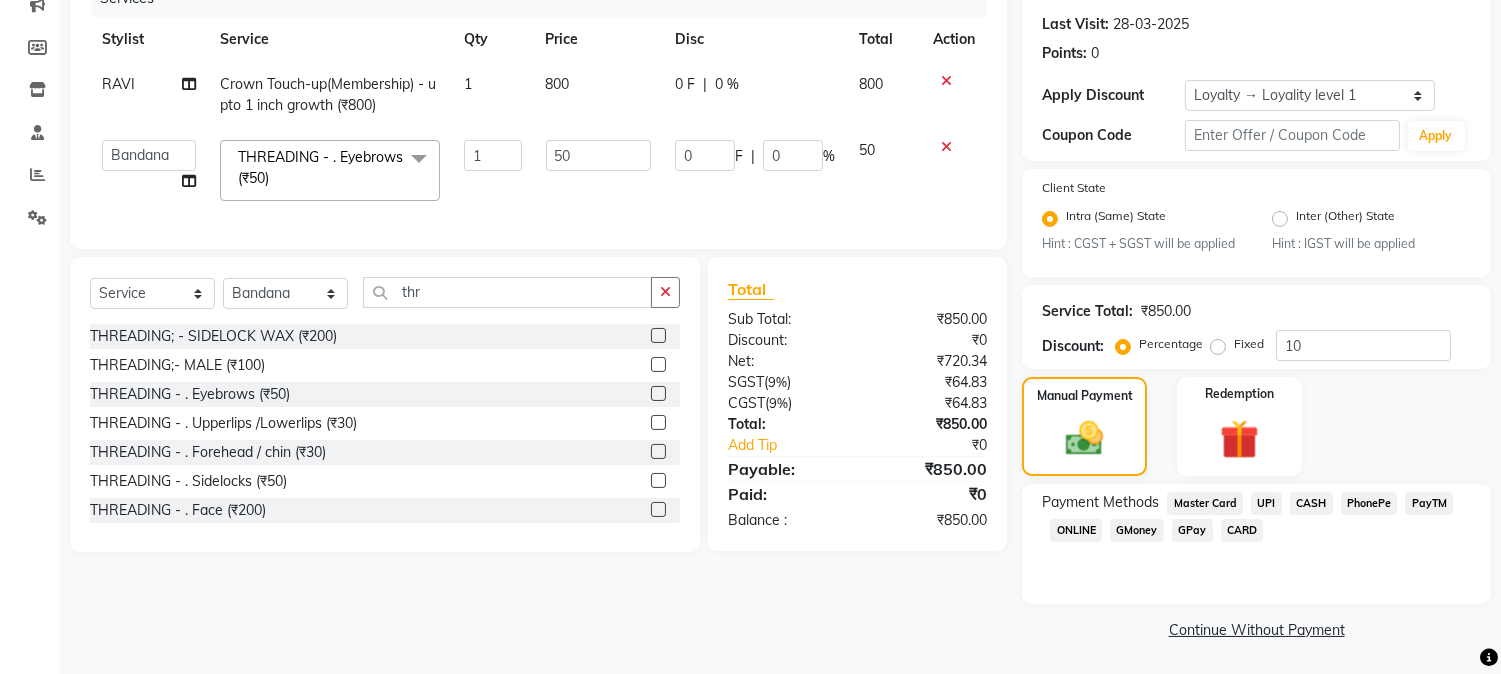 click on "GPay" 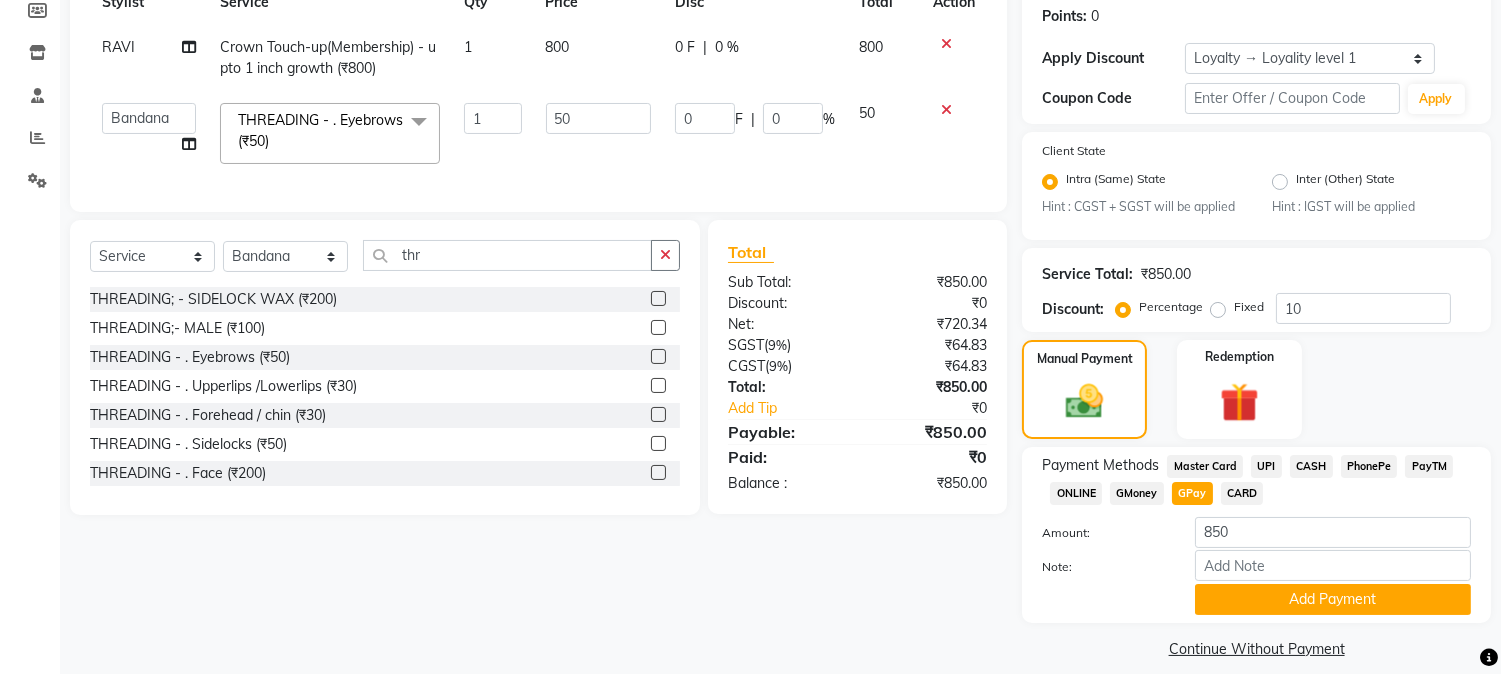 scroll, scrollTop: 325, scrollLeft: 0, axis: vertical 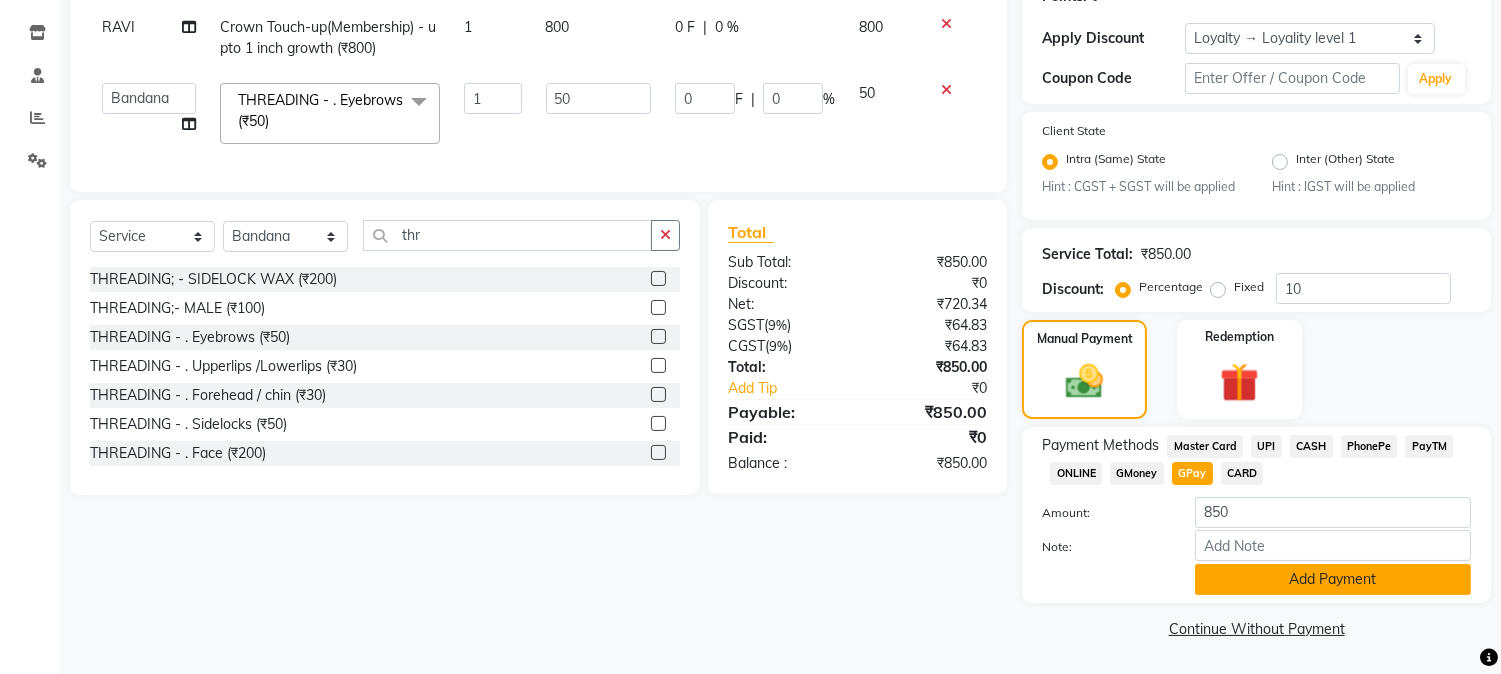 click on "Add Payment" 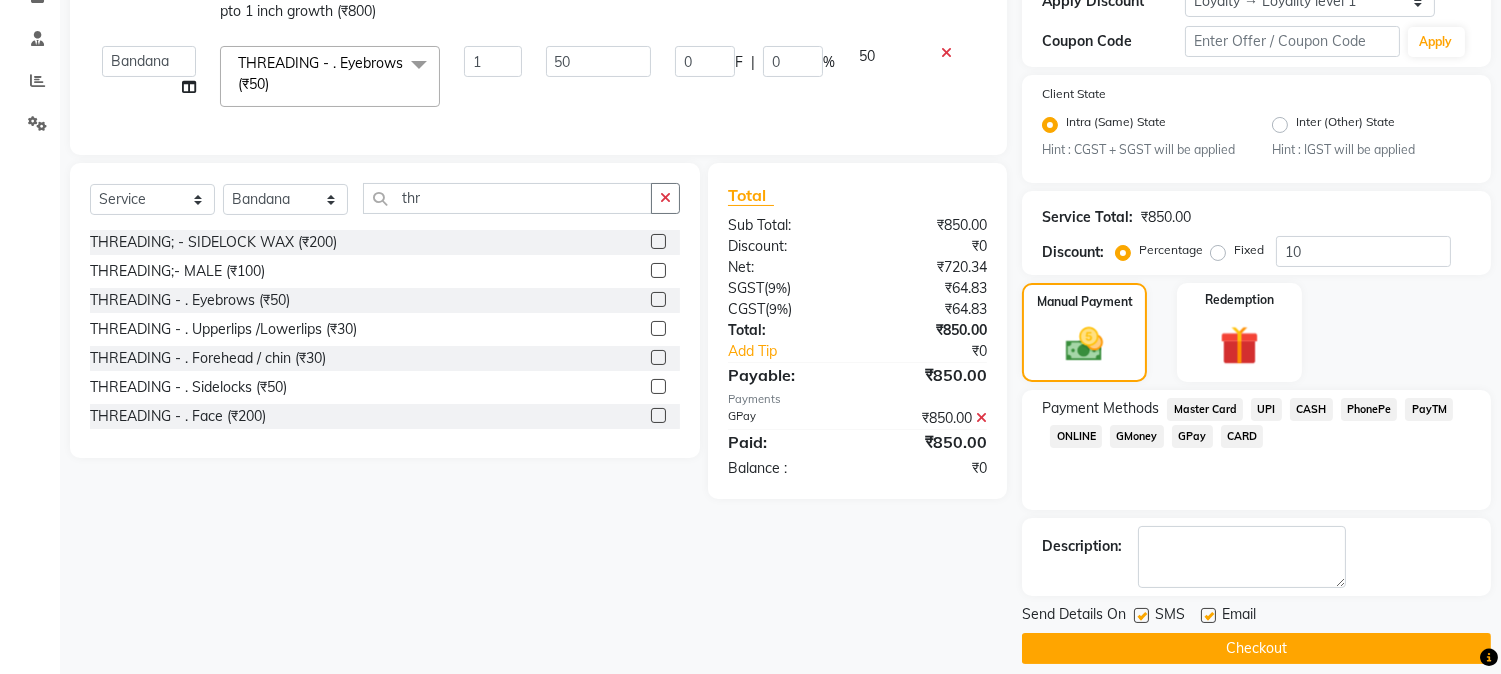 scroll, scrollTop: 382, scrollLeft: 0, axis: vertical 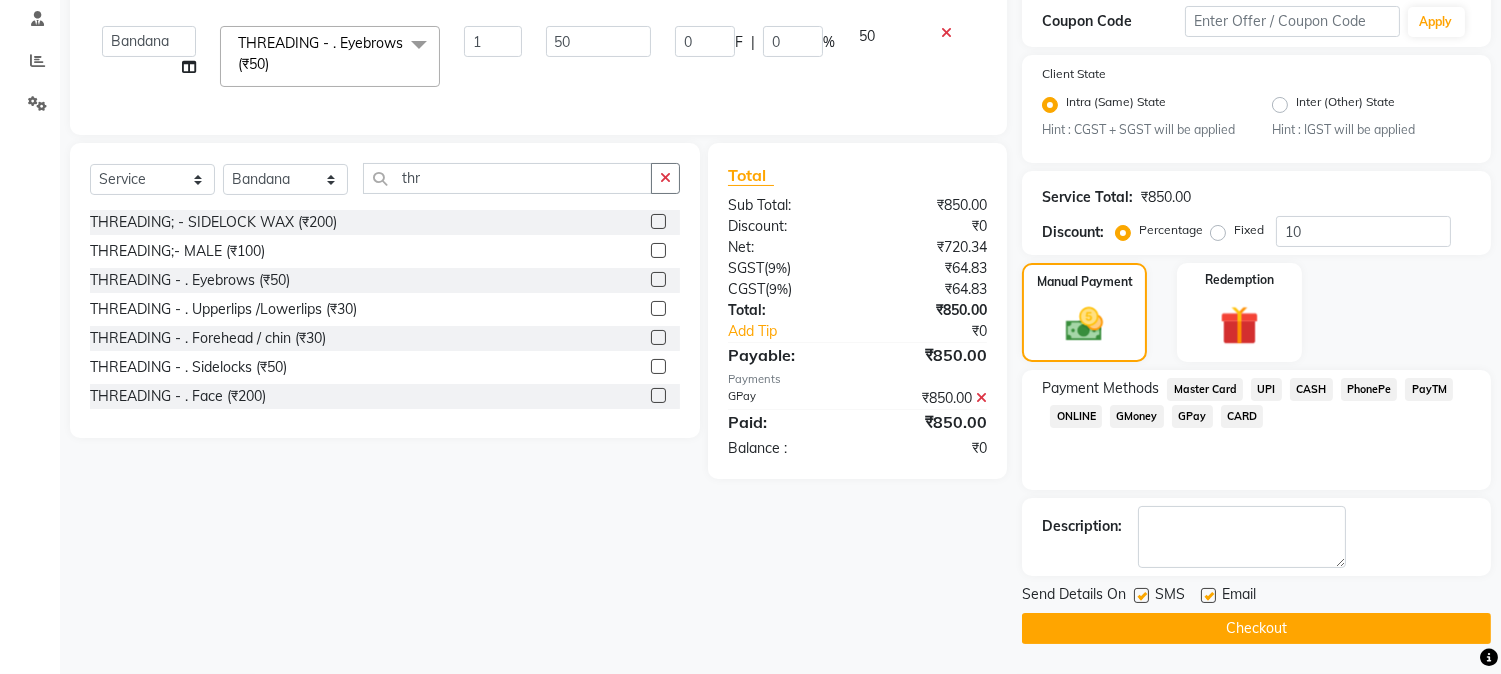 click 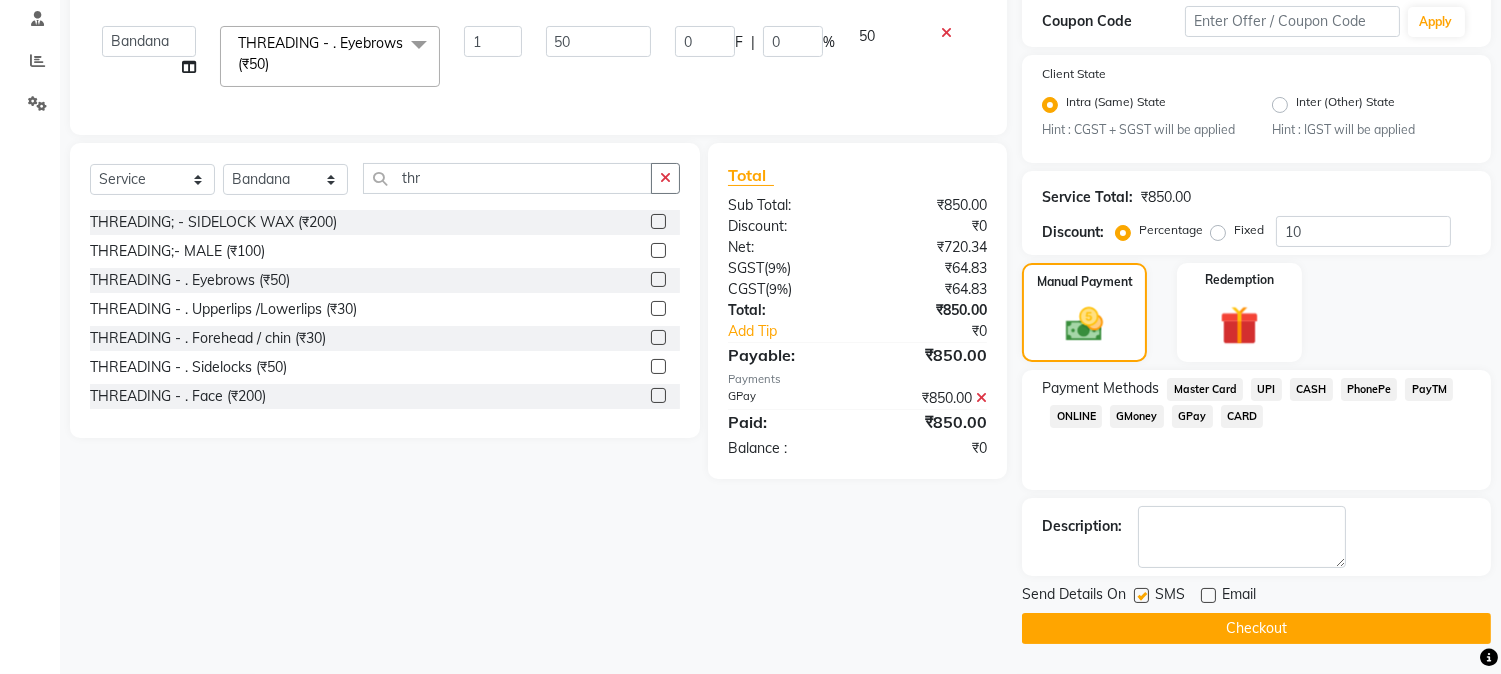 click on "Checkout" 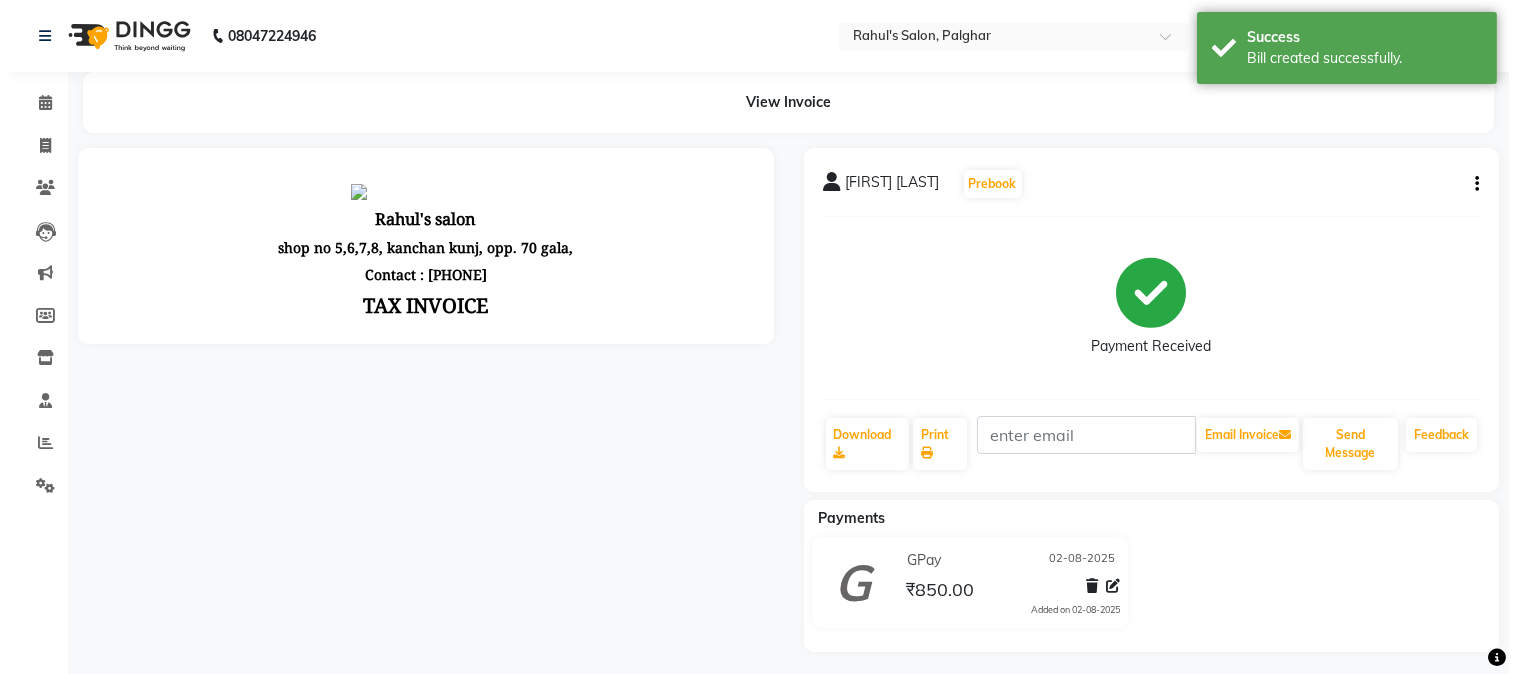 scroll, scrollTop: 0, scrollLeft: 0, axis: both 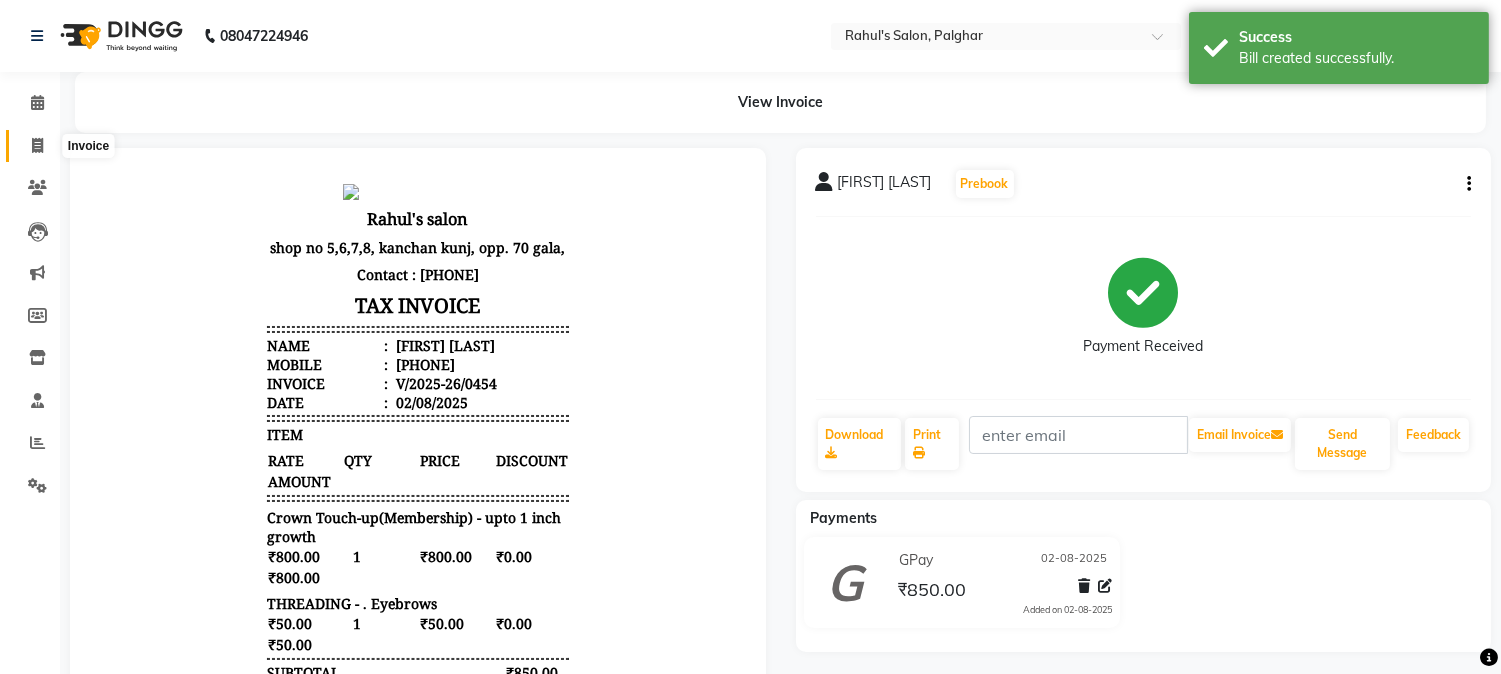 click 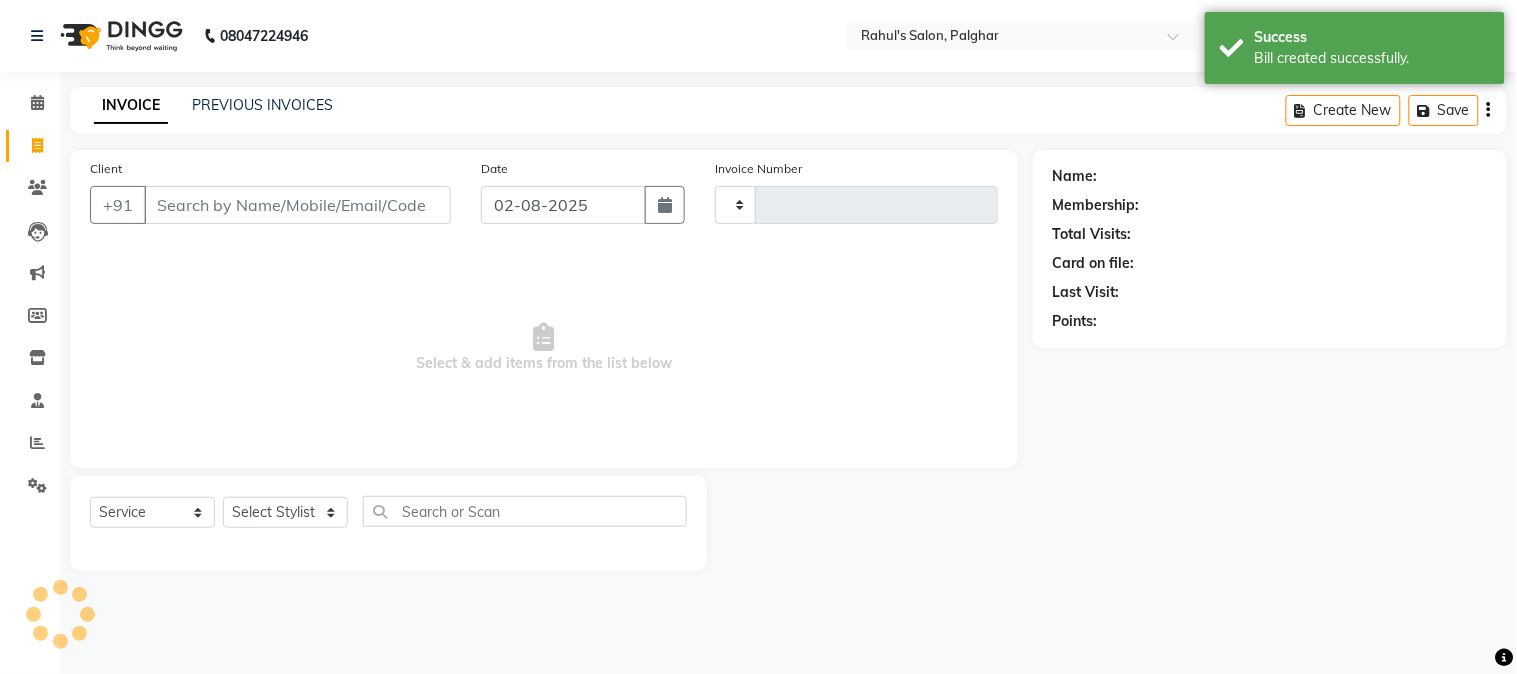 type on "0455" 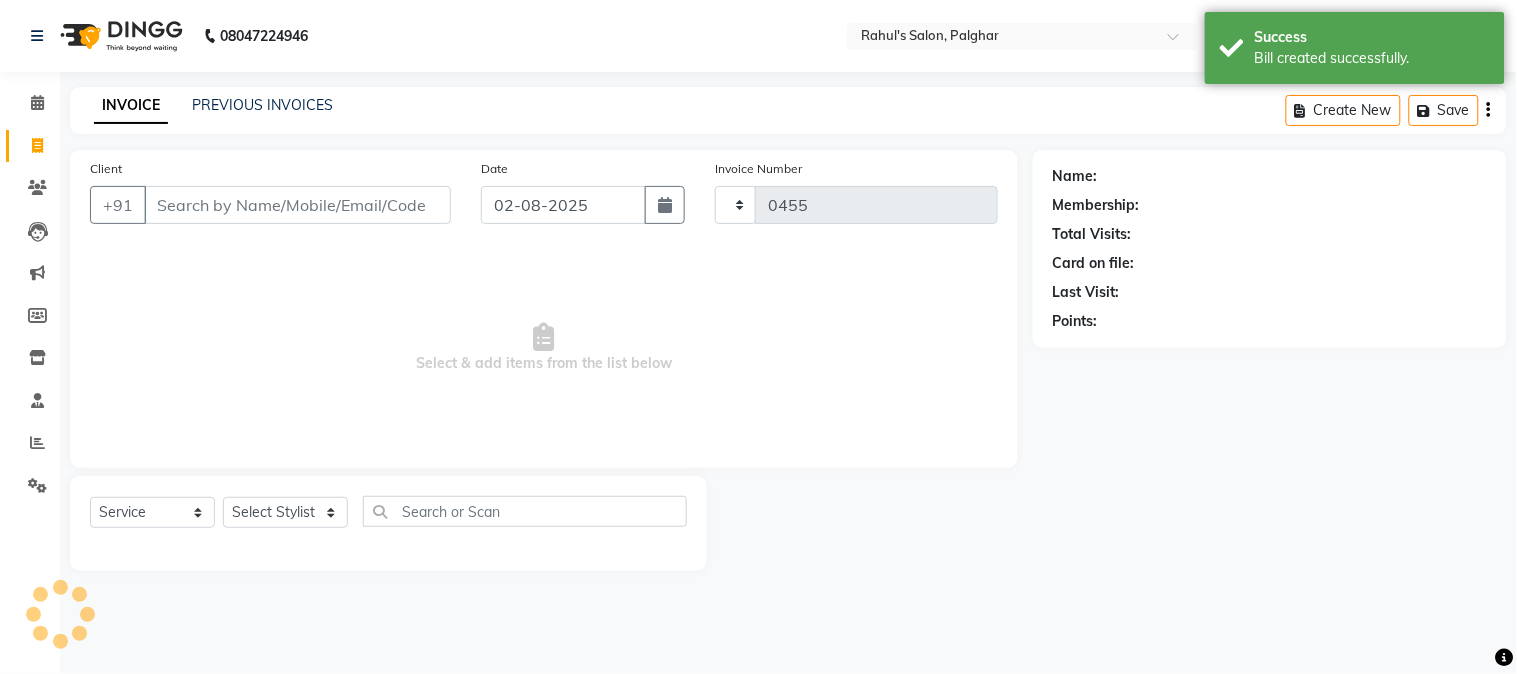 select on "4166" 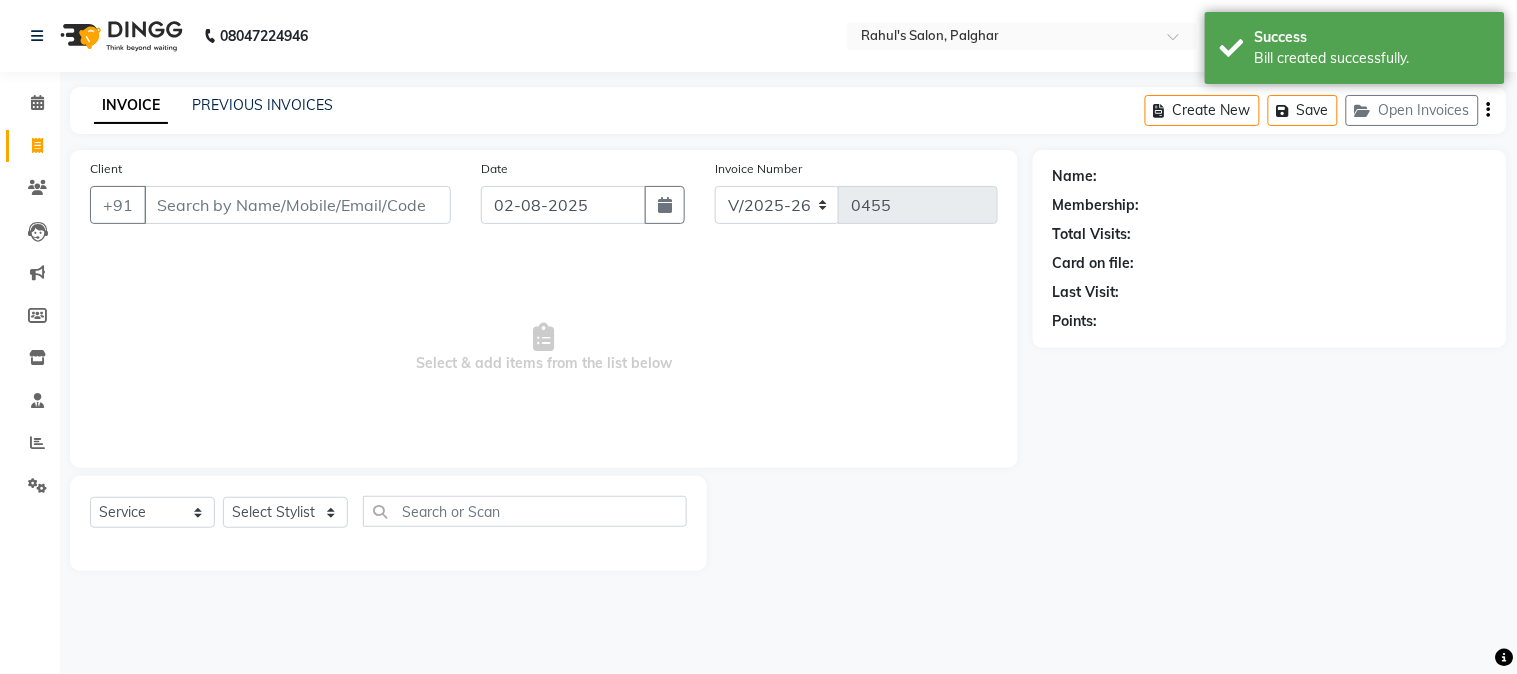 click on "Client" at bounding box center [297, 205] 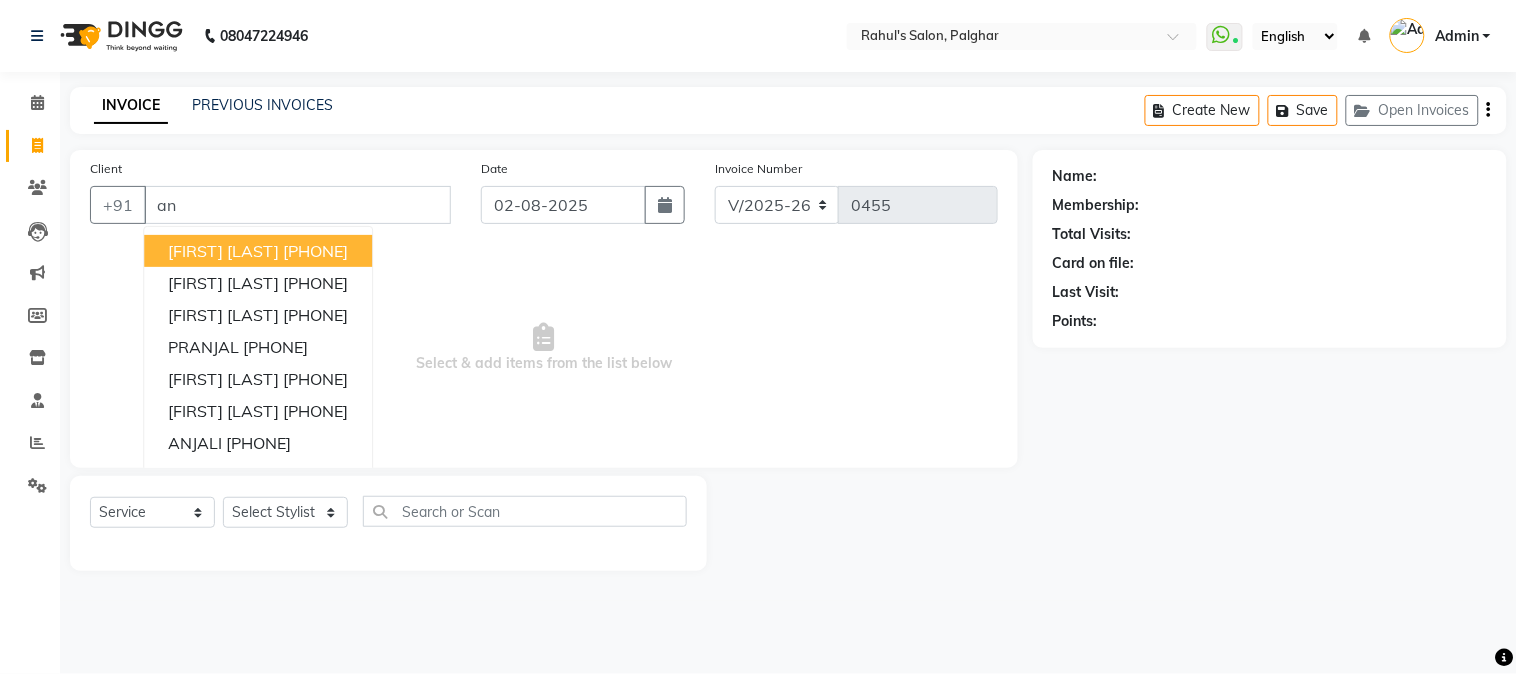 type on "a" 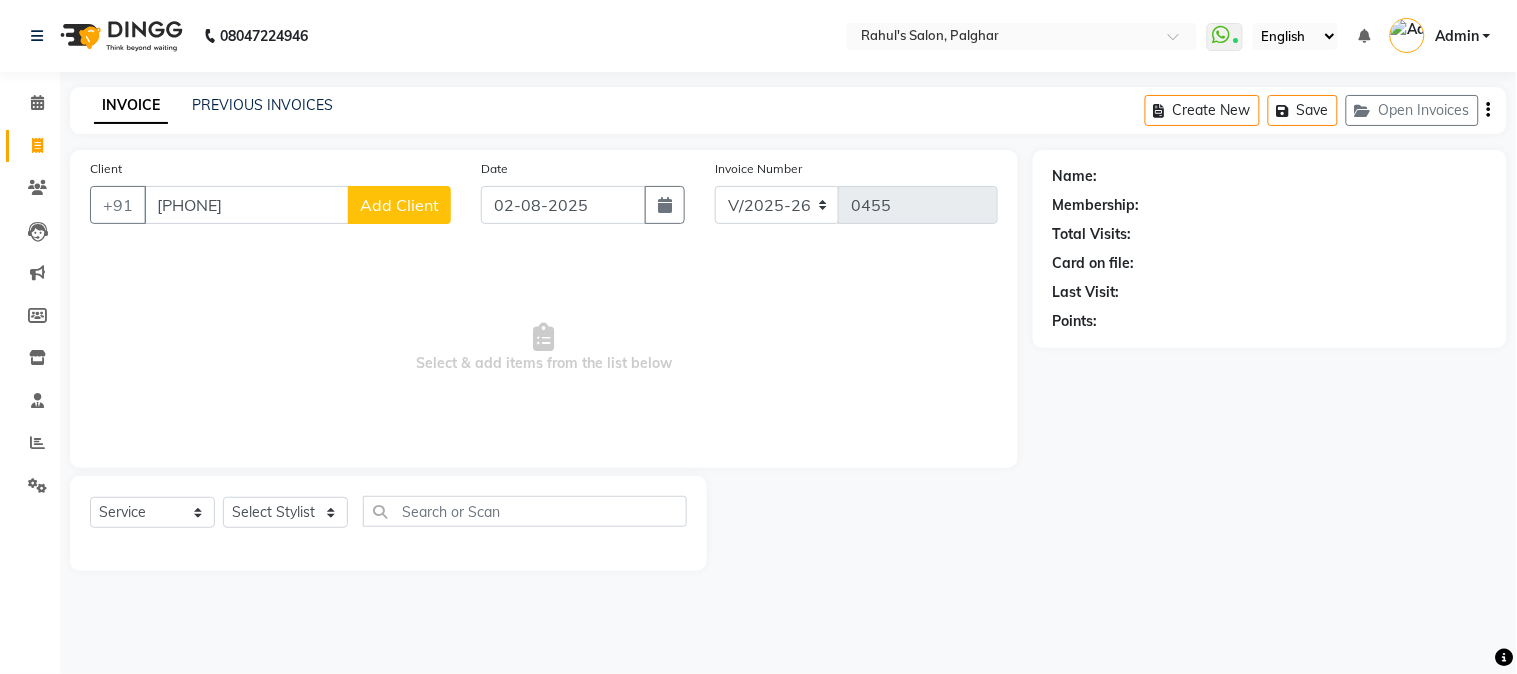 type on "[PHONE]" 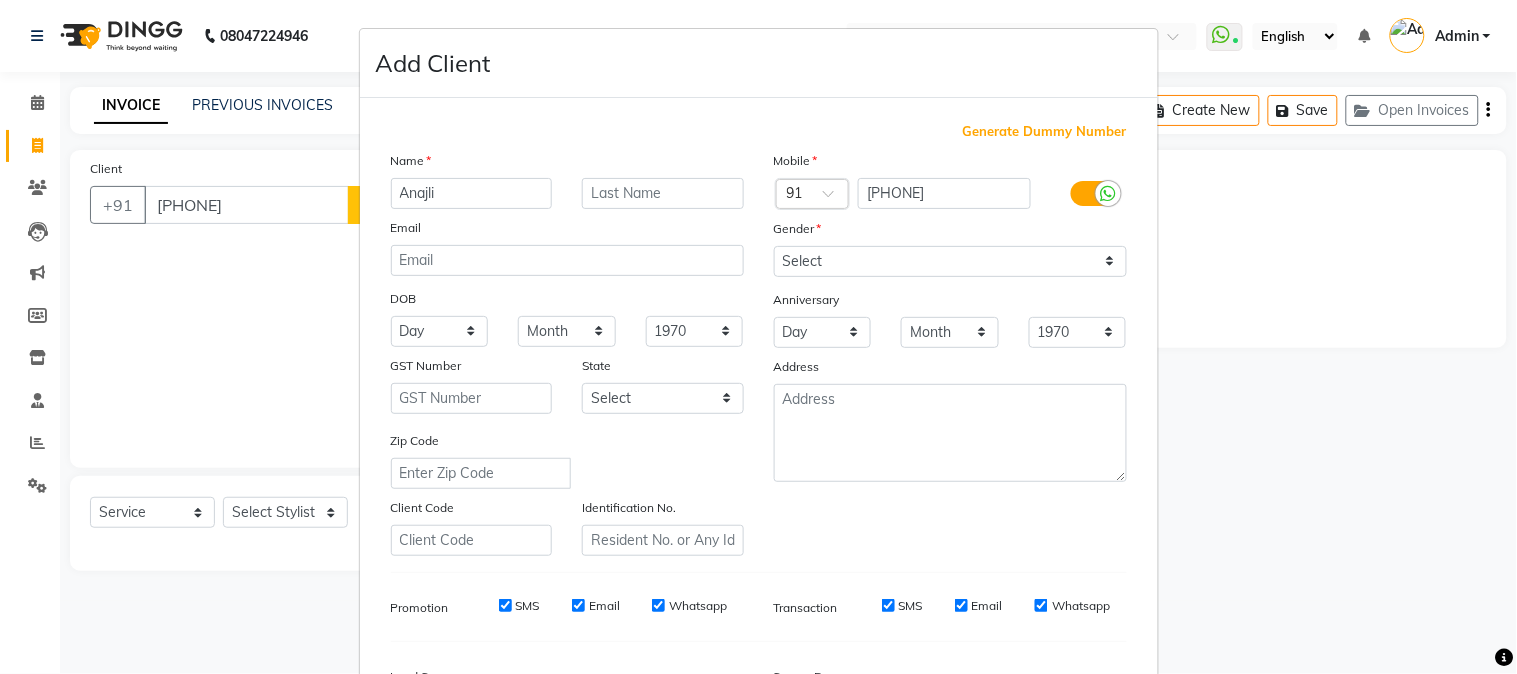 click on "Anajli" at bounding box center (472, 193) 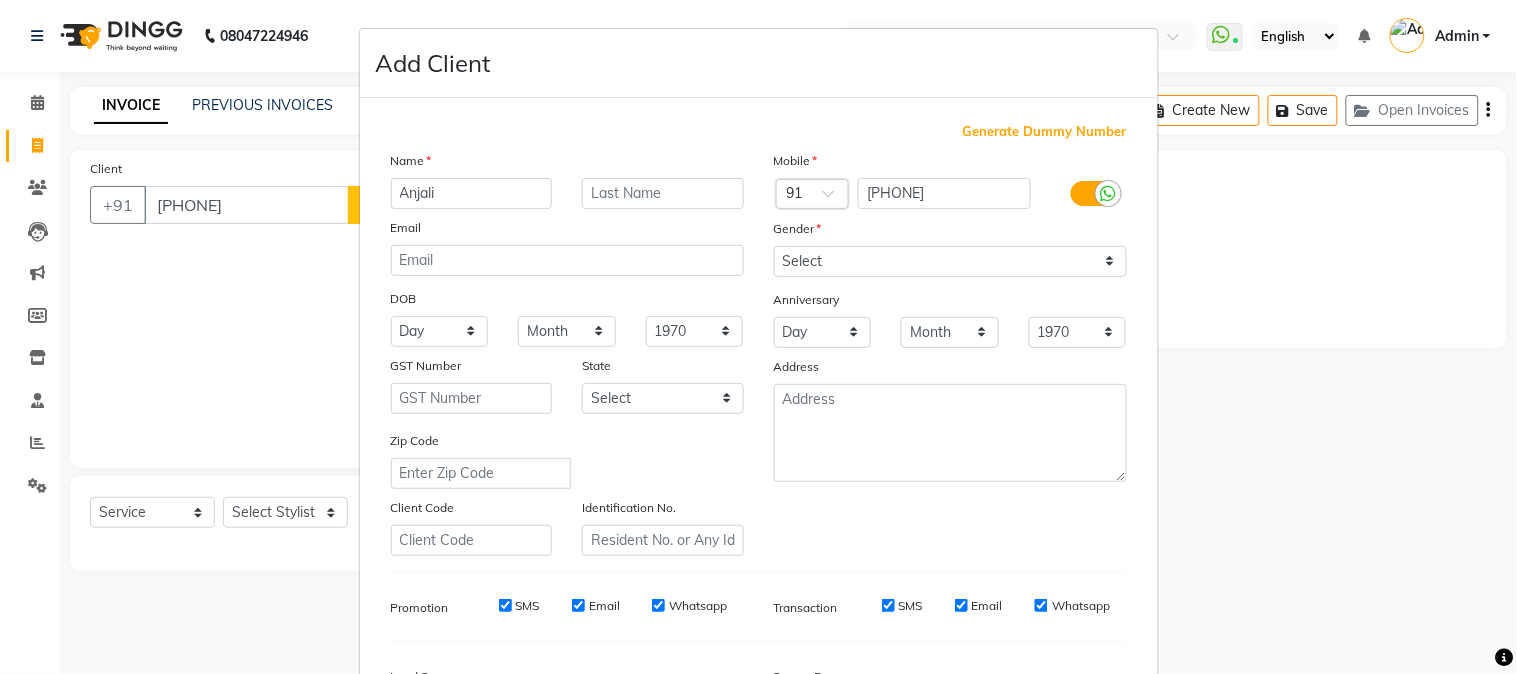 type on "Anjali" 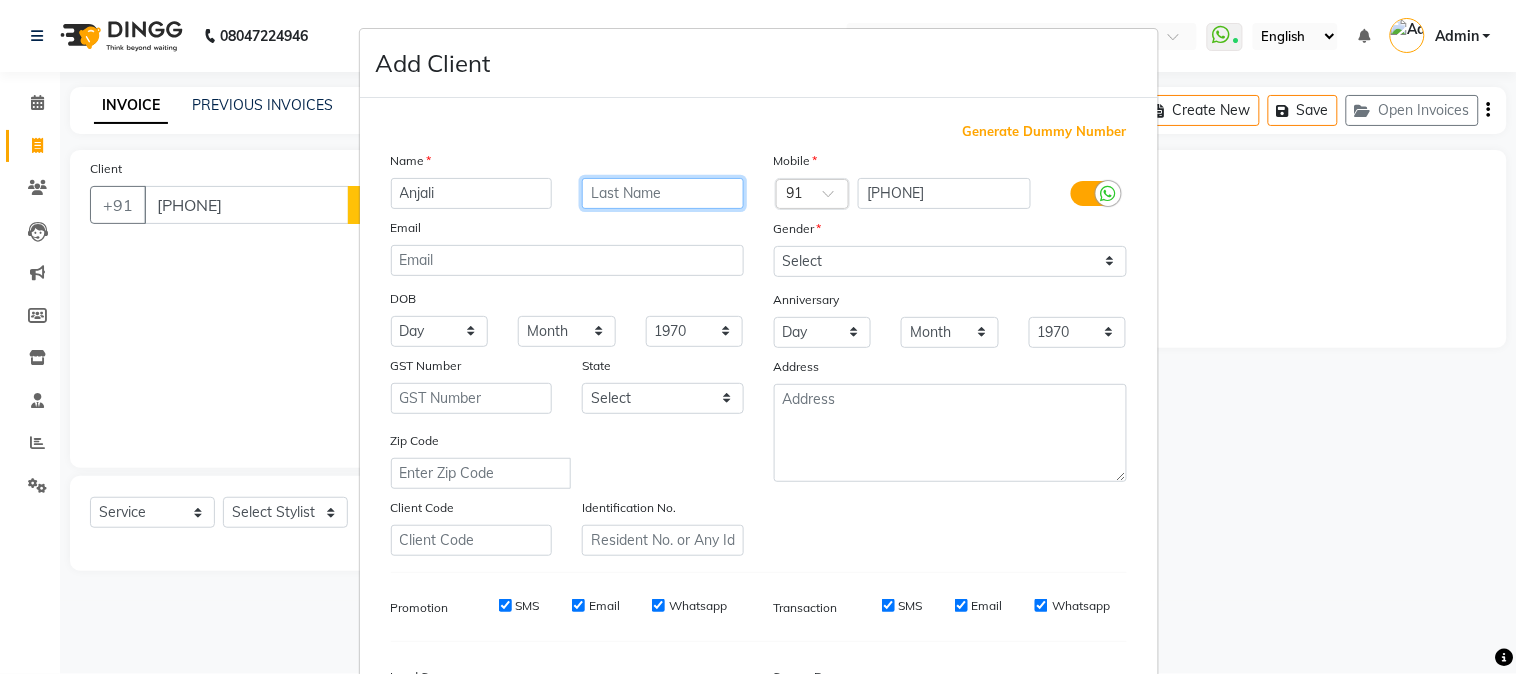 click at bounding box center [663, 193] 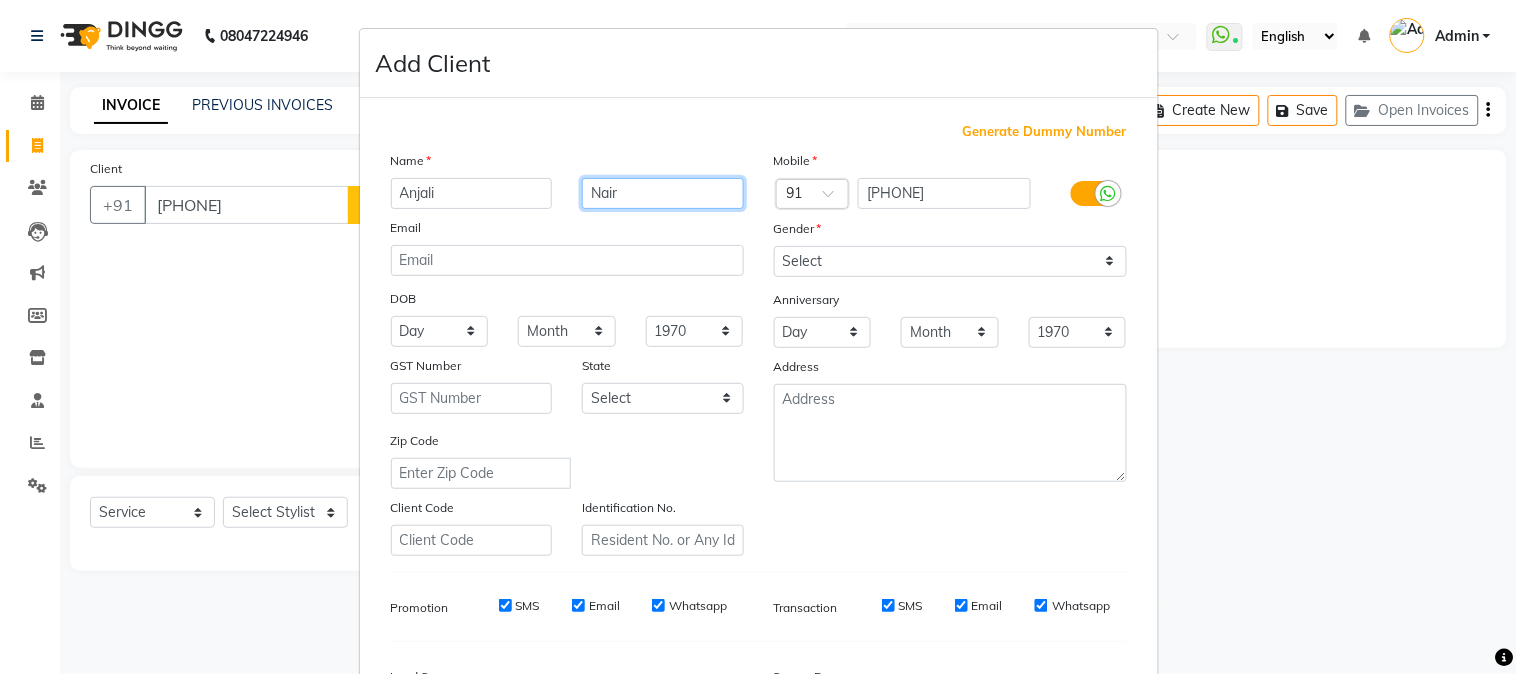 type on "Nair" 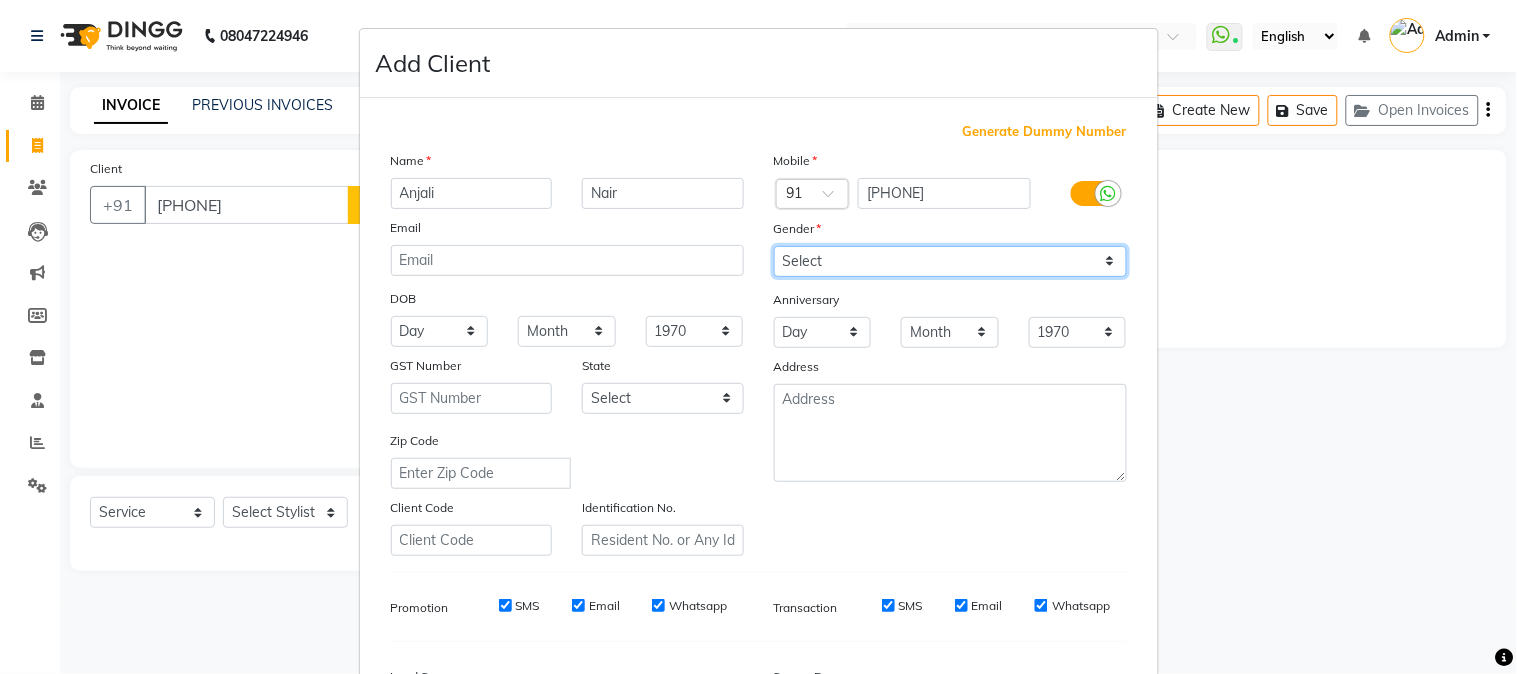 click on "Select Male Female Other Prefer Not To Say" at bounding box center [950, 261] 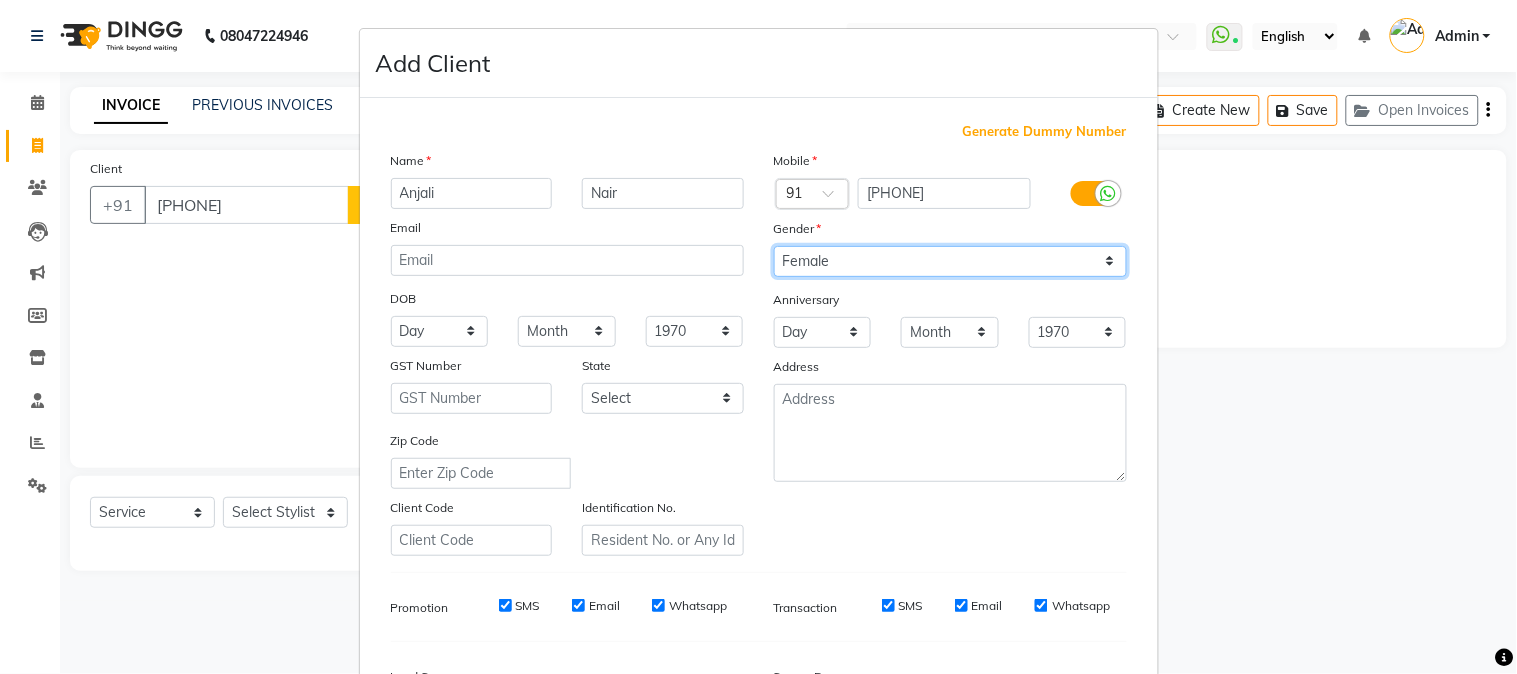 click on "Select Male Female Other Prefer Not To Say" at bounding box center [950, 261] 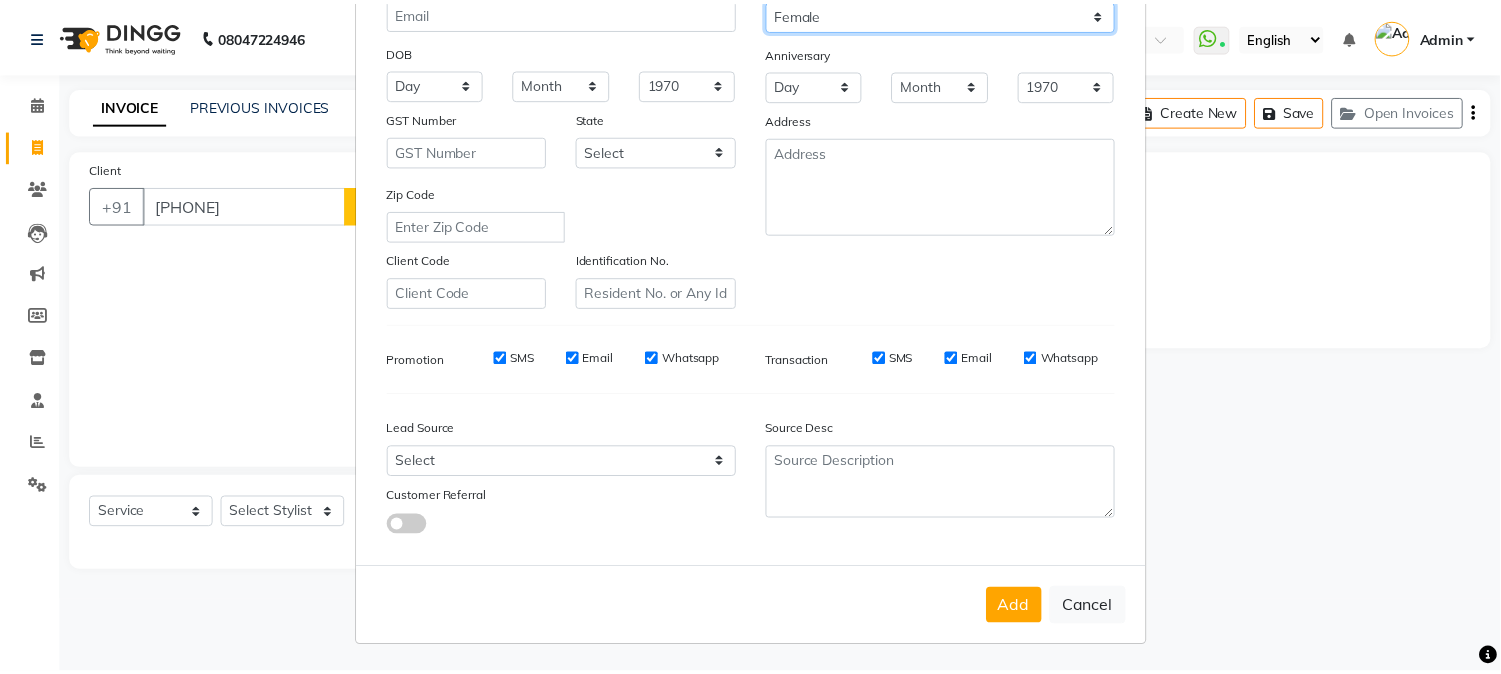 scroll, scrollTop: 250, scrollLeft: 0, axis: vertical 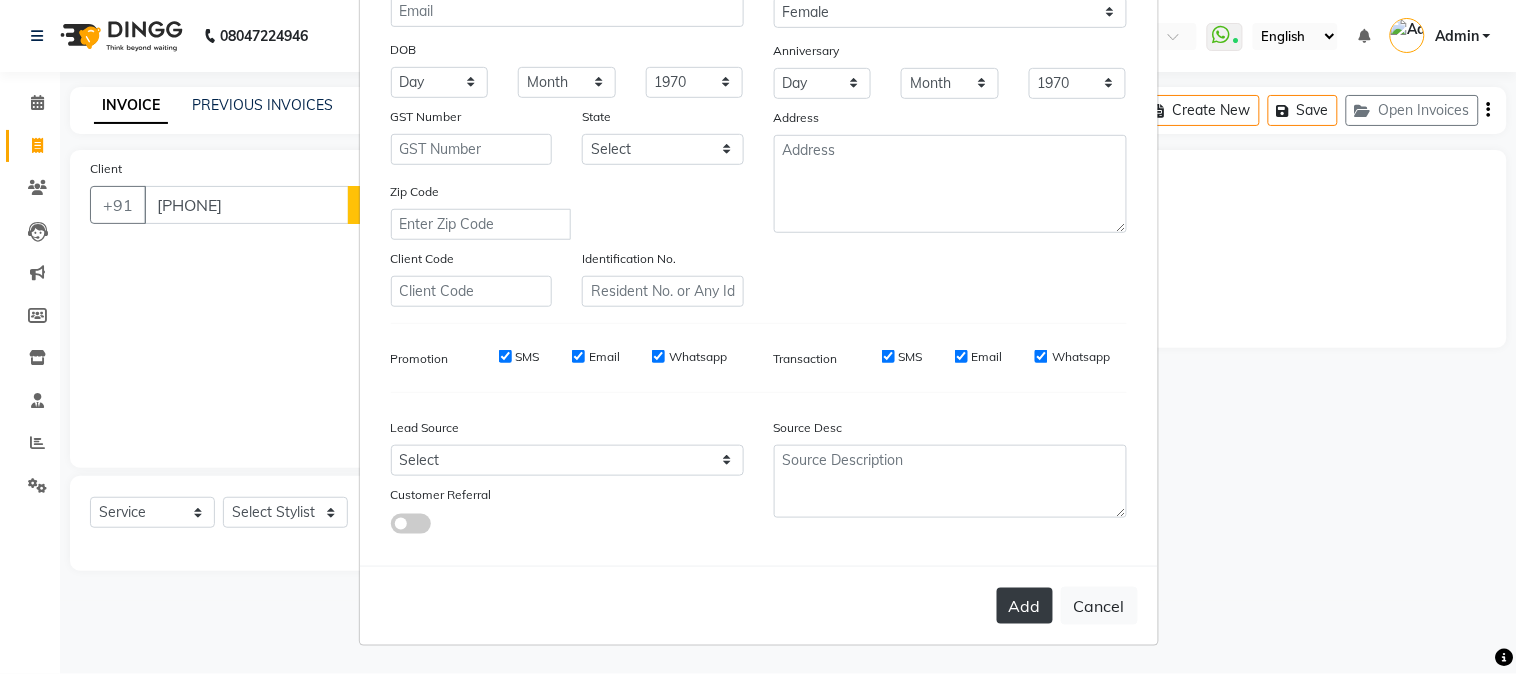 click on "Add" at bounding box center (1025, 606) 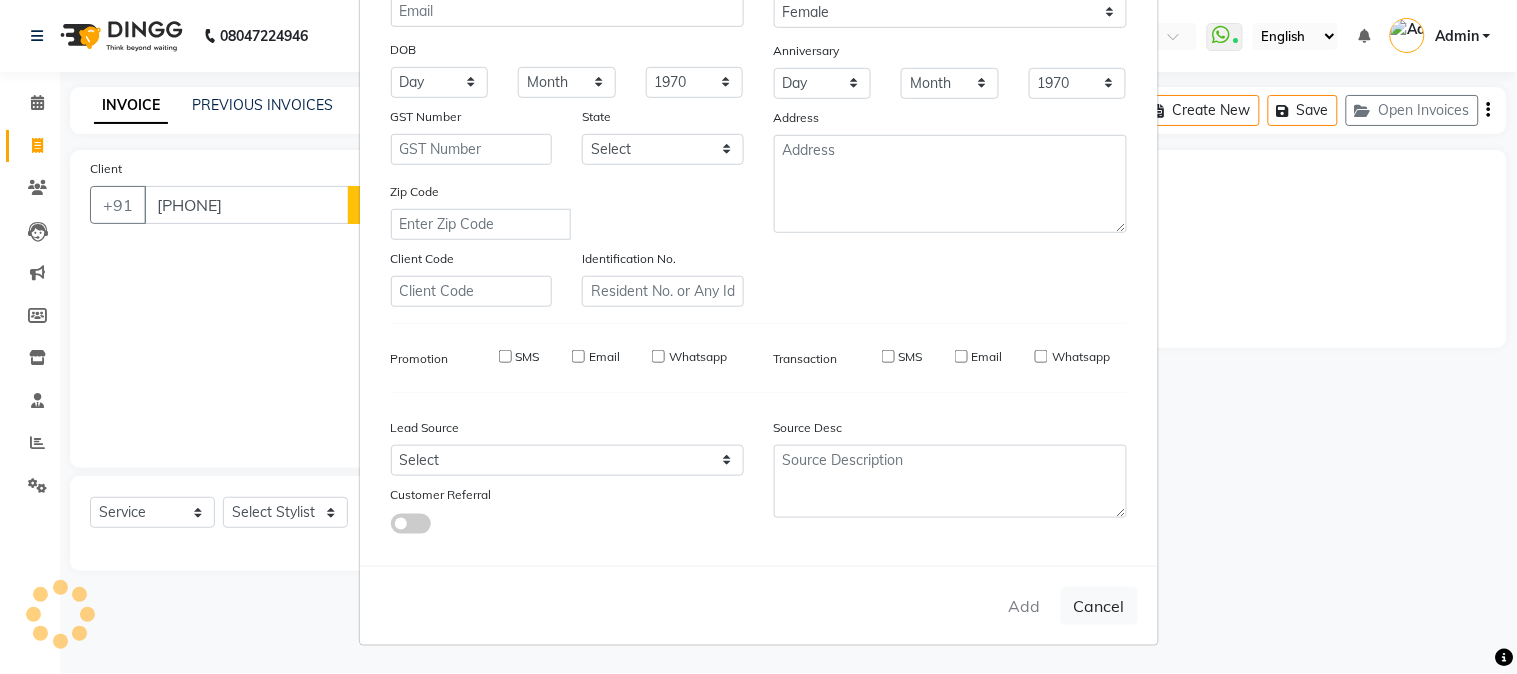 type 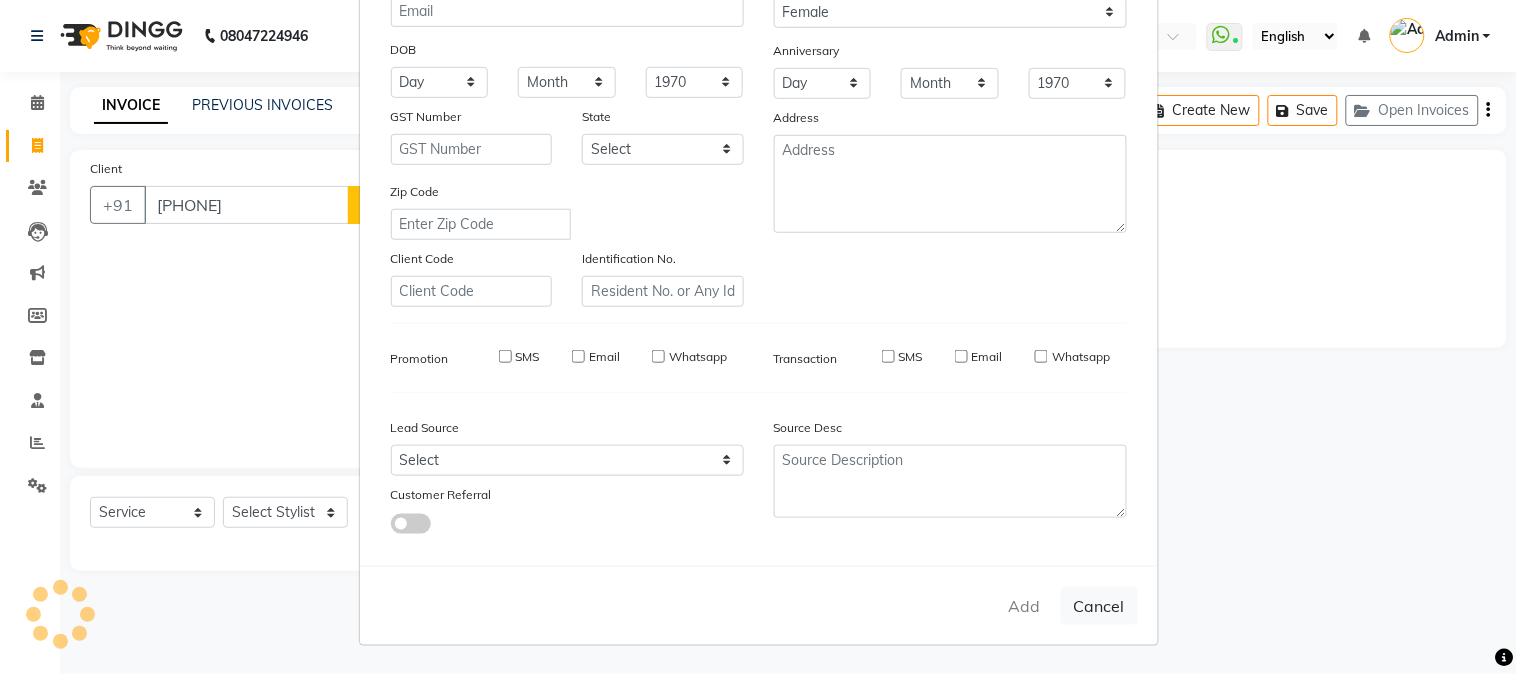 type 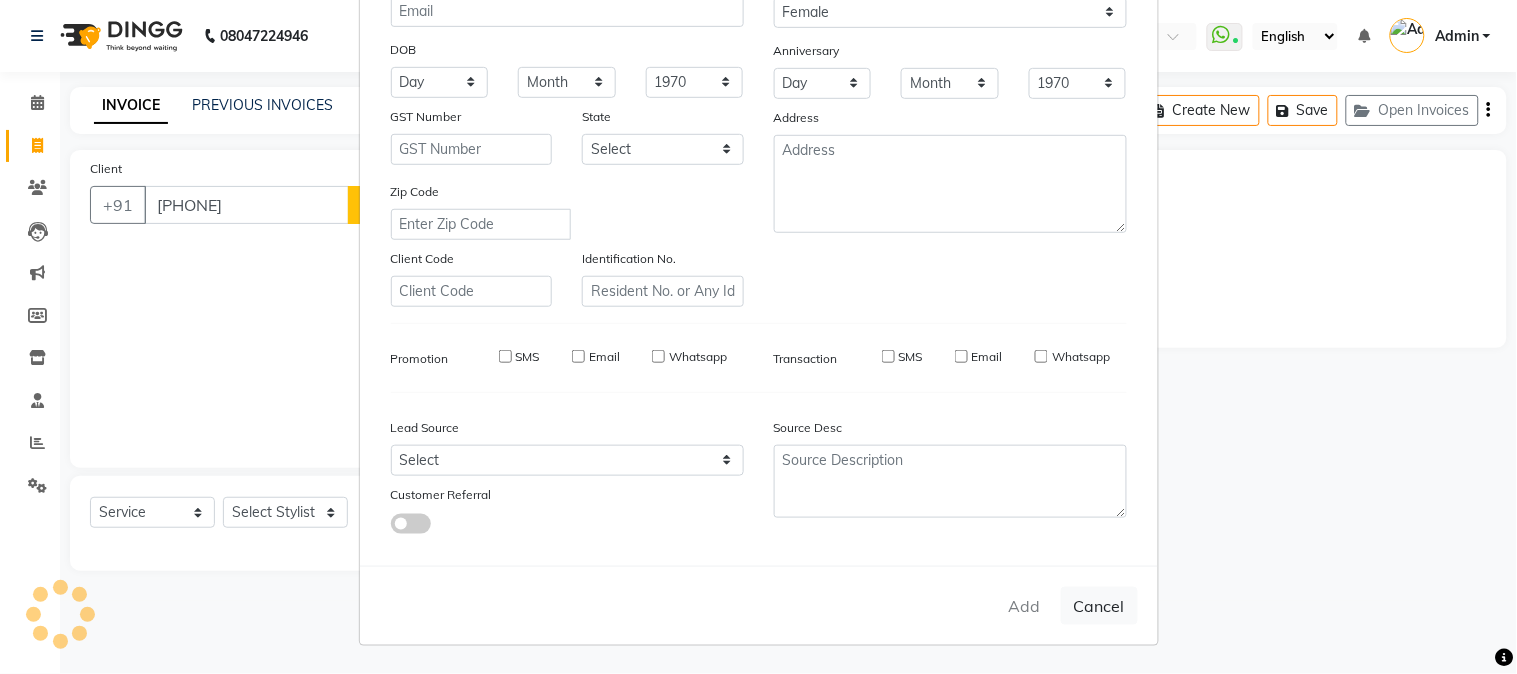 select 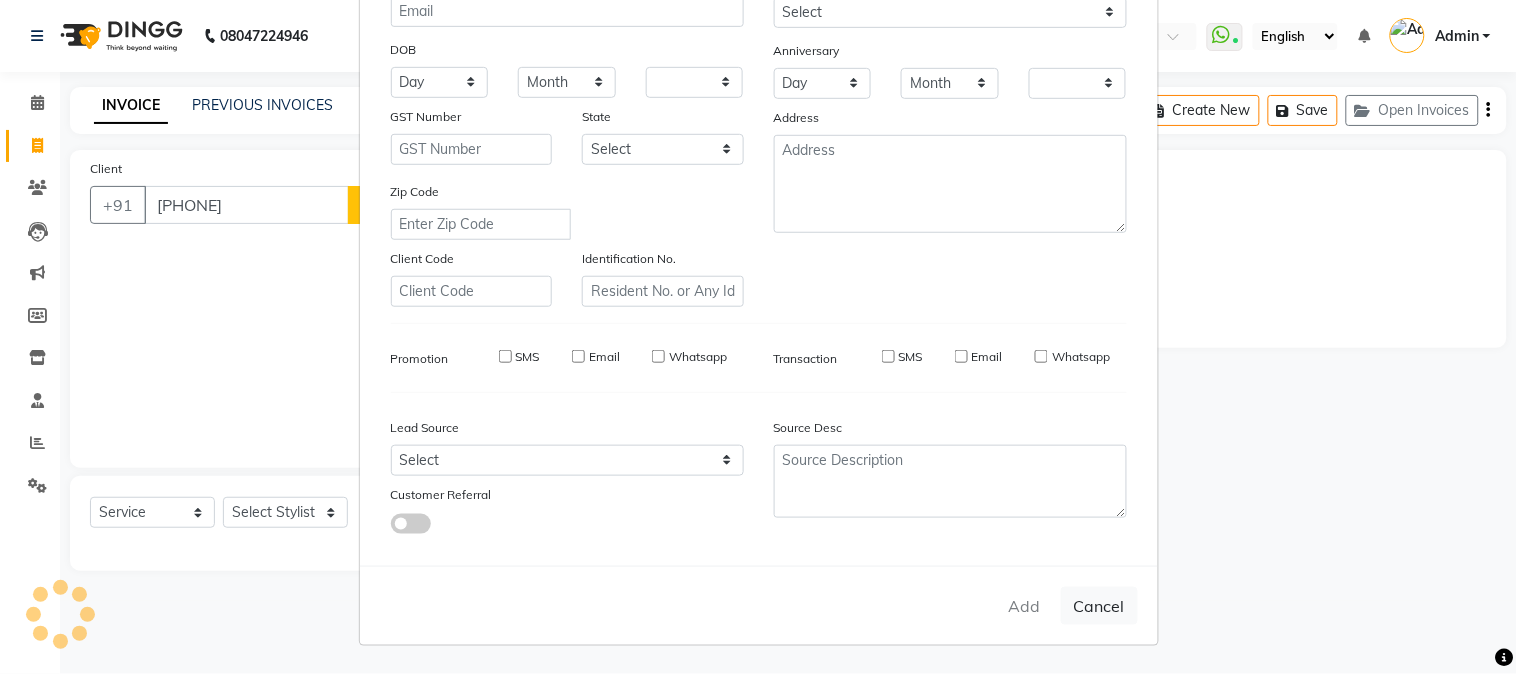 select on "1: Object" 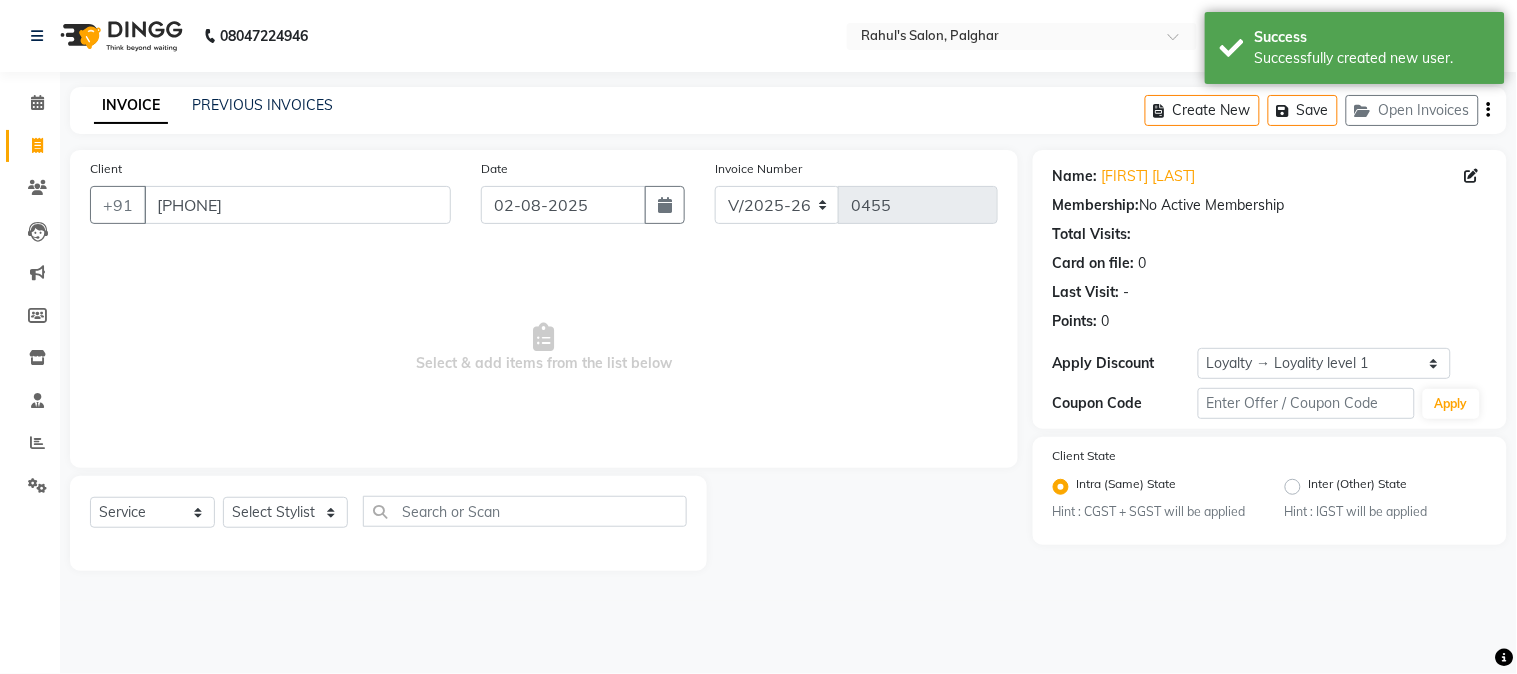 click on "Select  Service  Product  Membership  Package Voucher Prepaid Gift Card  Select Stylist AARMAN AAYUSHI SHARMA Akruti AMAN  Amir Arbaz Asif Ansari BABLU Bandana BHAGYESH CHETAN CHETAN BOISAR furkan GEETA KISHOR KISHOR JAMBHULKAR kunal mushahid  [muddu] Nilam NIRANJAN [LAST] [LAST] PRABHA  PUNAM Rahul Sir RAVI  RIMA Rohit Tandel SALONI Sandy Sir sarfaraz shovib M.D shreya ZOYA" 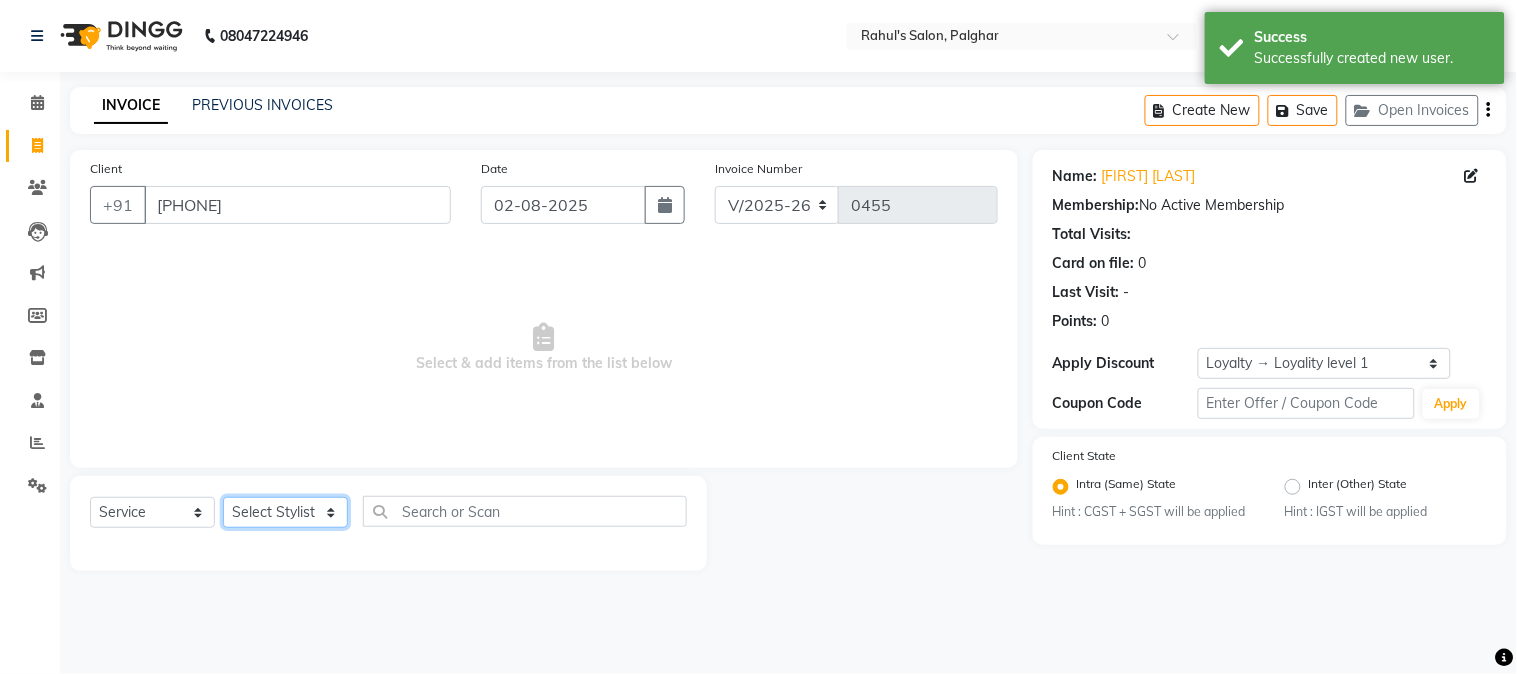 click on "Select Stylist AARMAN AAYUSHI SHARMA Akruti AMAN  Amir Arbaz Asif Ansari BABLU Bandana BHAGYESH CHETAN CHETAN BOISAR furkan GEETA KISHOR KISHOR JAMBHULKAR kunal mushahid  [muddu] Nilam NIRANJAN Nisha Parmar PRABHA  PUNAM Rahul Sir RAVI  RIMA Rohit Tandel SALONI Sandy Sir sarfaraz shovib M.D shreya ZOYA" 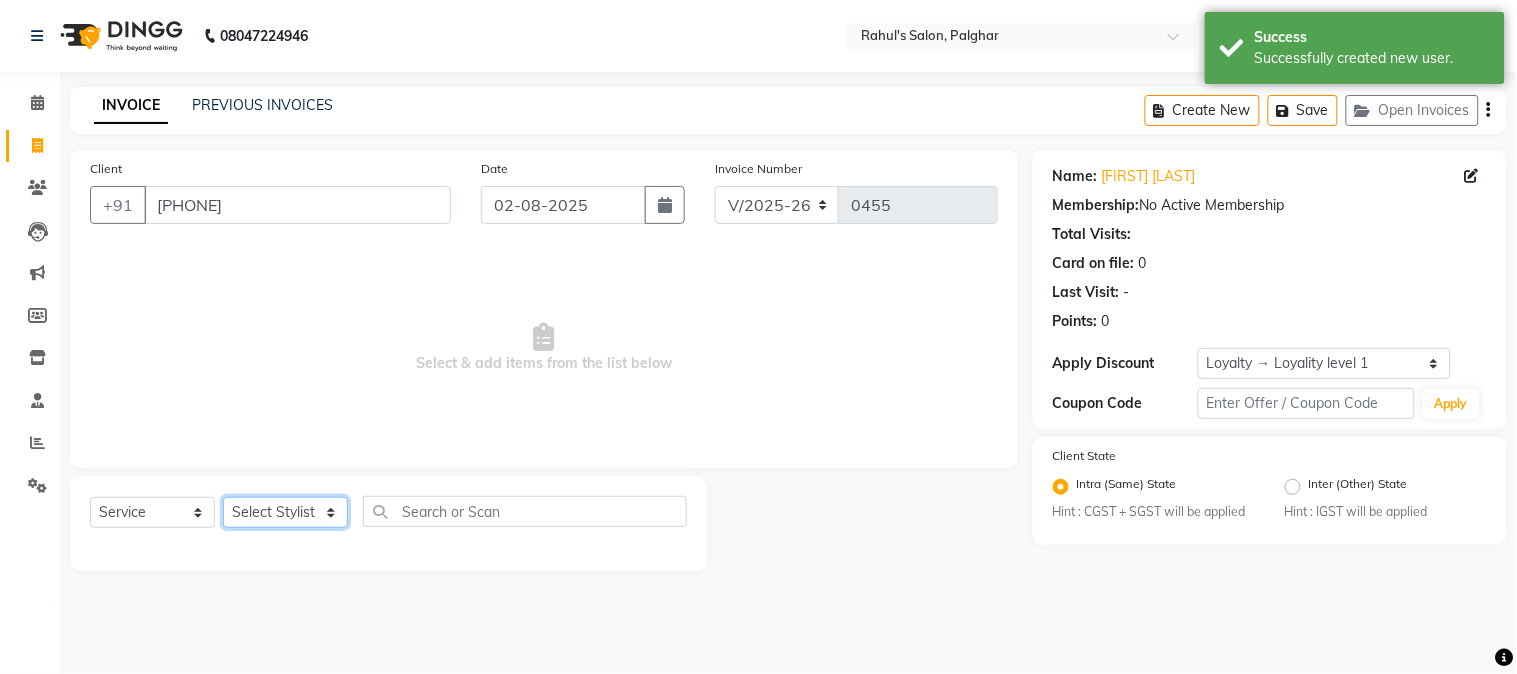 select on "70705" 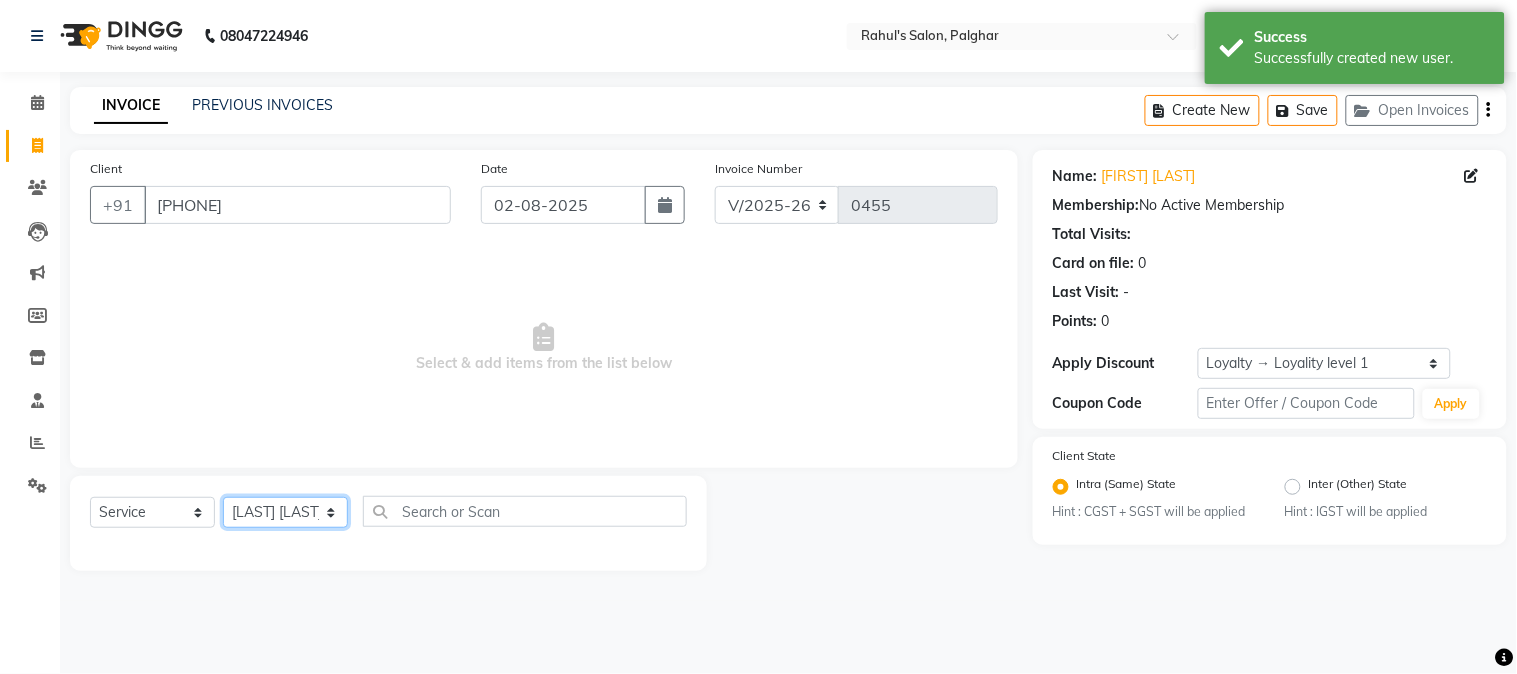 click on "Select Stylist AARMAN AAYUSHI SHARMA Akruti AMAN  Amir Arbaz Asif Ansari BABLU Bandana BHAGYESH CHETAN CHETAN BOISAR furkan GEETA KISHOR KISHOR JAMBHULKAR kunal mushahid  [muddu] Nilam NIRANJAN Nisha Parmar PRABHA  PUNAM Rahul Sir RAVI  RIMA Rohit Tandel SALONI Sandy Sir sarfaraz shovib M.D shreya ZOYA" 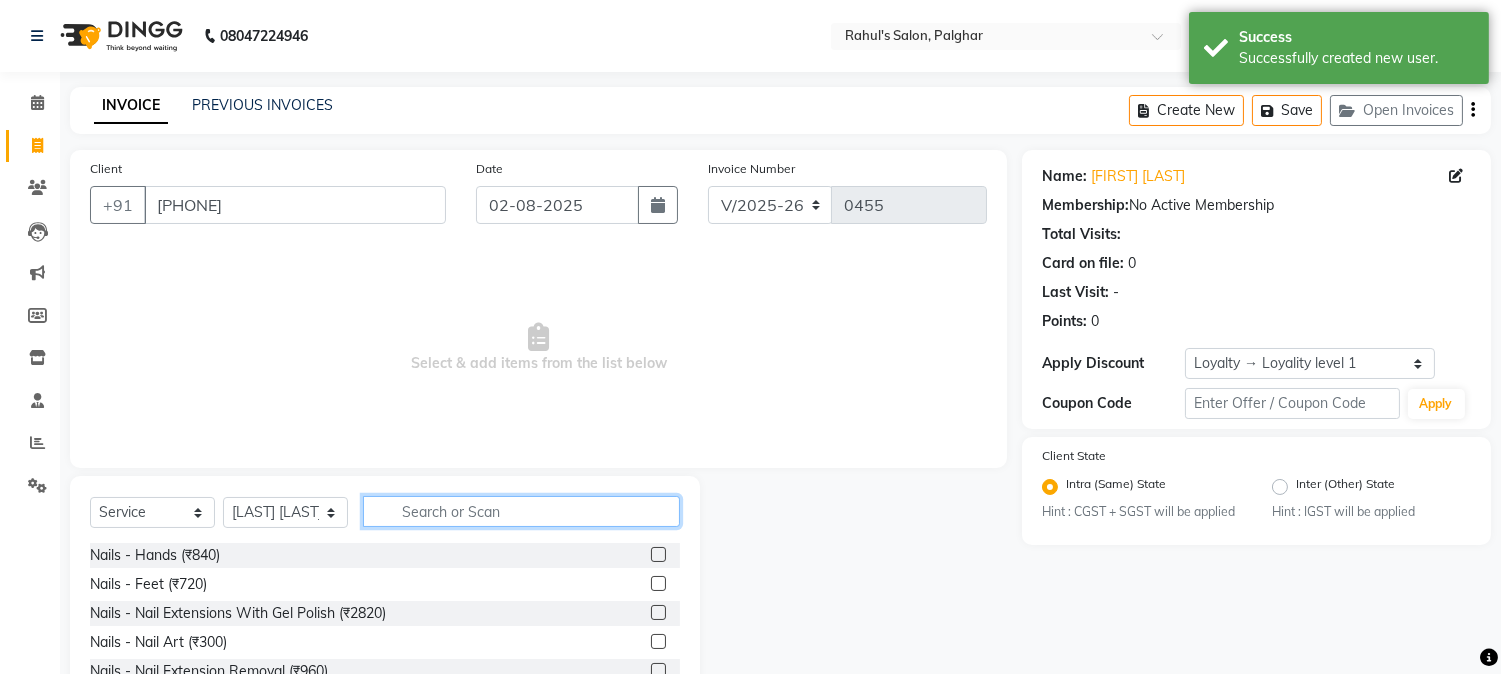 click 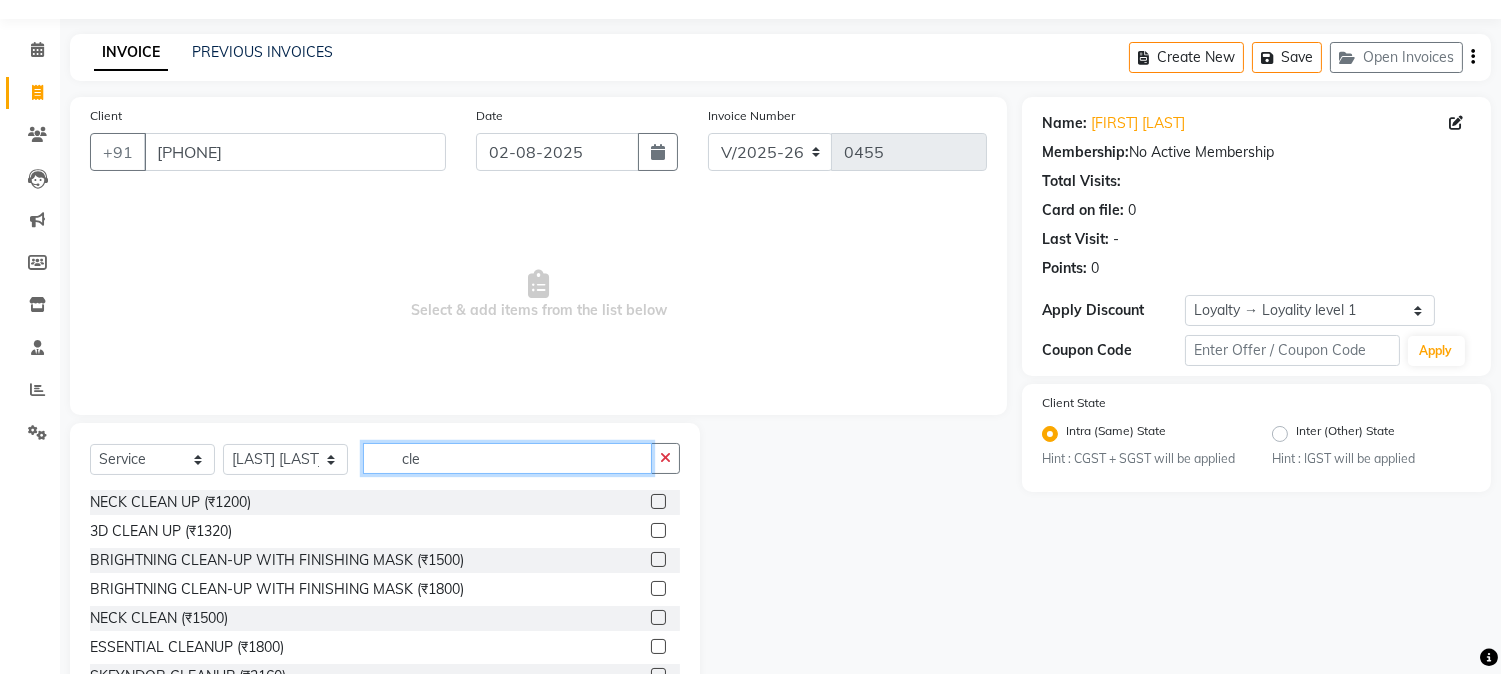 scroll, scrollTop: 126, scrollLeft: 0, axis: vertical 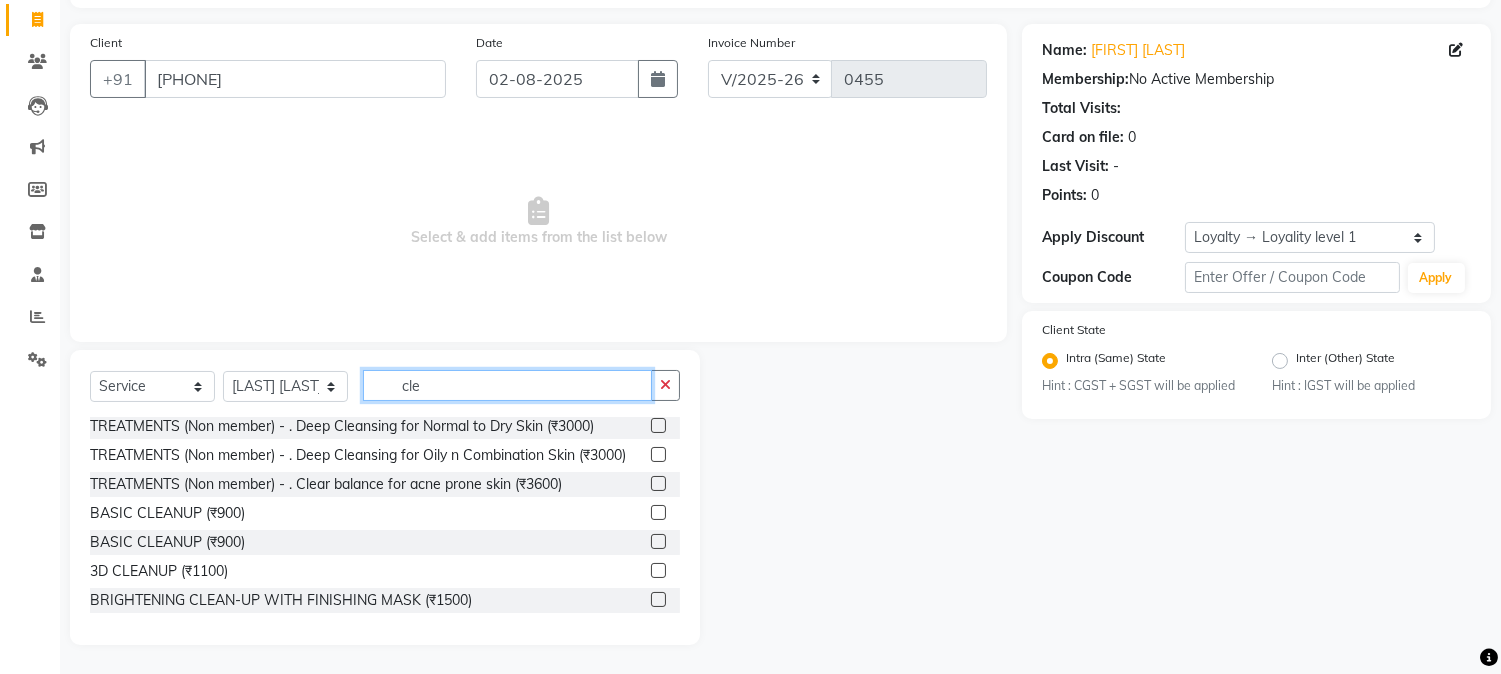 type on "cle" 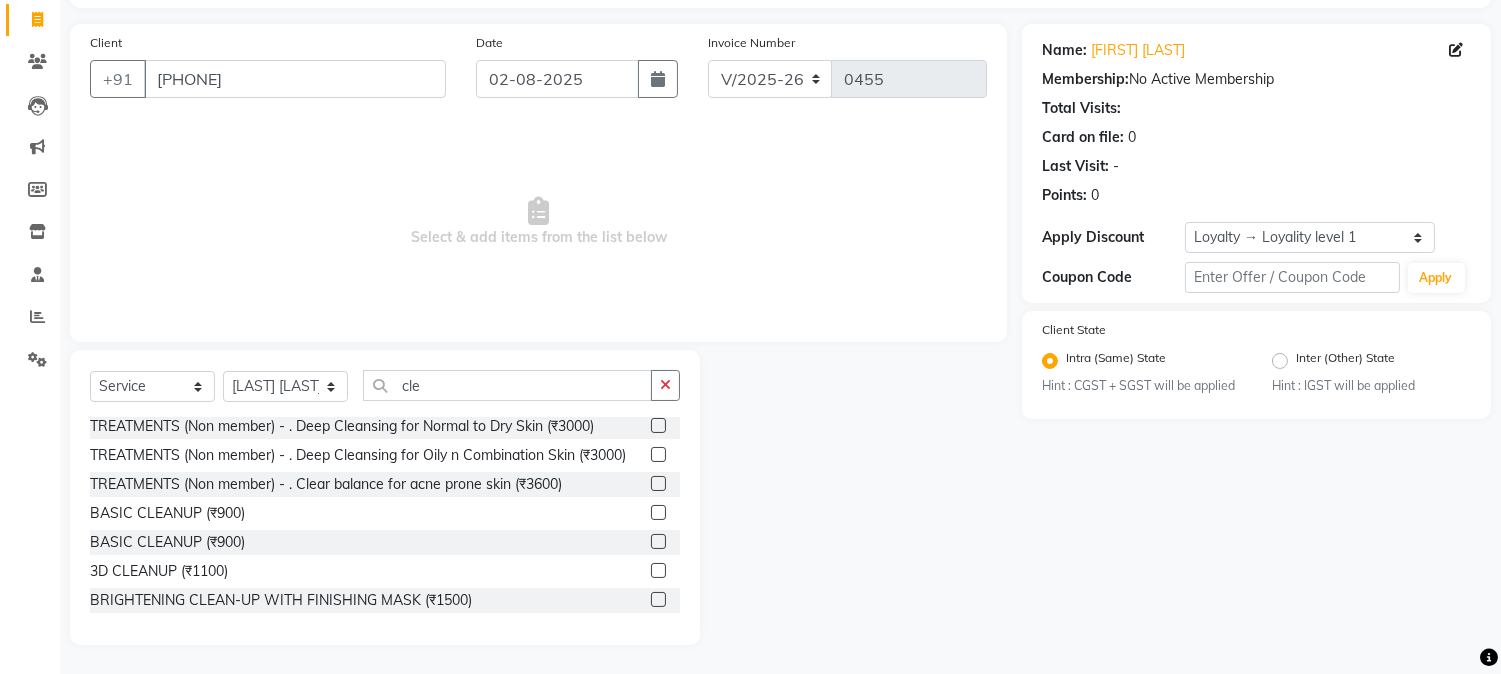 click 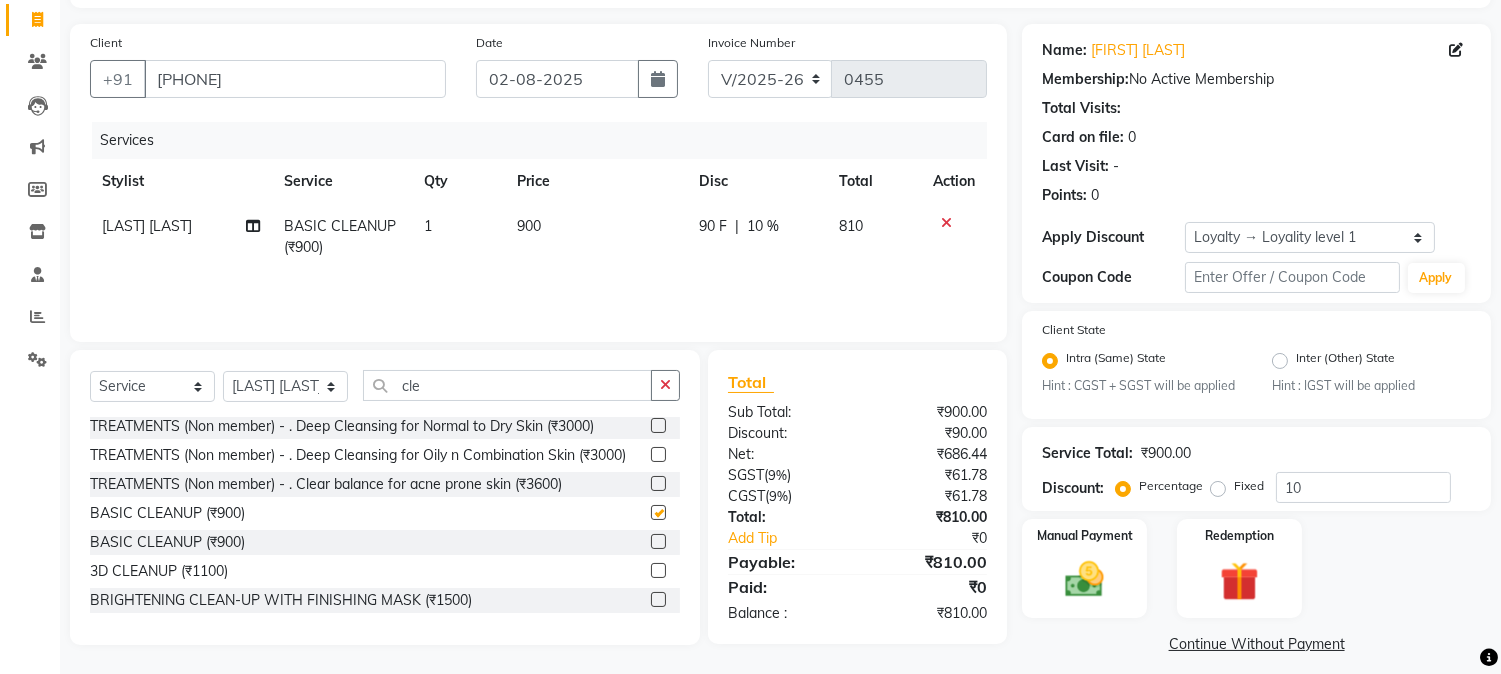 checkbox on "false" 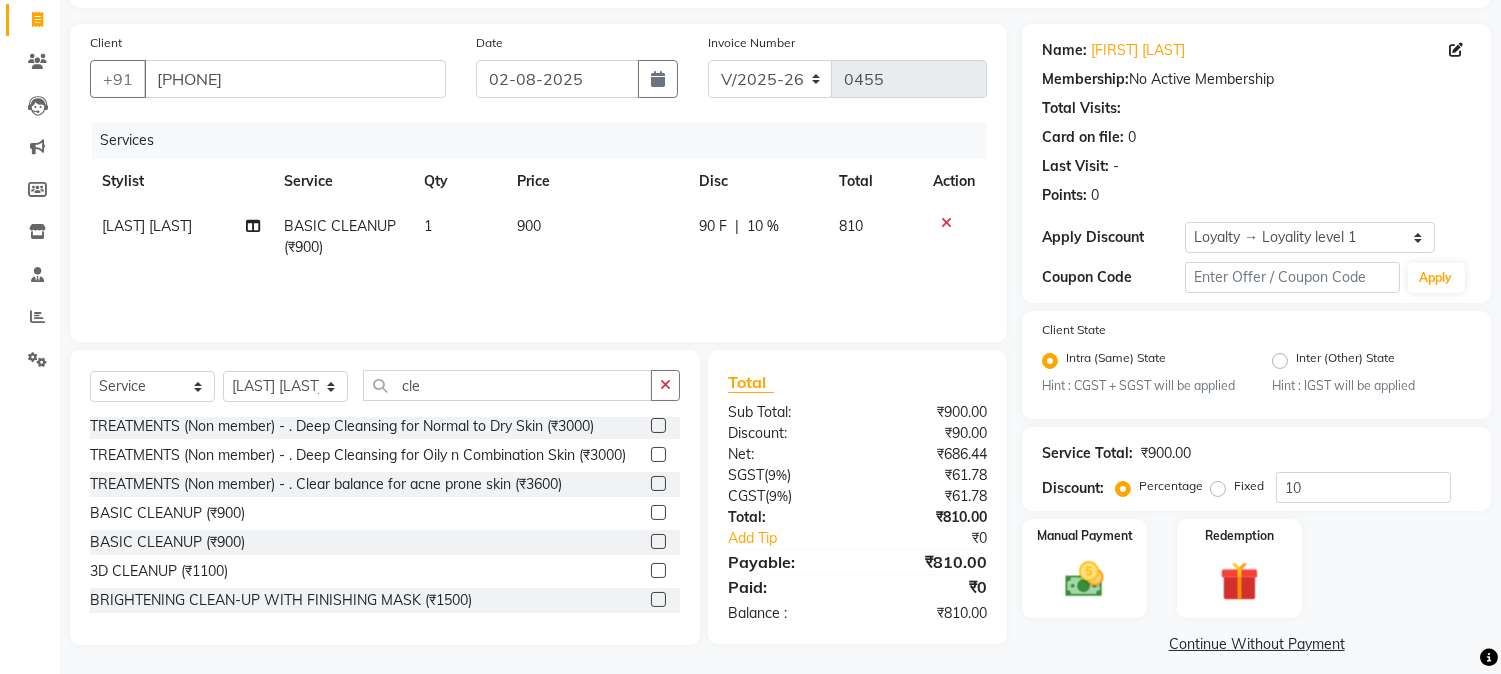click on "90 F" 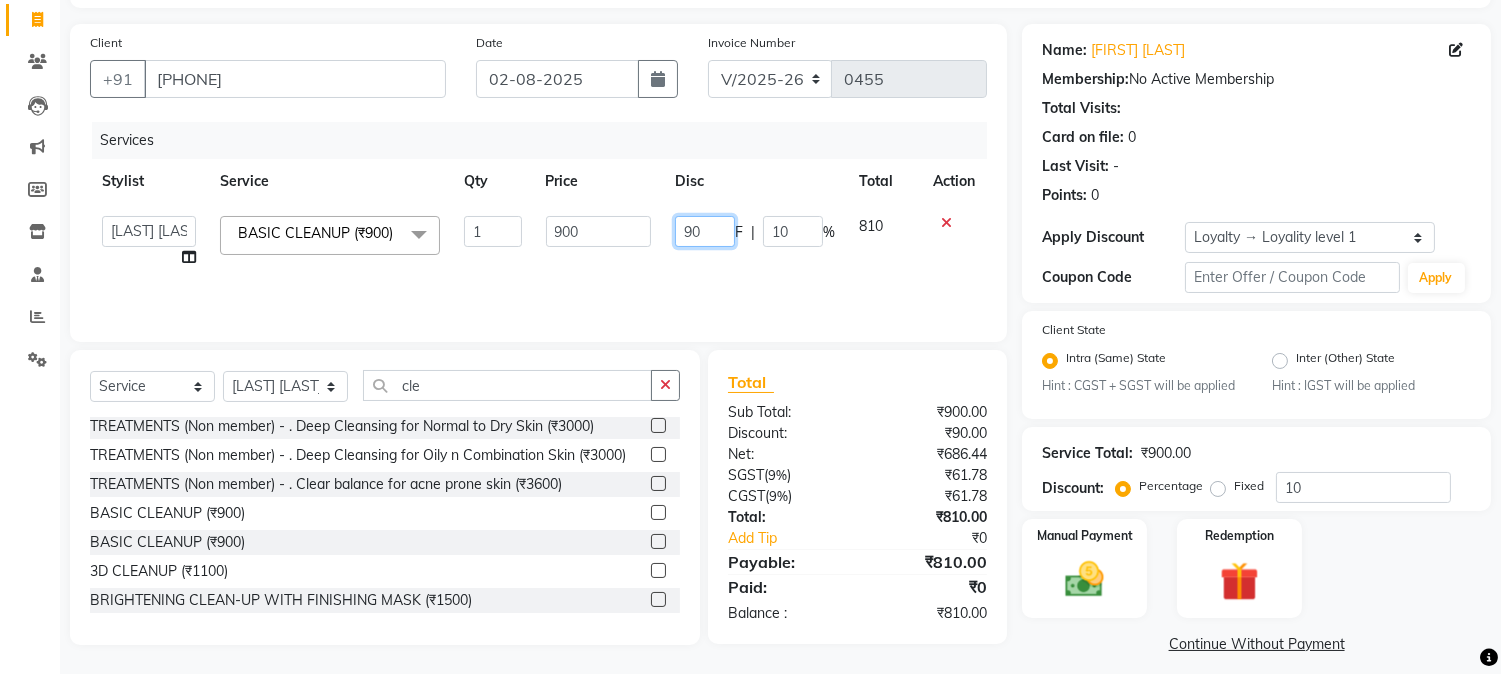 drag, startPoint x: 673, startPoint y: 230, endPoint x: 707, endPoint y: 233, distance: 34.132095 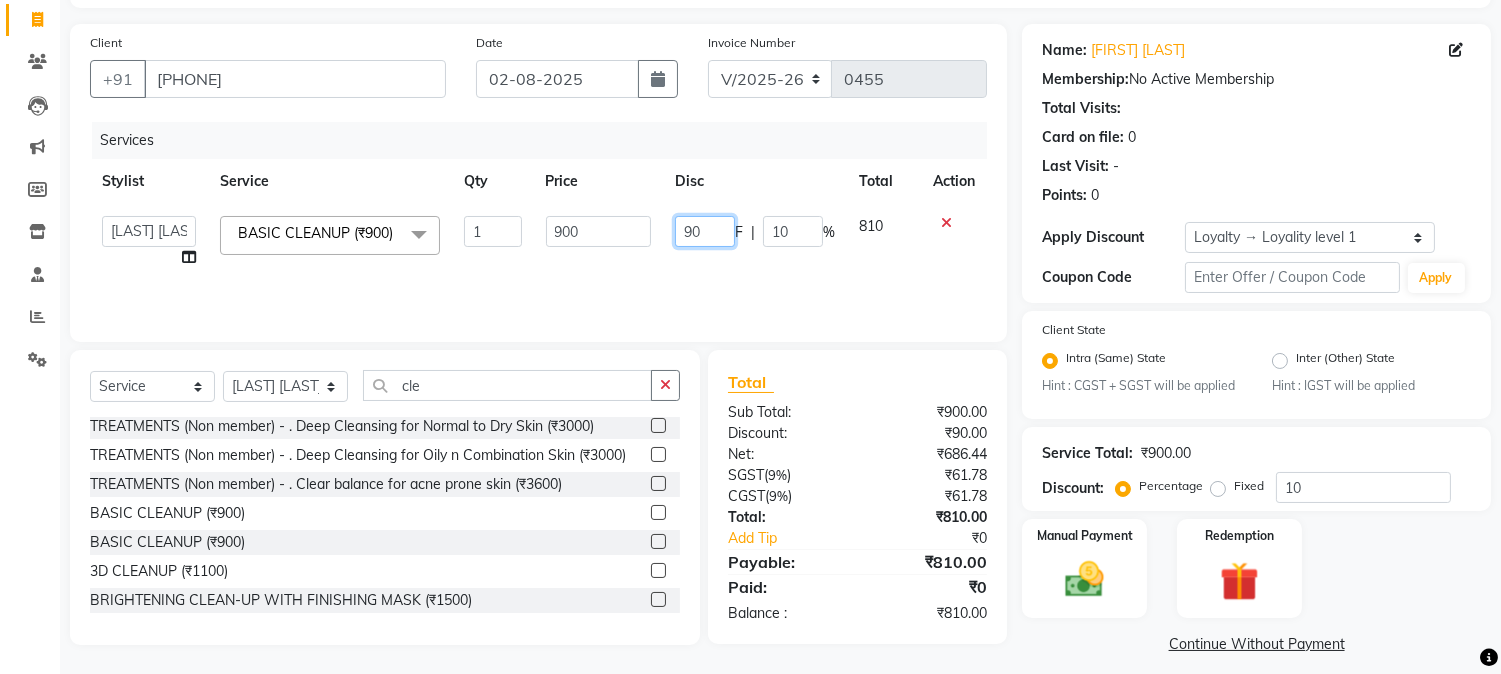 click on "90 F | 10 %" 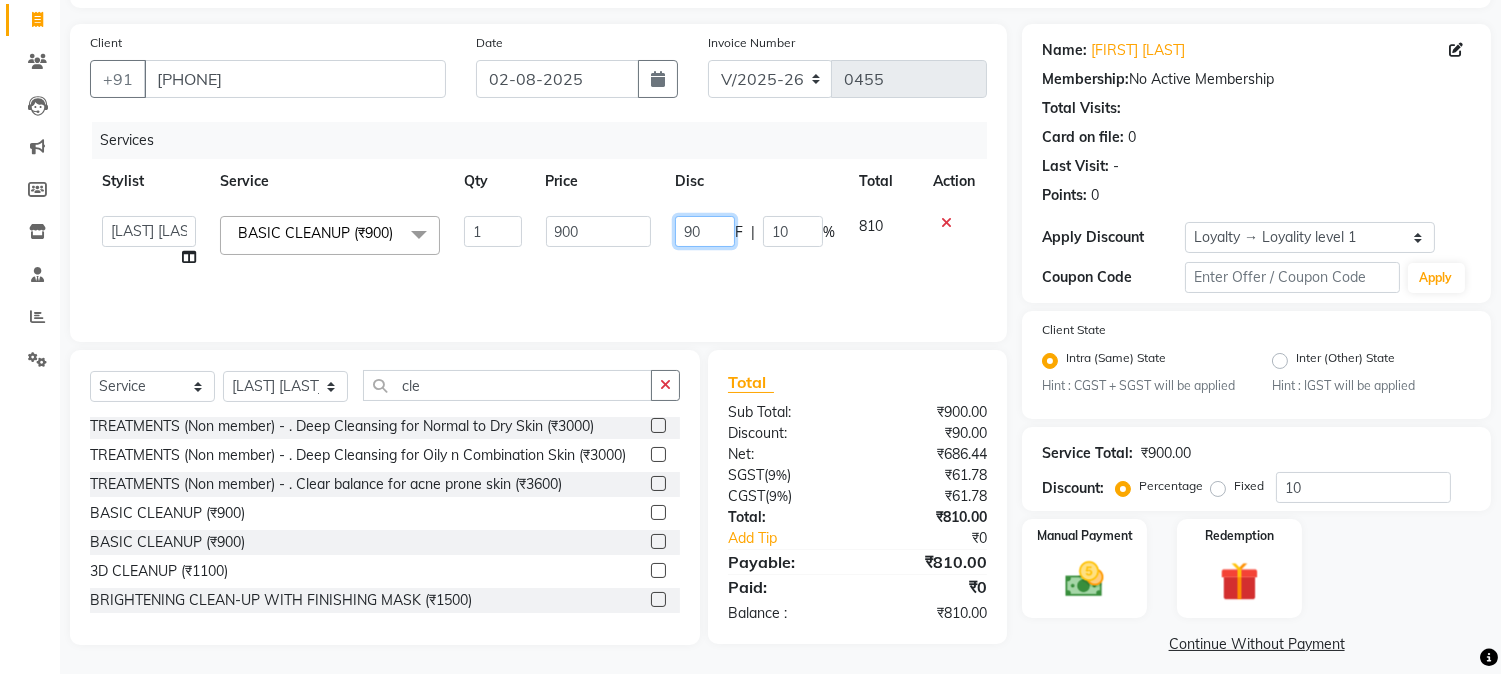 type 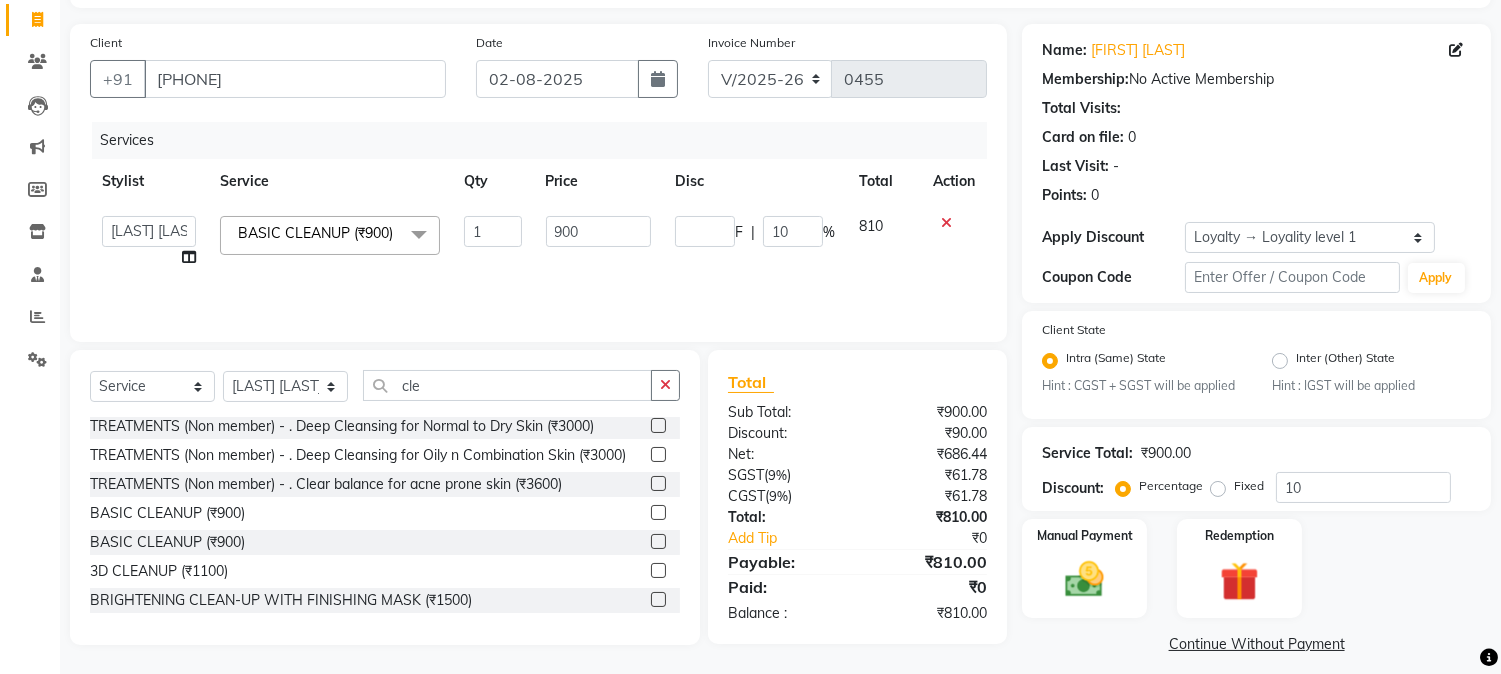 click on "Services Stylist Service Qty Price Disc Total Action  AARMAN   AAYUSHI SHARMA   Akruti   AMAN    Amir   Arbaz   Asif Ansari   BABLU   Bandana   BHAGYESH   CHETAN   CHETAN BOISAR   furkan   GEETA   KISHOR   KISHOR JAMBHULKAR   kunal   mushahid  [muddu]   Nilam   NIRANJAN   [LAST] [LAST]   PRABHA    PUNAM   Rahul Sir   RAVI    RIMA   Rohit Tandel   SALONI   Sandy Sir   sarfaraz   shovib M.D   shreya   ZOYA  BASIC CLEANUP (₹900)  x Nails -  Hands (₹840) Nails -  Feet (₹720) Nails - Nail Extensions With Gel Polish (₹2820) Nails - Nail Art (₹300) Nails - Nail Extension Removal (₹960) Nails - Gel Polish Removal (₹420) MOLE (₹600) PUMING (₹4000) CRYSTAL PEDICURE (MEMBERSHIP) (₹1400) HIAR SPA ABOVE SHOULDER (MEMBERSHIP) (₹900) HAIR SPA ABOVE SHOULDER (NON-MEMBER) (₹1080) HAIR SPA BELOW SHOULDER(MEMBERSHIP) (₹1200) HAIR SPA BELOW SHOULDER(NON-MEMBER) (₹1440) HAIR SPA UPTO WAIST(MEMBERSHIP) (₹1400) HAIR SPA UPTO WAIST(NON-MEMBER) (₹1680) HAIR SPA BELOW WAIST(MEMBERSHIP) (₹1700) 1 900 F" 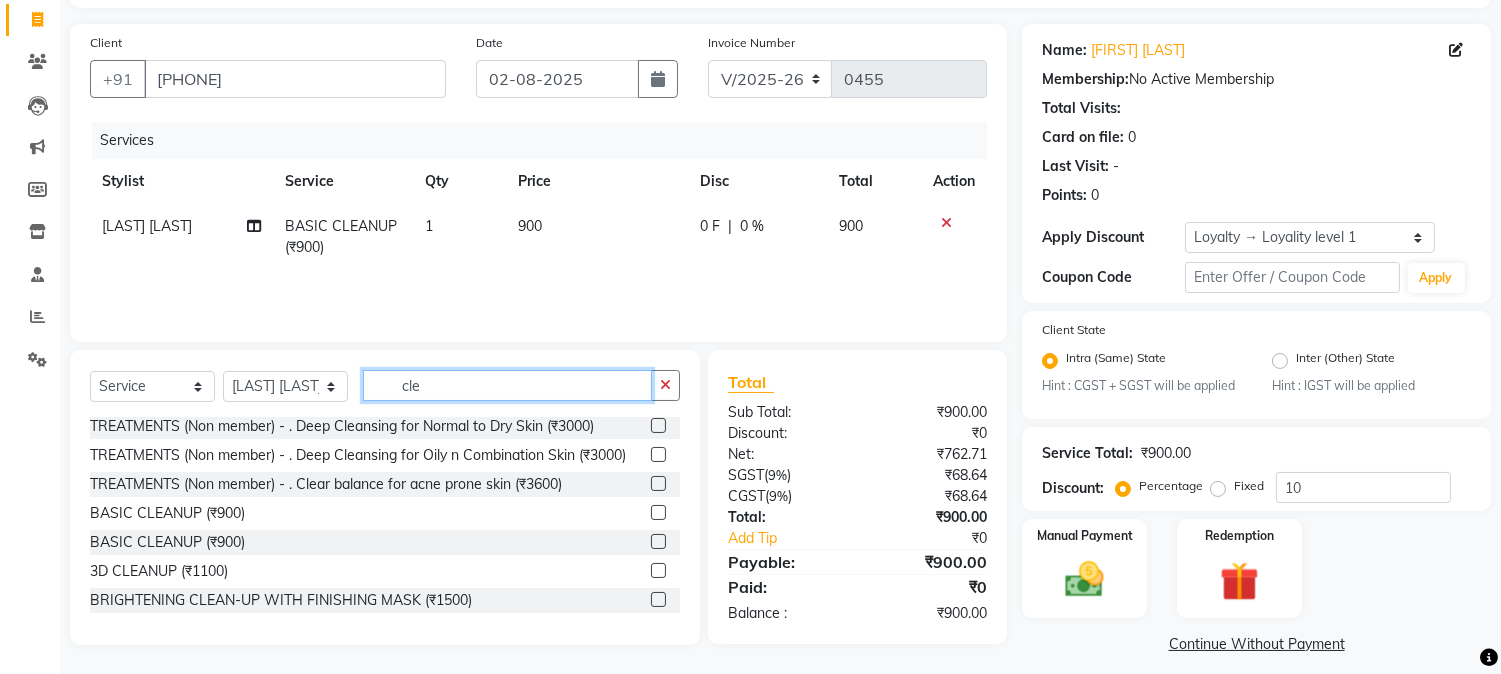 drag, startPoint x: 386, startPoint y: 387, endPoint x: 461, endPoint y: 385, distance: 75.026665 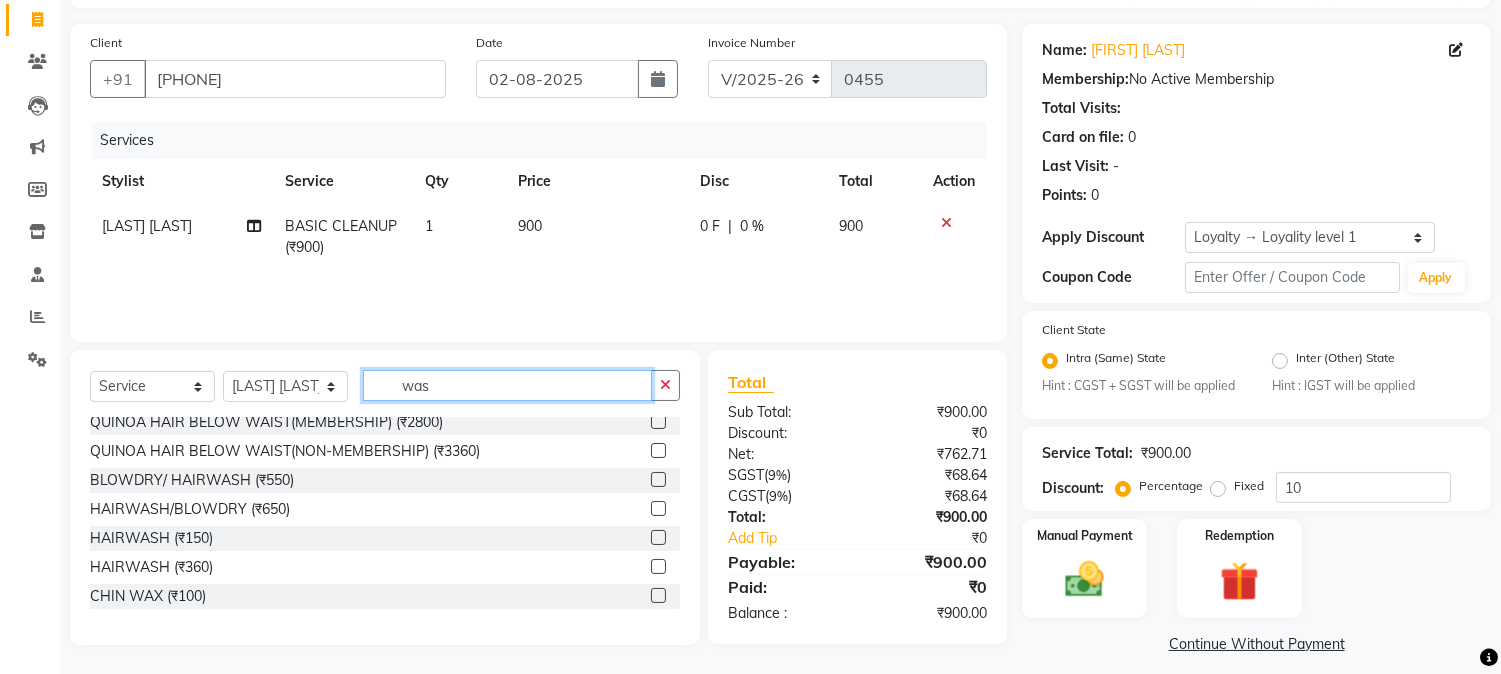 scroll, scrollTop: 0, scrollLeft: 0, axis: both 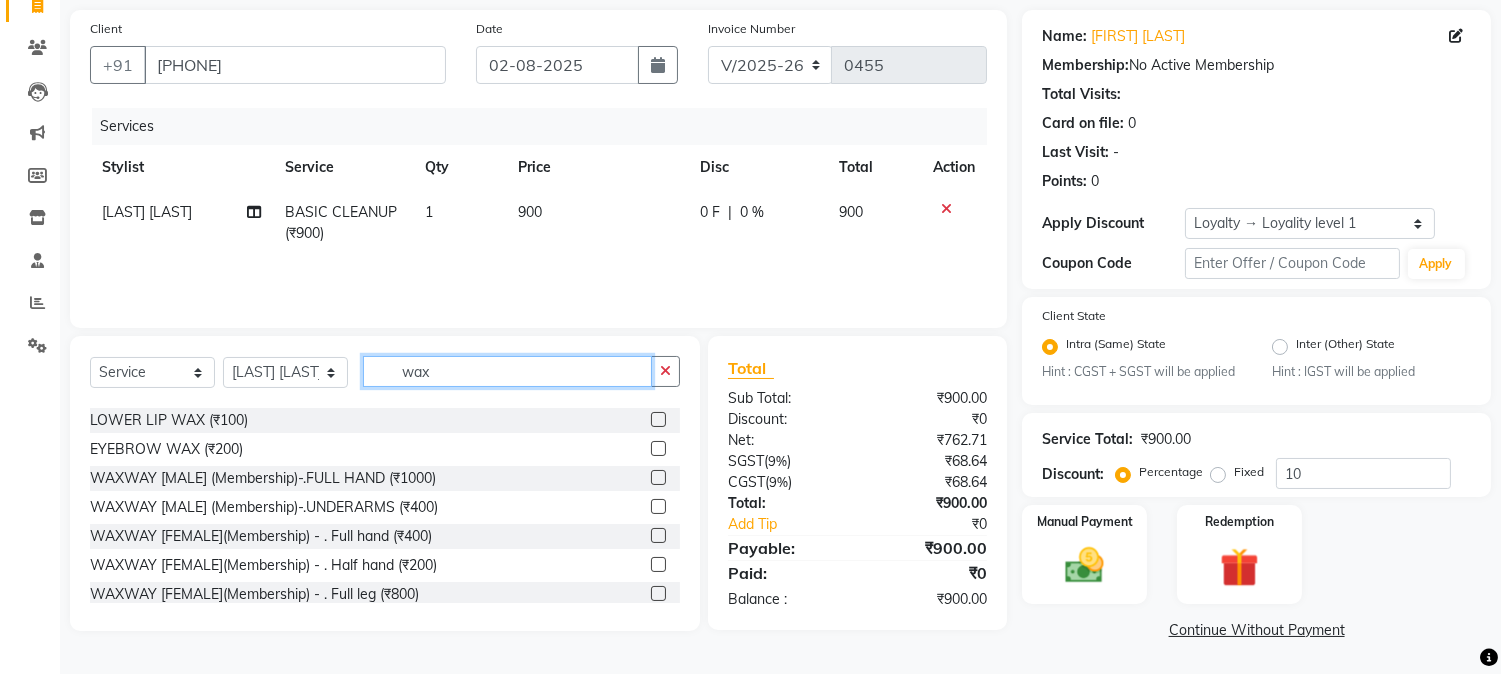 type on "wax" 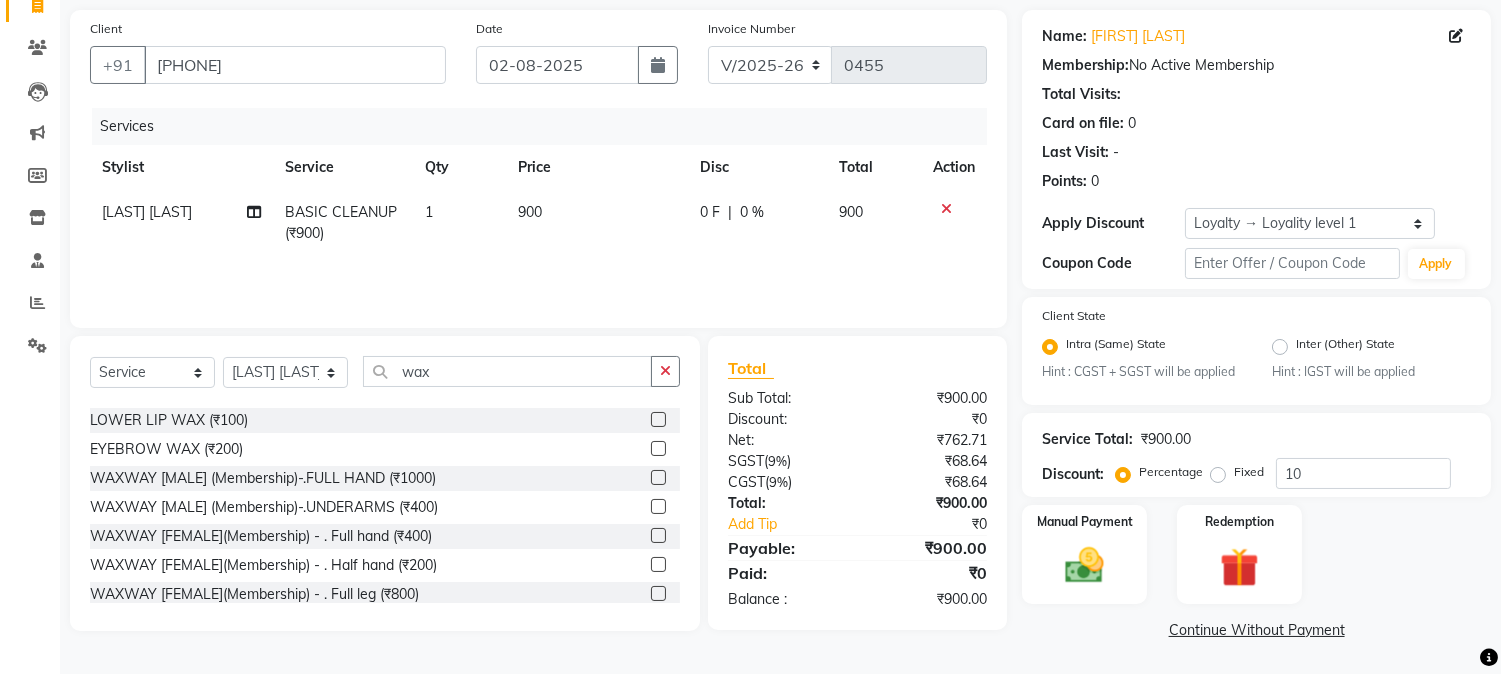 click 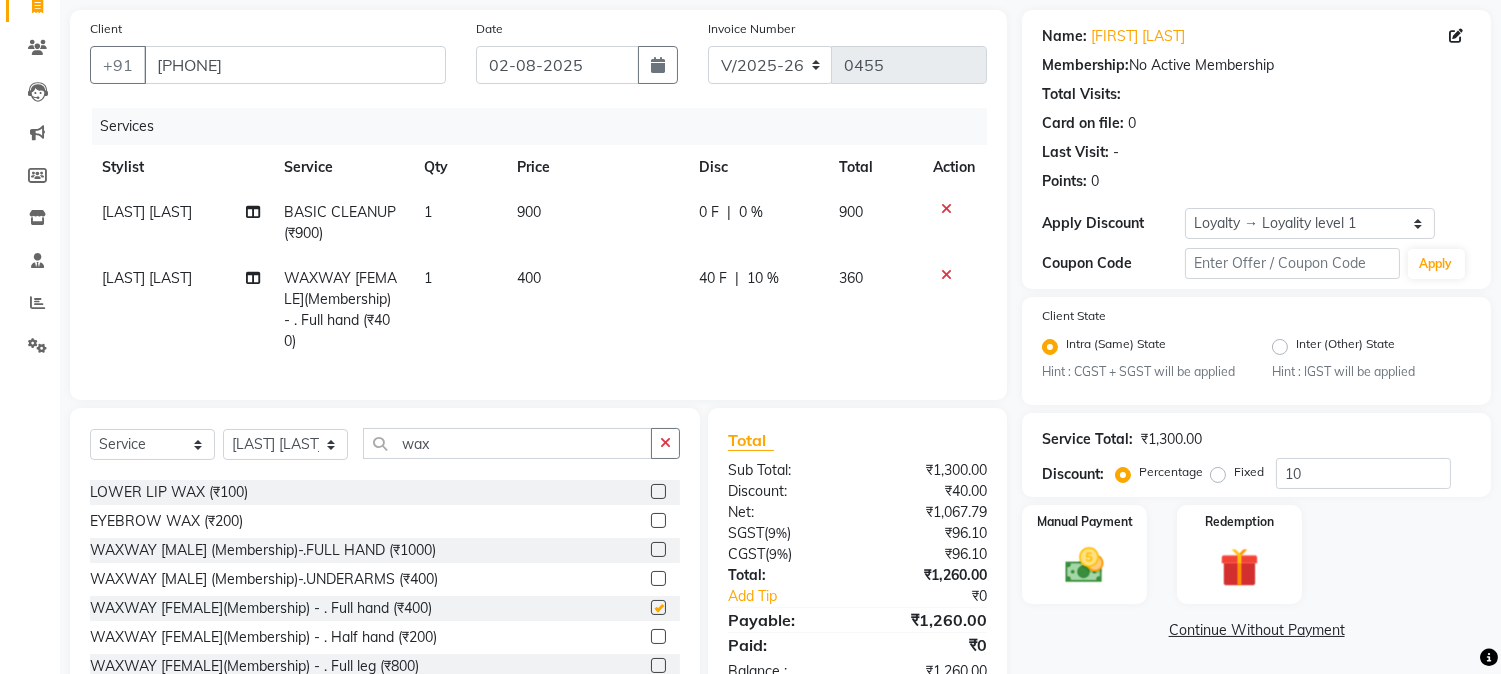 checkbox on "false" 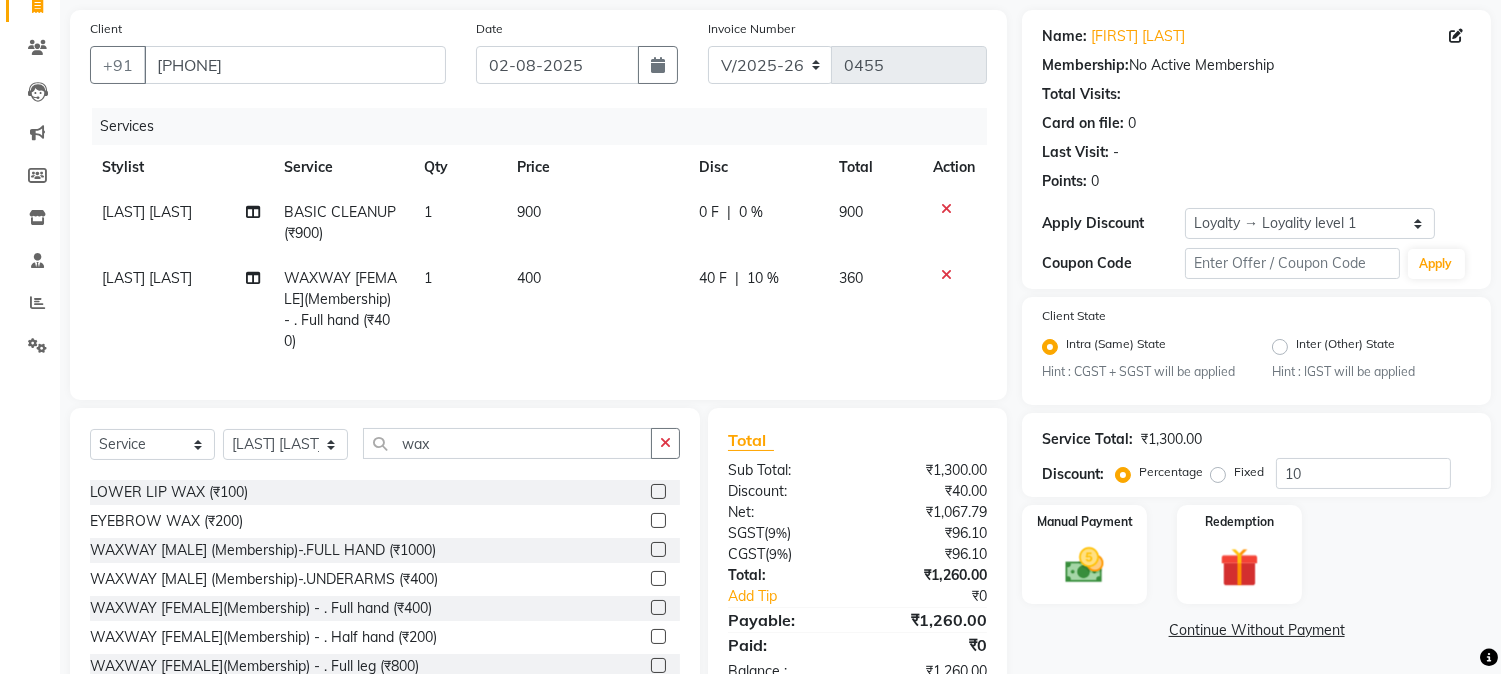 click on "40 F" 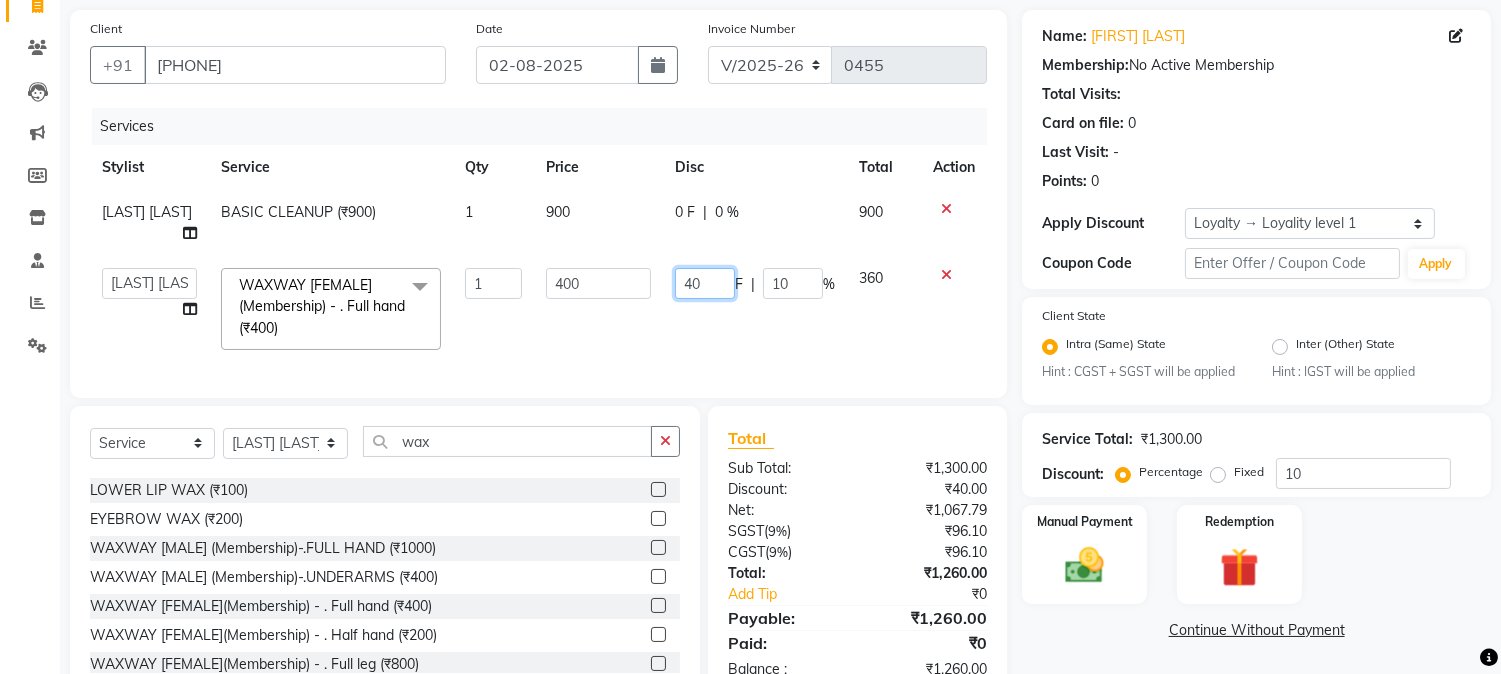 drag, startPoint x: 702, startPoint y: 285, endPoint x: 644, endPoint y: 300, distance: 59.908264 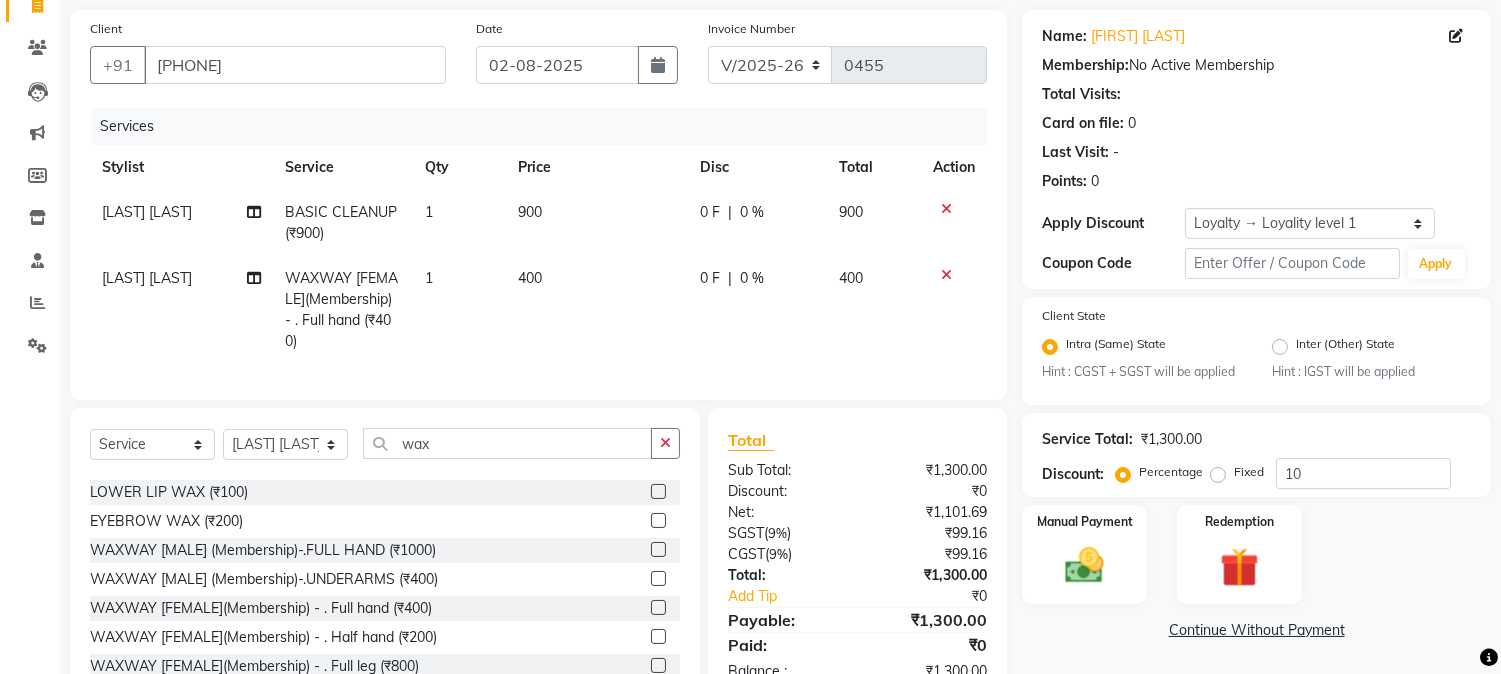 click on "400" 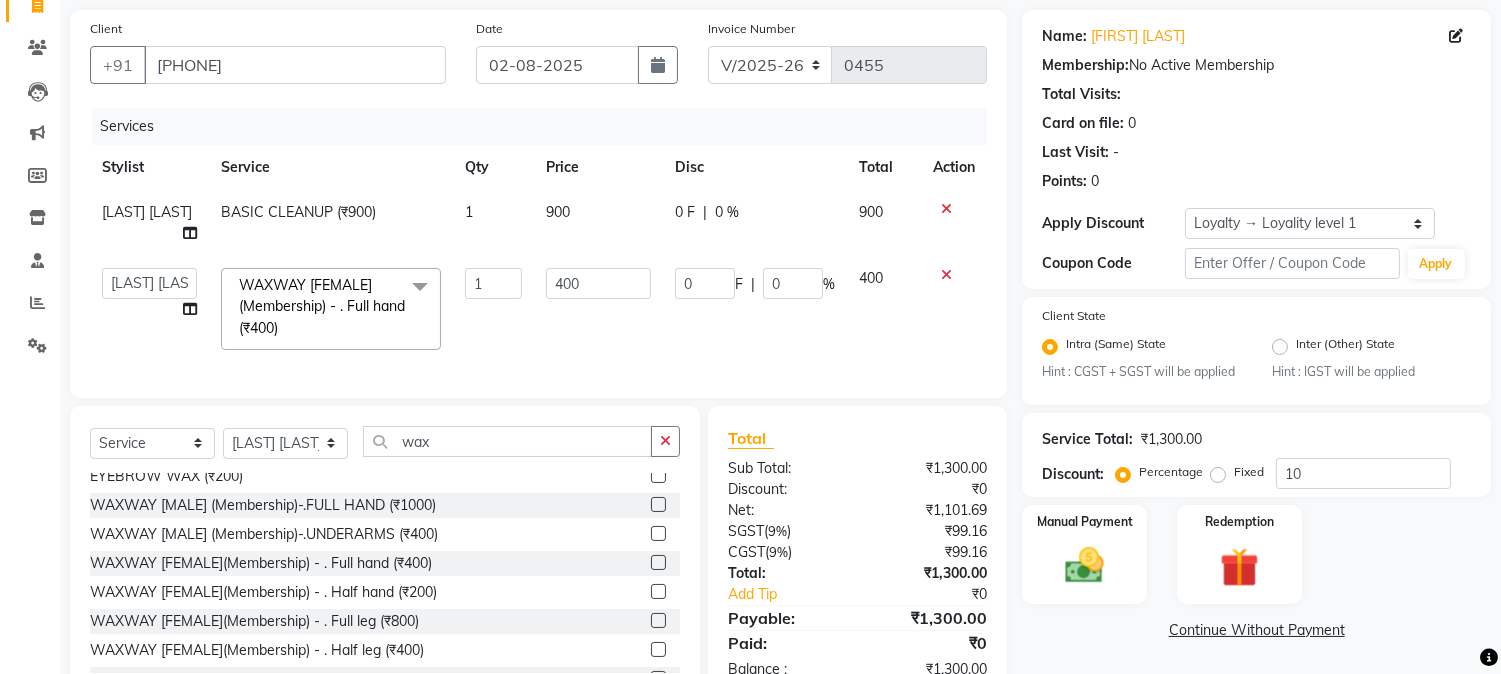 scroll, scrollTop: 222, scrollLeft: 0, axis: vertical 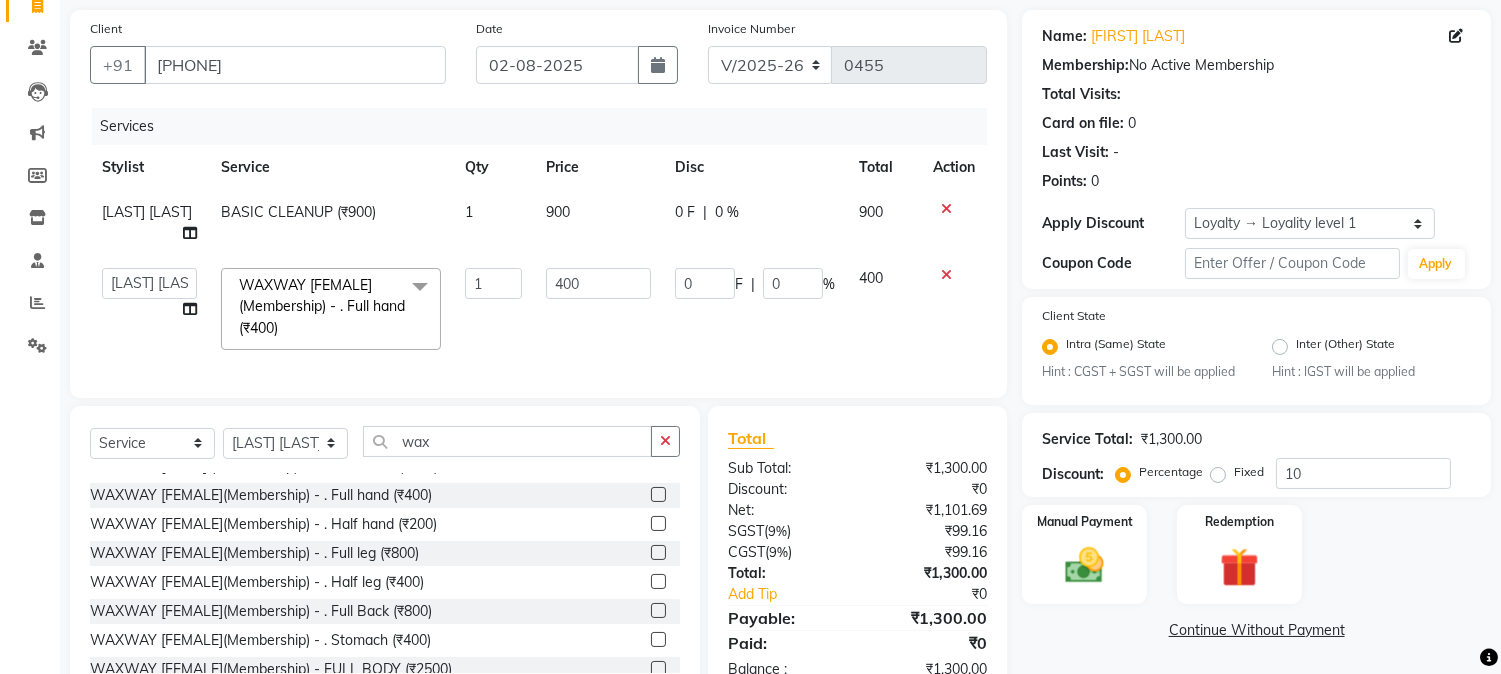 click 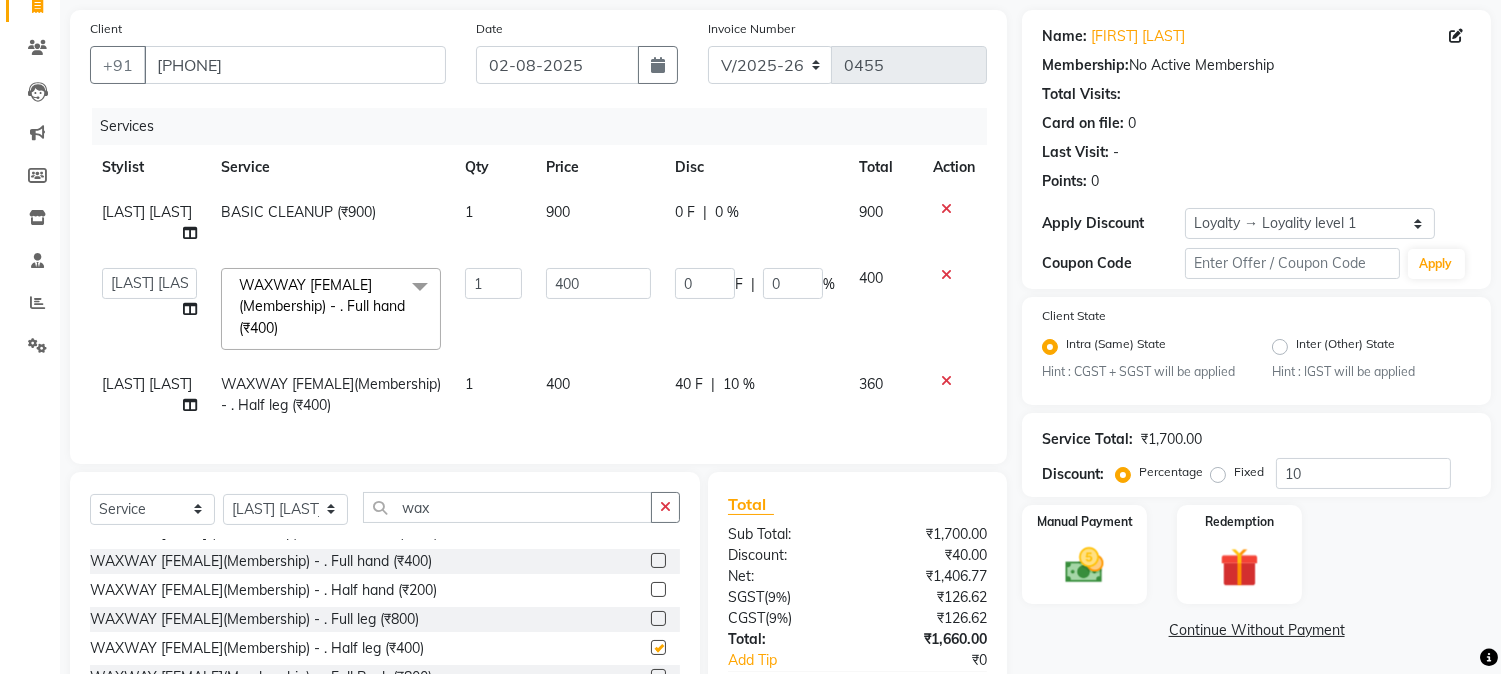 checkbox on "false" 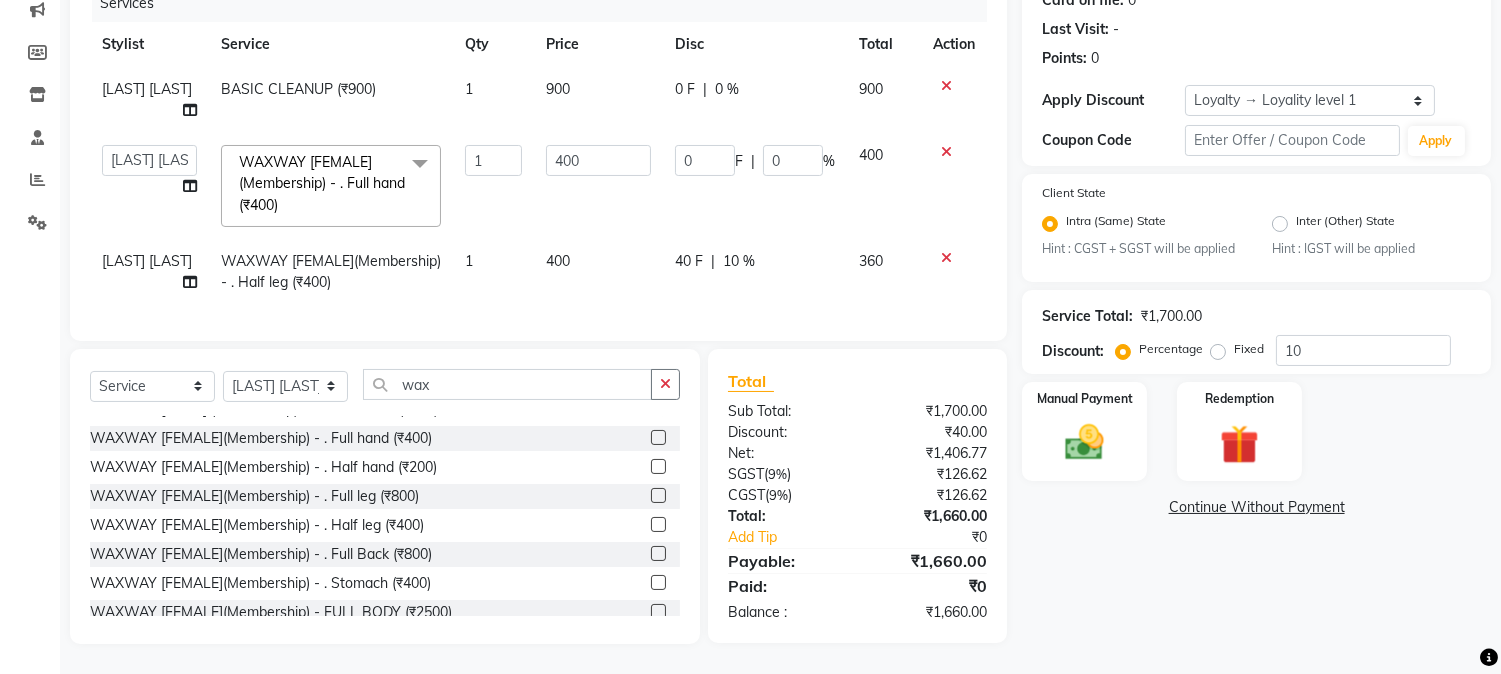 scroll, scrollTop: 280, scrollLeft: 0, axis: vertical 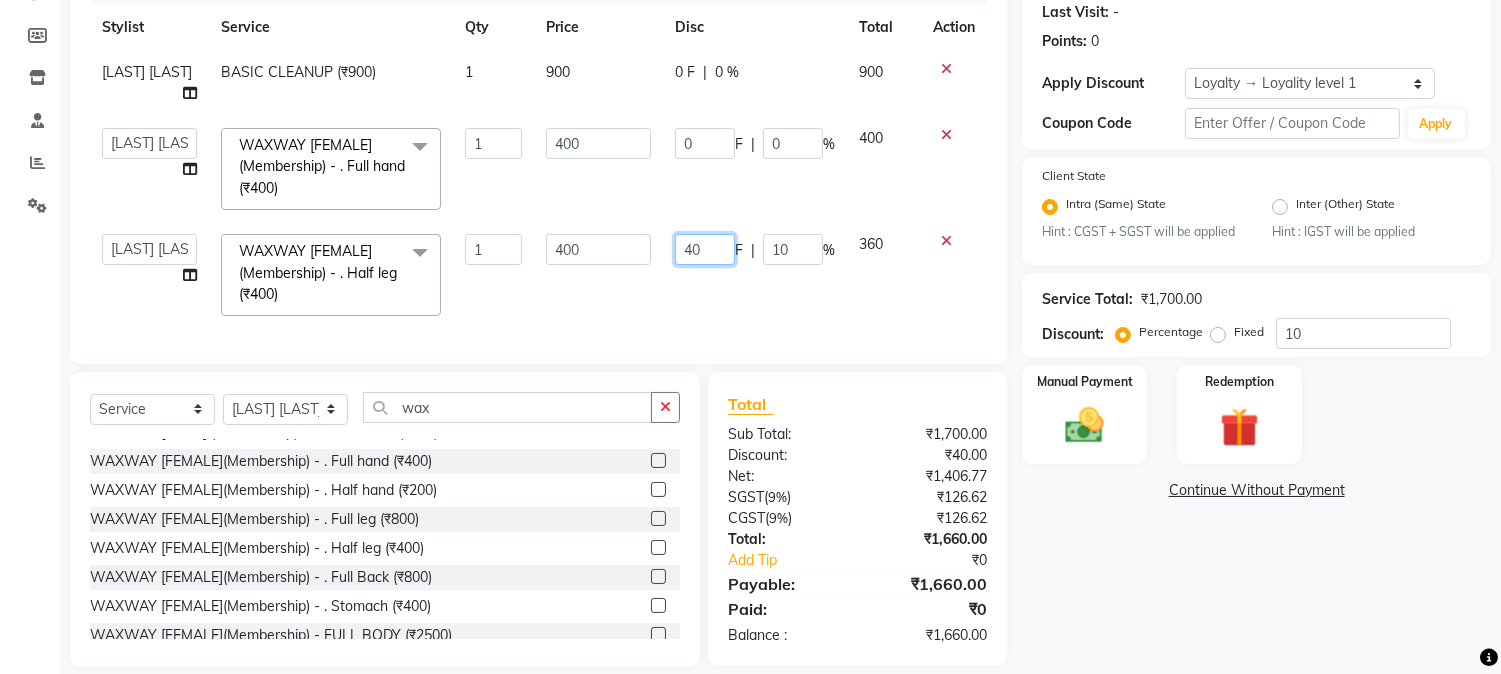 drag, startPoint x: 686, startPoint y: 251, endPoint x: 722, endPoint y: 250, distance: 36.013885 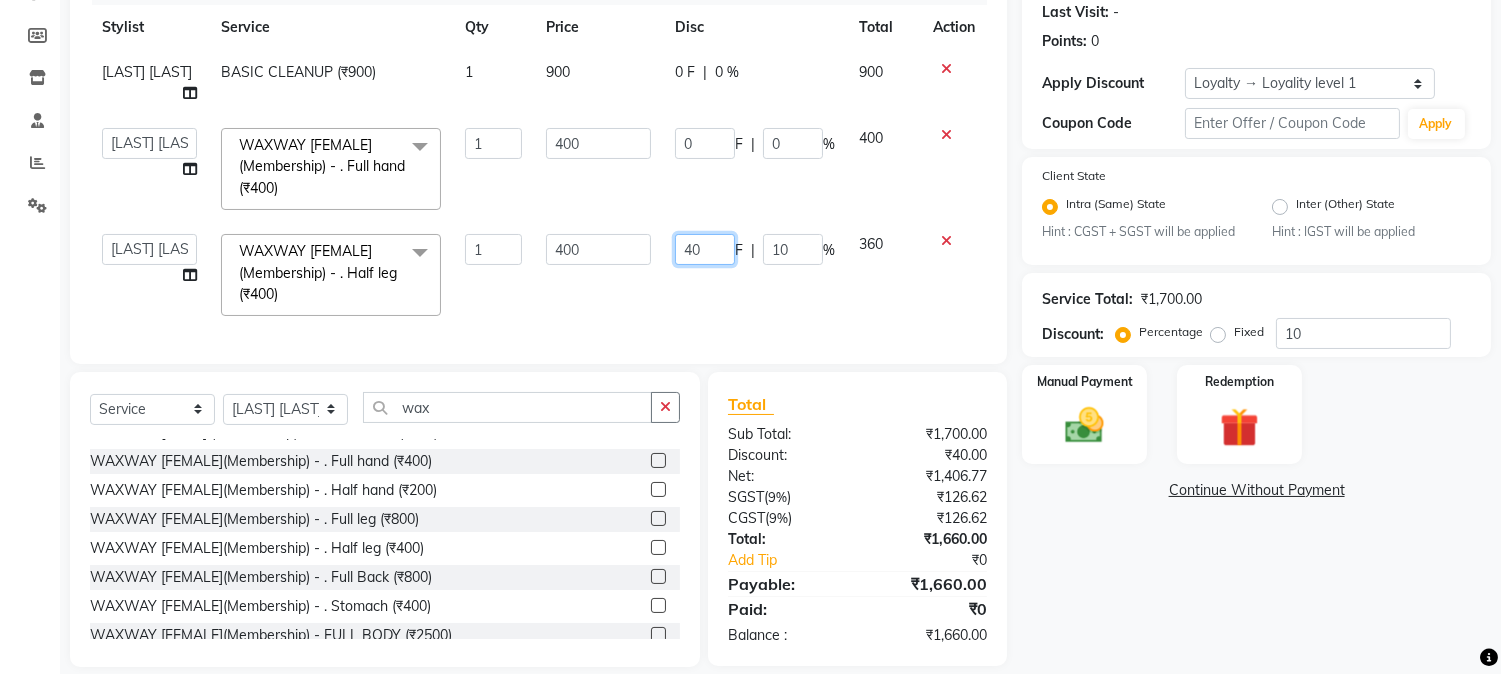 click on "40" 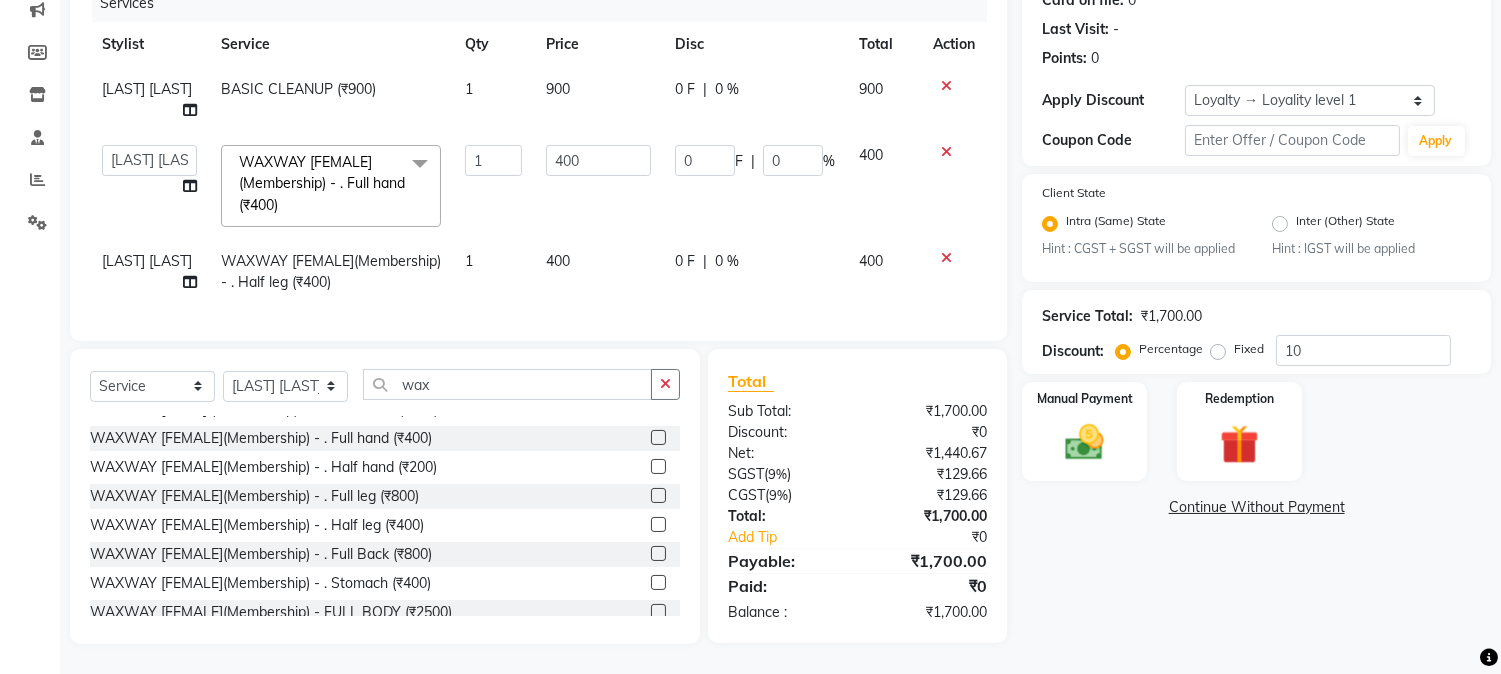 click on "Services Stylist Service Qty Price Disc Total Action [LAST] [LAST] BASIC CLEANUP (₹900) 1 900 0 F | 0 % 900  AARMAN   AAYUSHI SHARMA   Akruti   AMAN    Amir   Arbaz   Asif Ansari   BABLU   Bandana   BHAGYESH   CHETAN   CHETAN BOISAR   furkan   GEETA   KISHOR   KISHOR JAMBHULKAR   kunal   mushahid  [muddu]   Nilam   NIRANJAN   [LAST] [LAST]   PRABHA    PUNAM   Rahul Sir   RAVI    RIMA   Rohit Tandel   SALONI   Sandy Sir   sarfaraz   shovib M.D   shreya   ZOYA  WAXWAY [FEMALE](Membership)       -        . Full hand (₹400)  x Nails -  Hands (₹840) Nails -  Feet (₹720) Nails - Nail Extensions With Gel Polish (₹2820) Nails - Nail Art (₹300) Nails - Nail Extension Removal (₹960) Nails - Gel Polish Removal (₹420) MOLE (₹600) PUMING (₹4000) CRYSTAL PEDICURE (MEMBERSHIP) (₹1400) HIAR SPA ABOVE SHOULDER (MEMBERSHIP) (₹900) HAIR SPA ABOVE SHOULDER (NON-MEMBER) (₹1080) HAIR SPA BELOW SHOULDER(MEMBERSHIP) (₹1200) HAIR SPA BELOW SHOULDER(NON-MEMBER) (₹1440) PATCH TEST  (₹500) BEARD (₹150) 1" 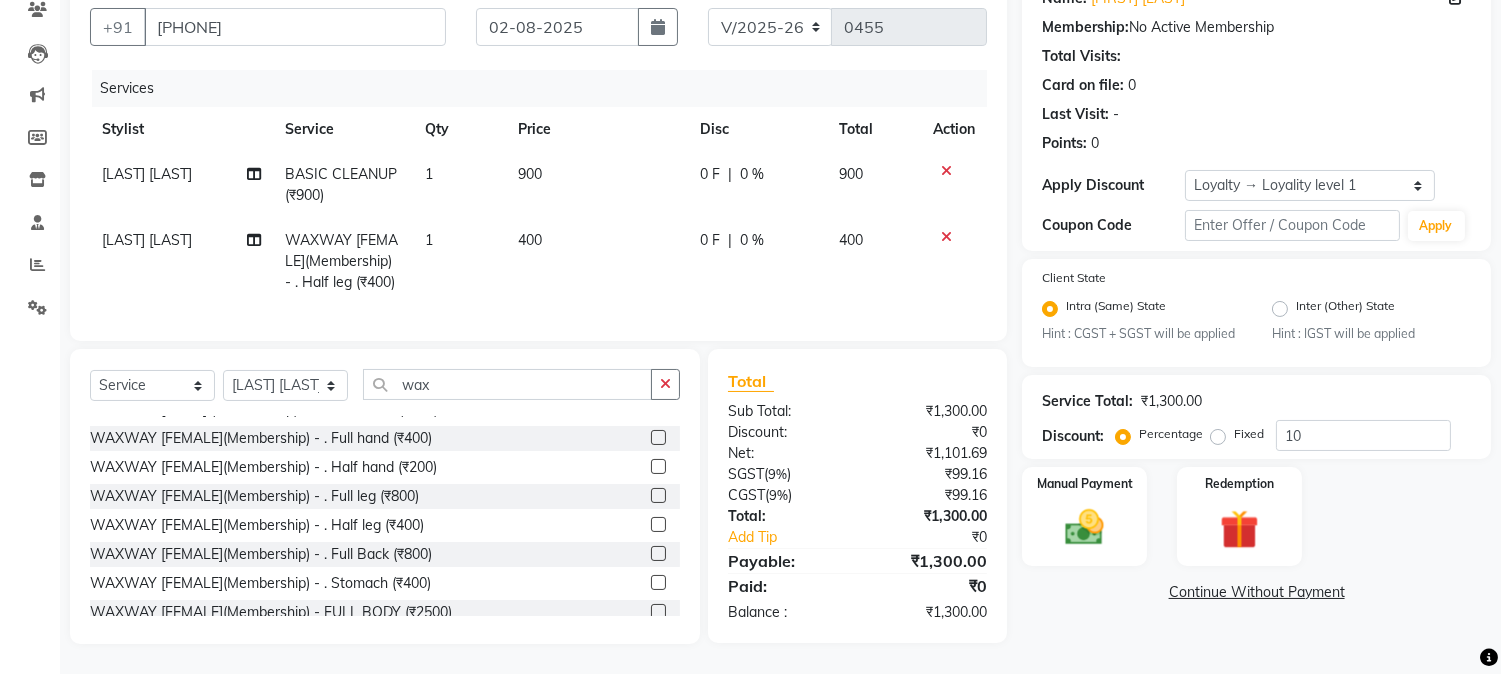 scroll, scrollTop: 194, scrollLeft: 0, axis: vertical 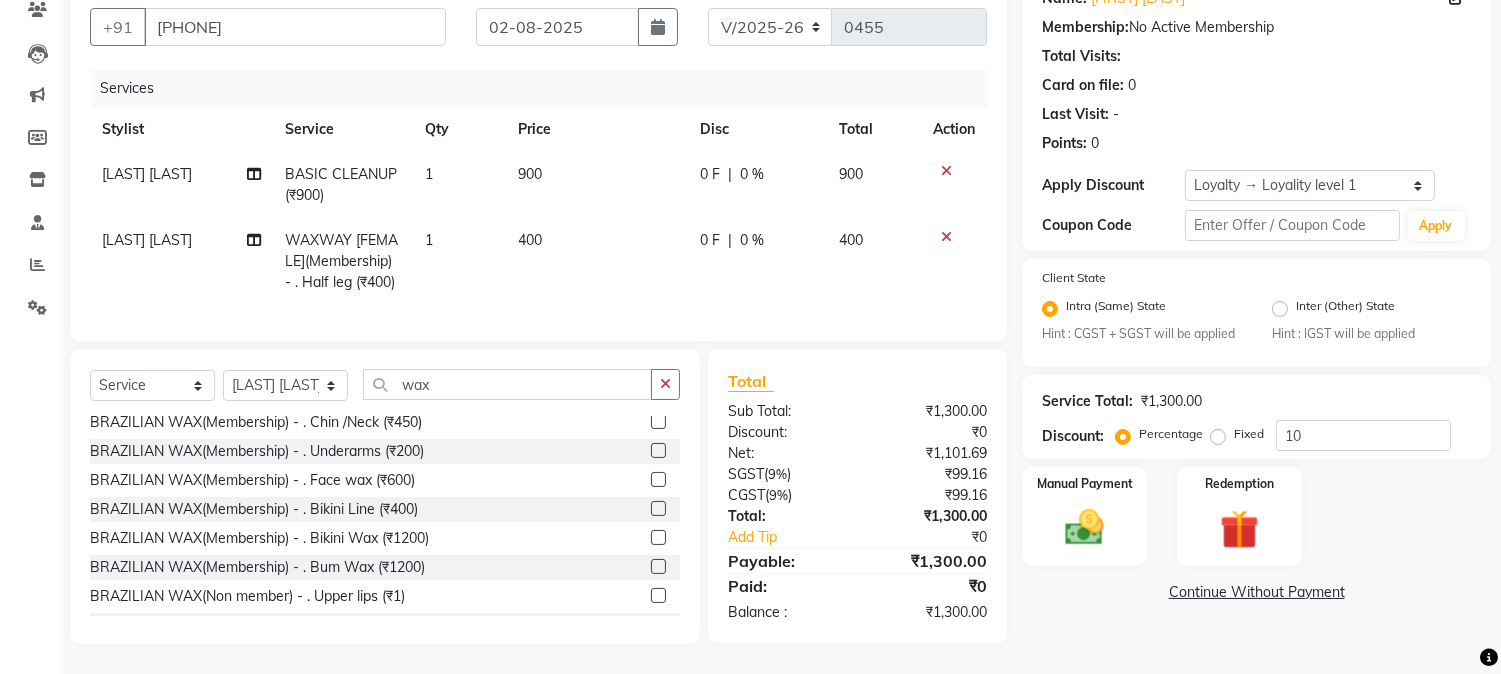 click 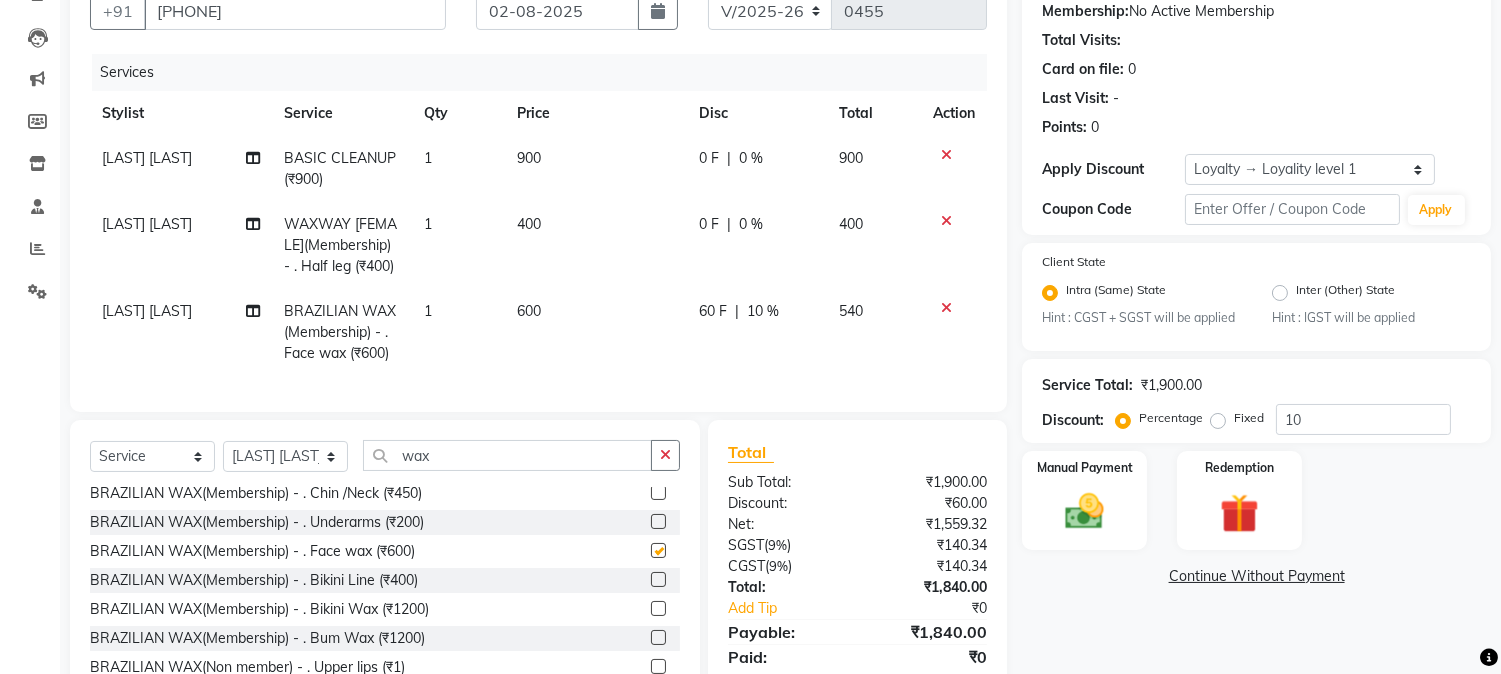 checkbox on "false" 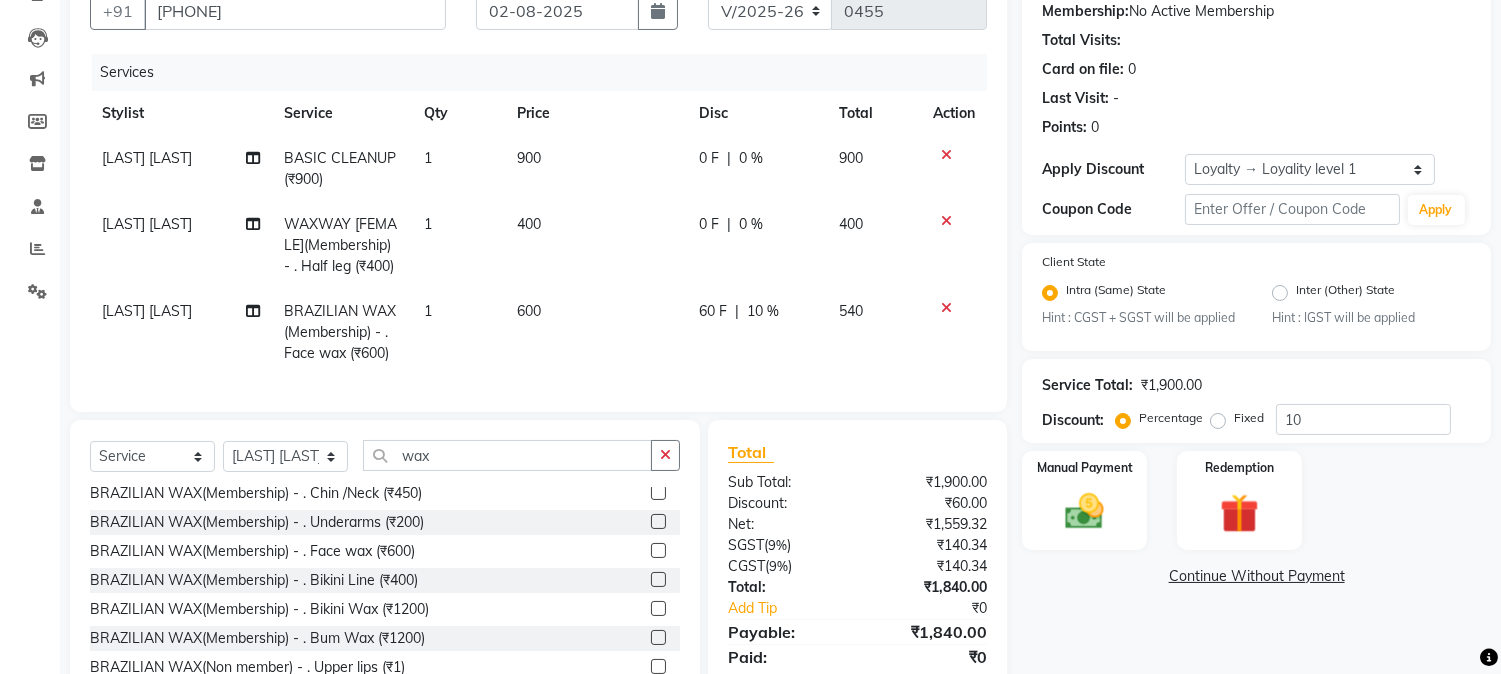 click on "60 F | 10 %" 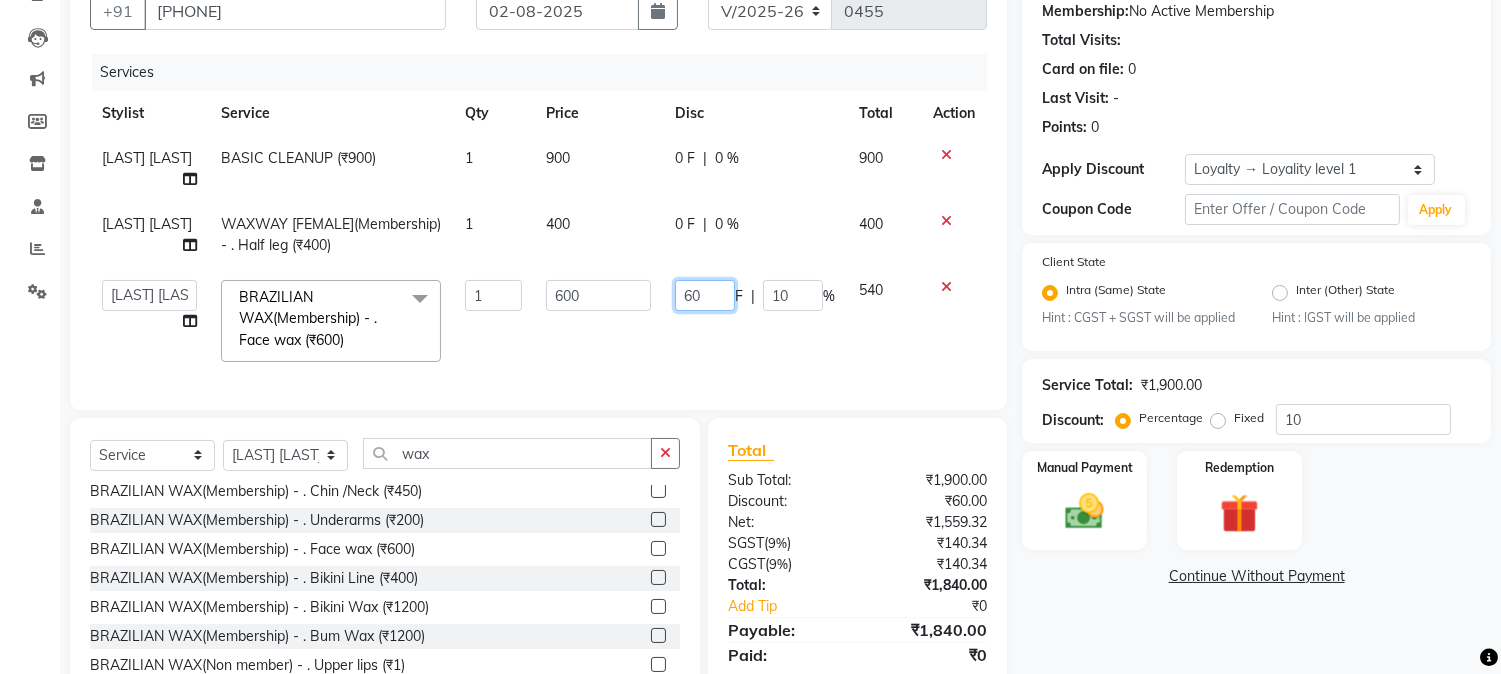 drag, startPoint x: 704, startPoint y: 296, endPoint x: 652, endPoint y: 302, distance: 52.34501 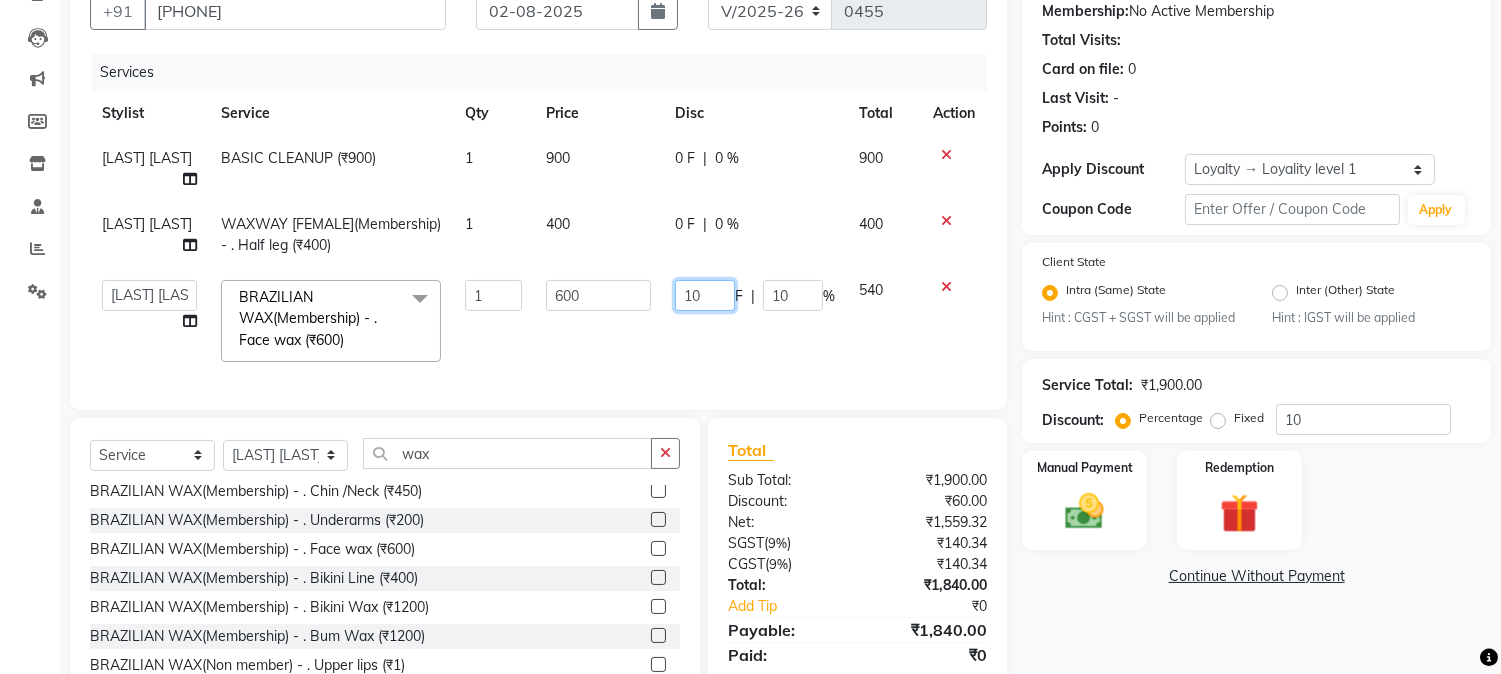 type on "100" 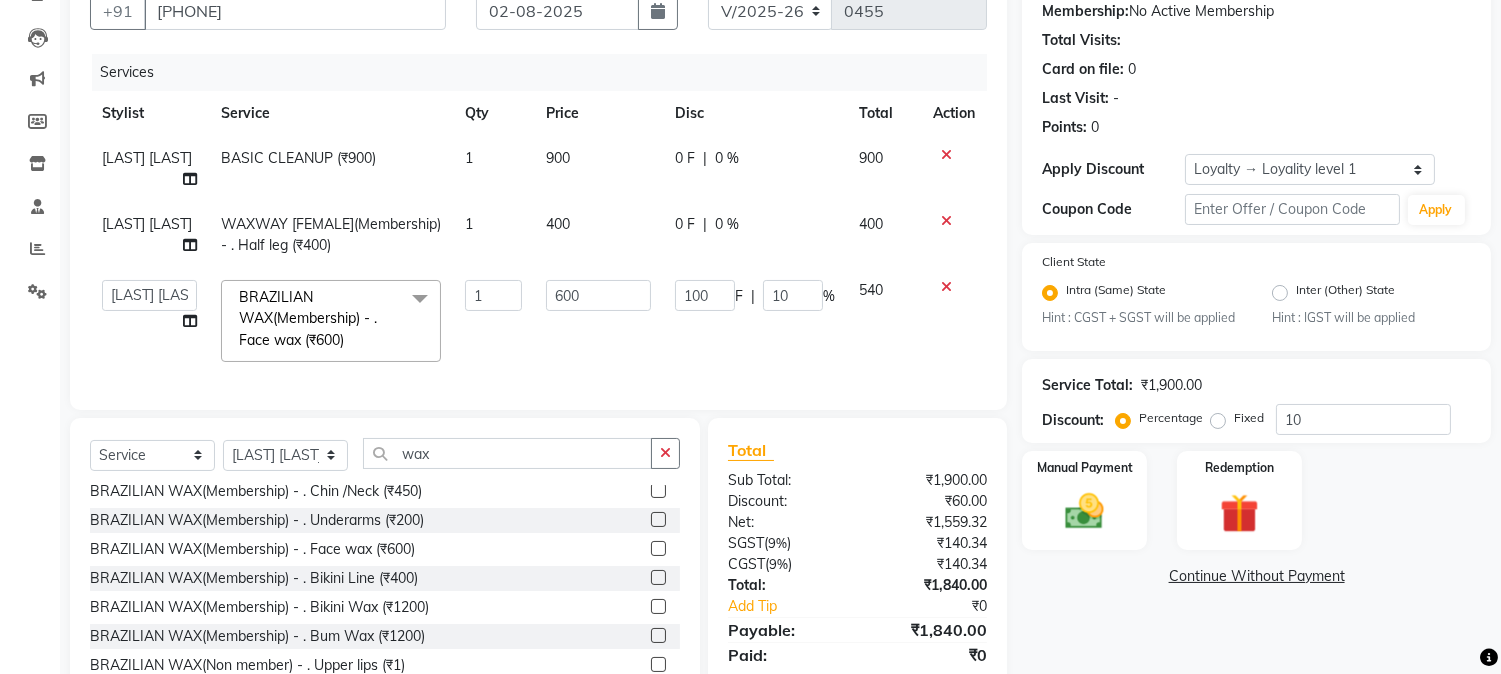 click on "600" 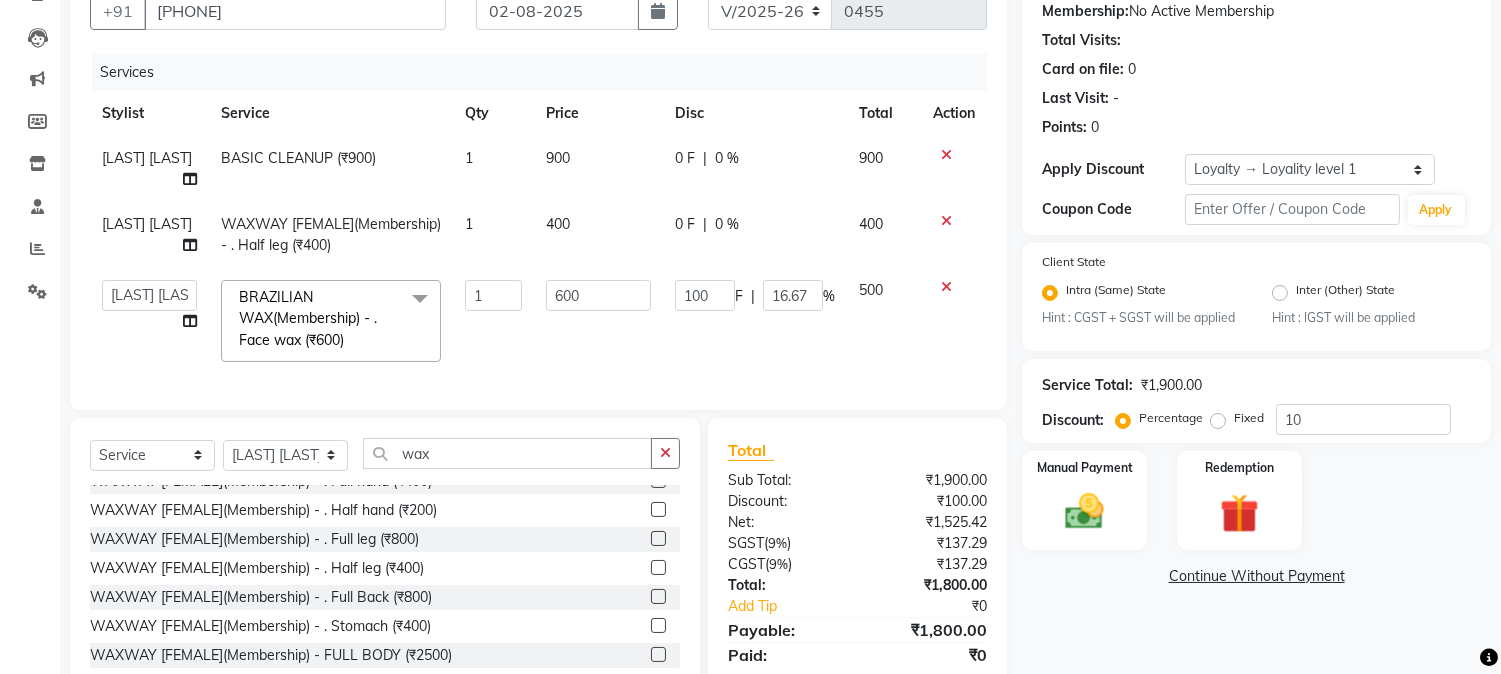scroll, scrollTop: 137, scrollLeft: 0, axis: vertical 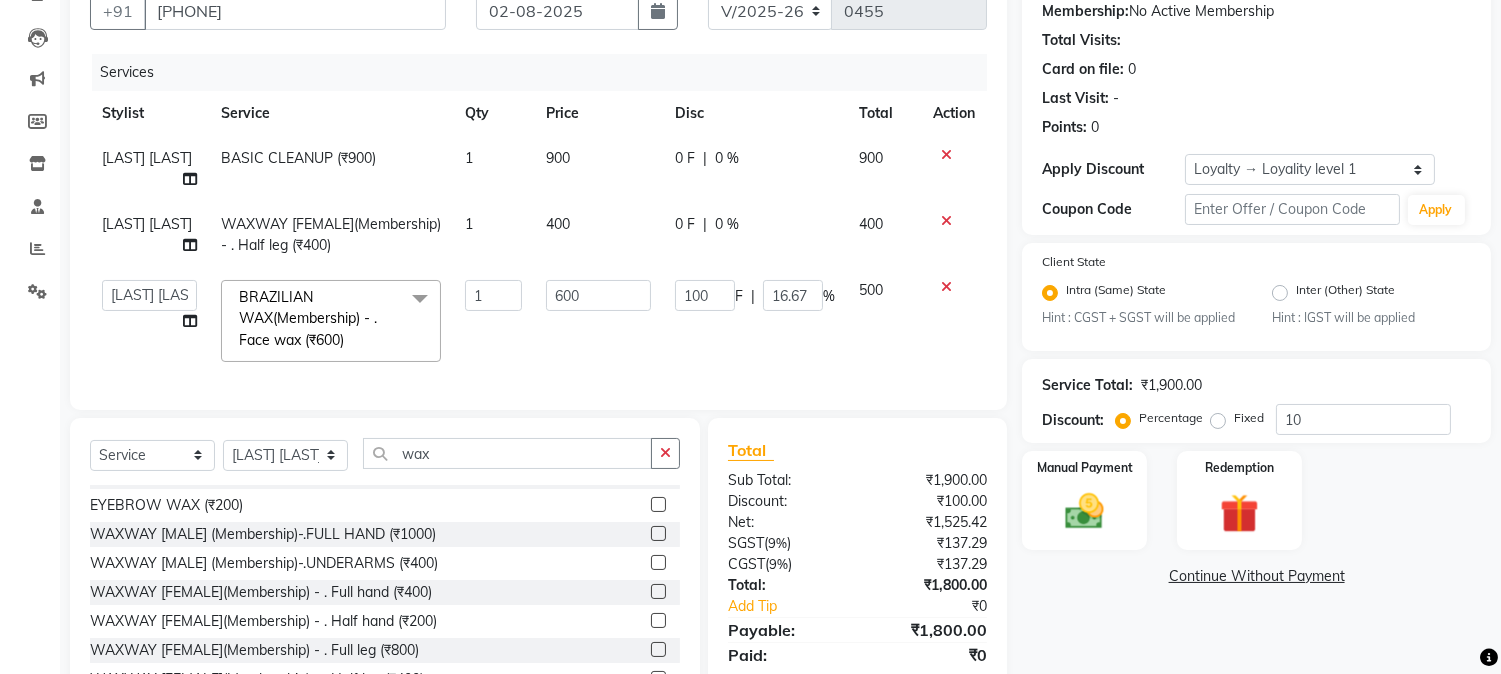 click 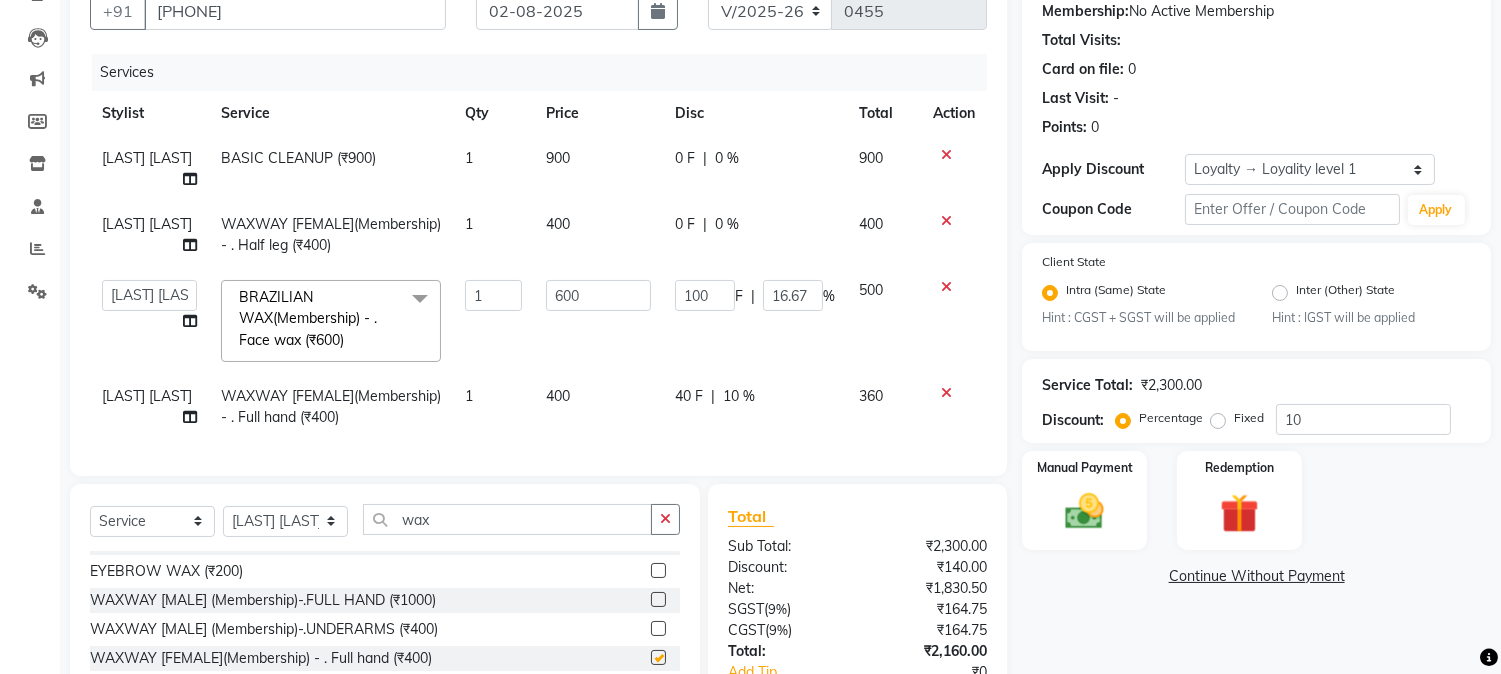 checkbox on "false" 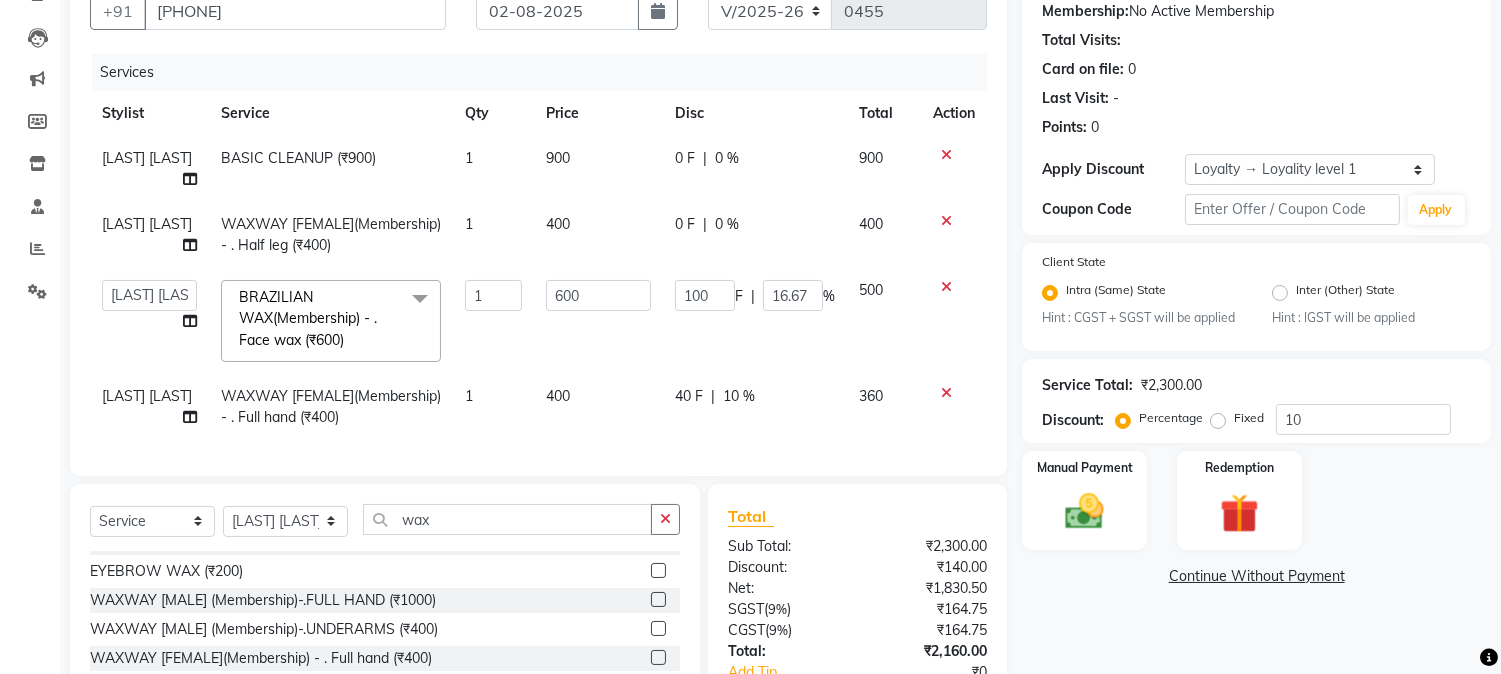 click on "40 F" 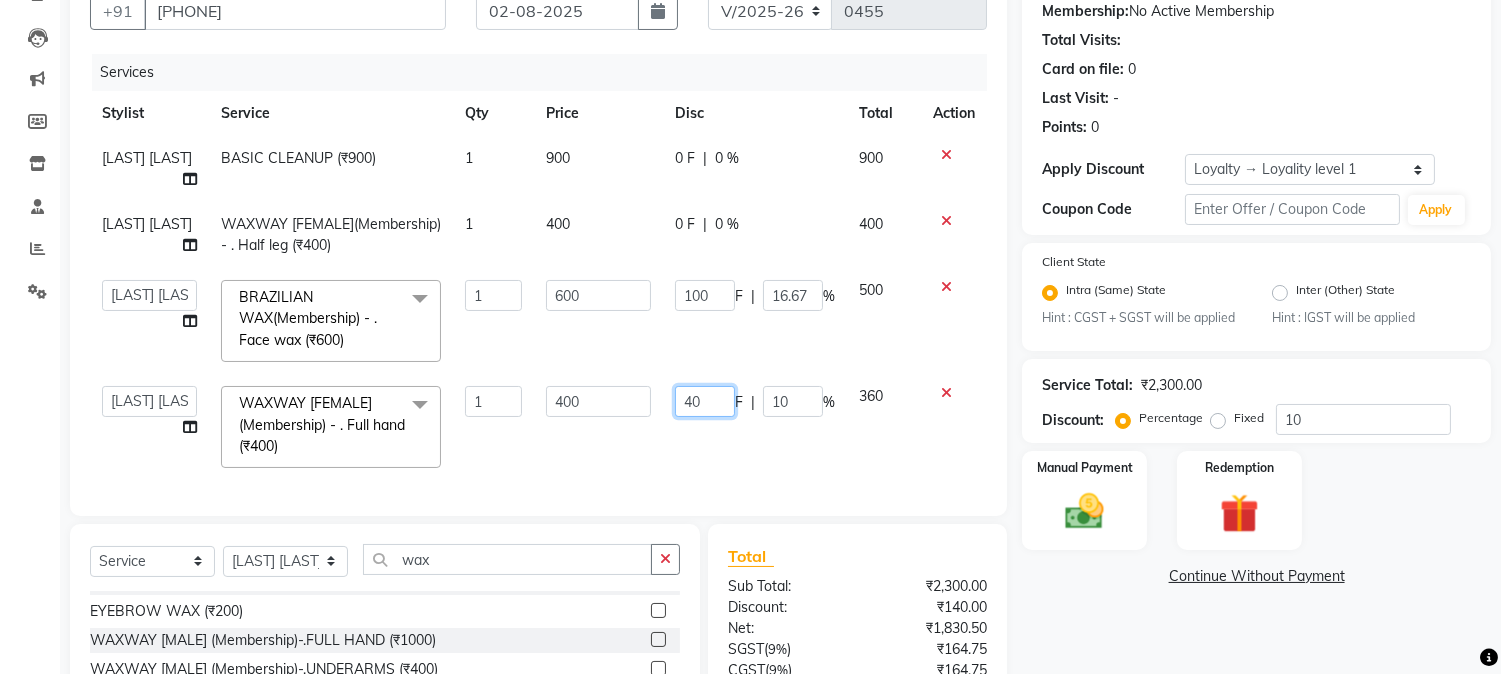 type 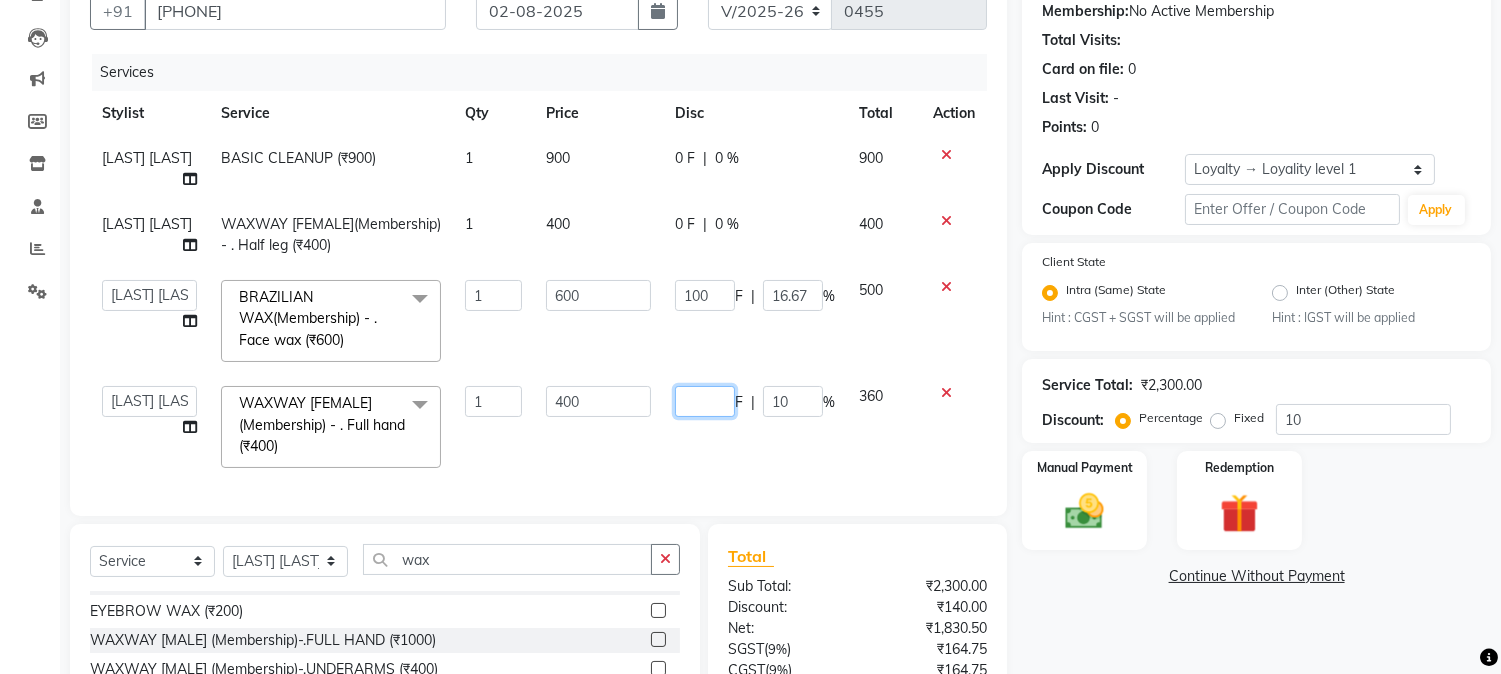 drag, startPoint x: 682, startPoint y: 404, endPoint x: 723, endPoint y: 404, distance: 41 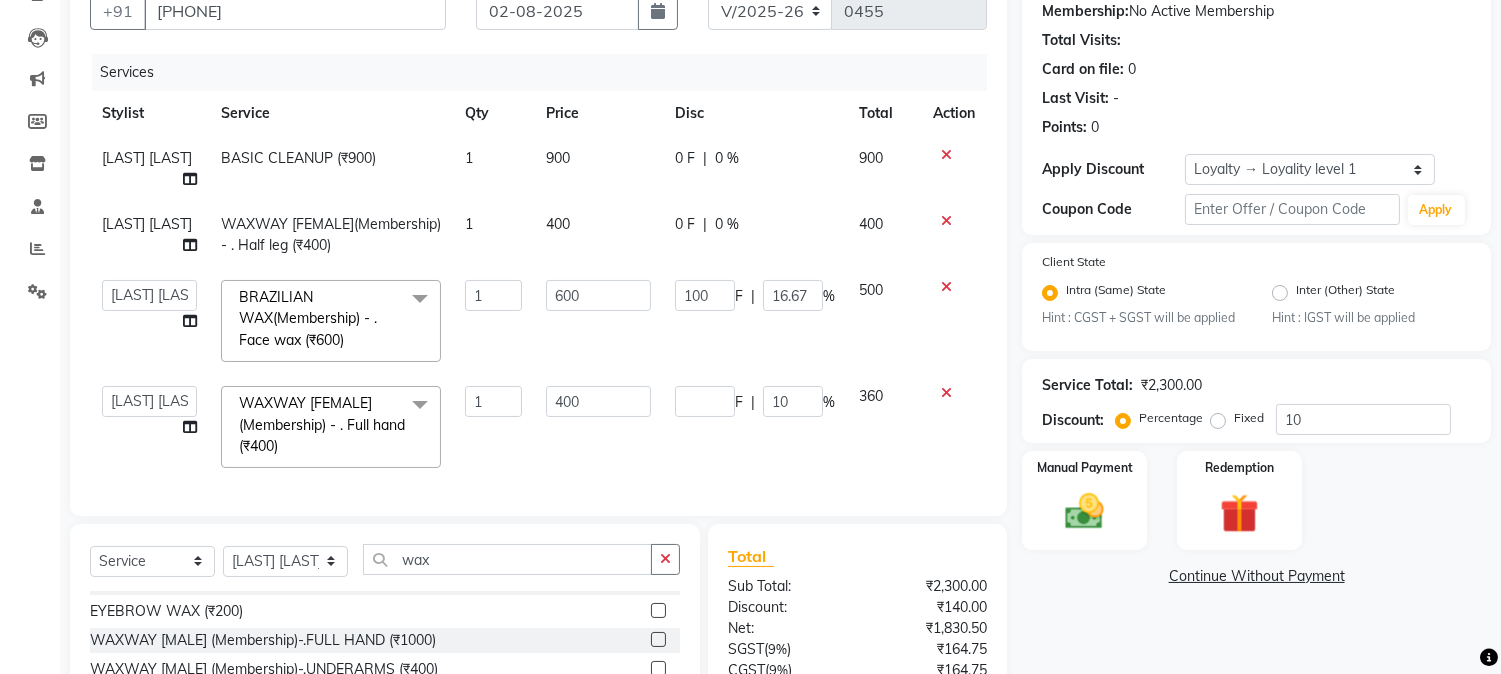 click on "Services Stylist Service Qty Price Disc Total Action [LAST] [LAST] BASIC CLEANUP (₹900) 1 900 0 F | 0 % 900 [LAST] [LAST] WAXWAY [FEMALE](Membership)       -        . Half leg (₹400) 1 400 0 F | 0 % 400  AARMAN   AAYUSHI SHARMA   Akruti   AMAN    Amir   Arbaz   Asif Ansari   BABLU   Bandana   BHAGYESH   CHETAN   CHETAN BOISAR   furkan   GEETA   KISHOR   KISHOR JAMBHULKAR   kunal   mushahid  [muddu]   Nilam   NIRANJAN   [LAST] [LAST]   PRABHA    PUNAM   Rahul Sir   RAVI    RIMA   Rohit Tandel   SALONI   Sandy Sir   sarfaraz   shovib M.D   shreya   ZOYA  BRAZILIAN WAX(Membership)       -        . Face wax (₹600)  x Nails -  Hands (₹840) Nails -  Feet (₹720) Nails - Nail Extensions With Gel Polish (₹2820) Nails - Nail Art (₹300) Nails - Nail Extension Removal (₹960) Nails - Gel Polish Removal (₹420) MOLE (₹600) PUMING (₹4000) CRYSTAL PEDICURE (MEMBERSHIP) (₹1400) HAIR SPA ABOVE SHOULDER (MEMBERSHIP) (₹900) HAIR SPA ABOVE SHOULDER (NON-MEMBER) (₹1080) PATCH TEST  (₹500) BEARD (₹150)" 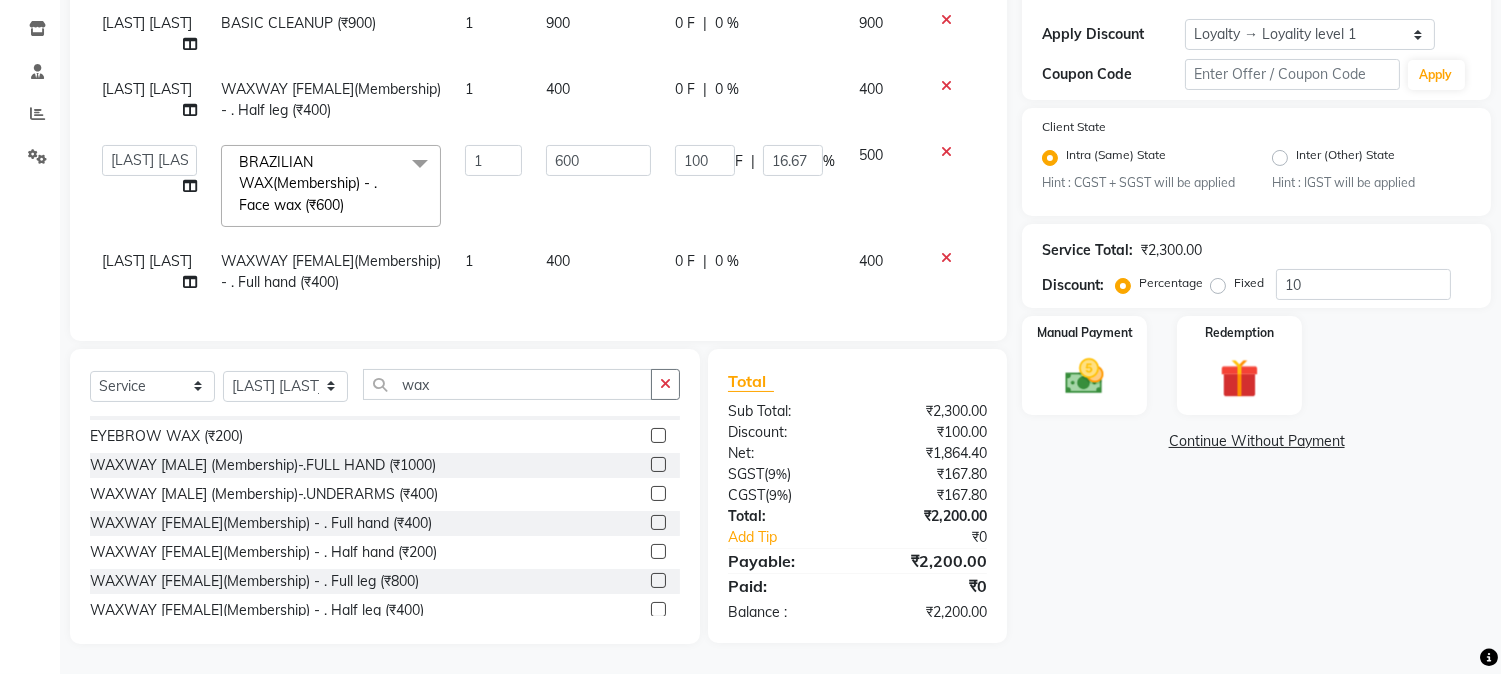 scroll, scrollTop: 345, scrollLeft: 0, axis: vertical 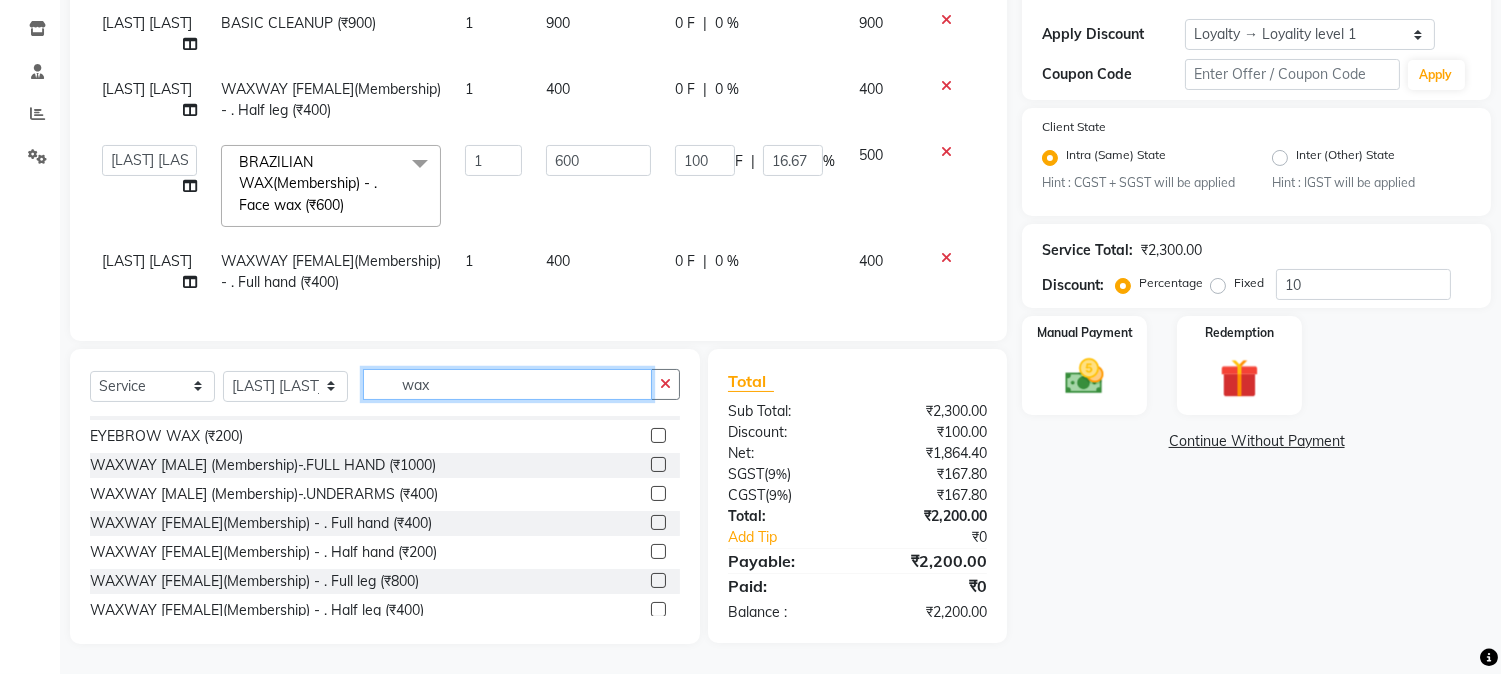 drag, startPoint x: 402, startPoint y: 384, endPoint x: 440, endPoint y: 385, distance: 38.013157 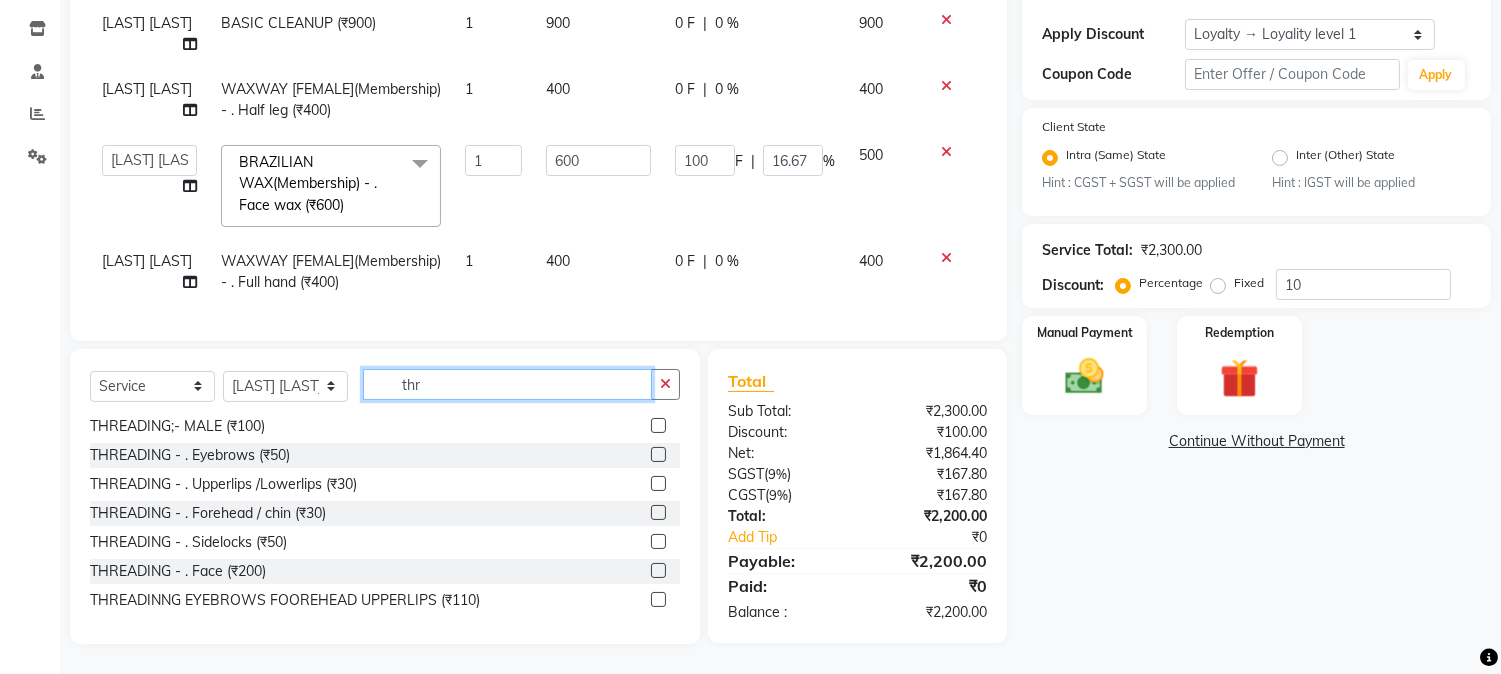 scroll, scrollTop: 32, scrollLeft: 0, axis: vertical 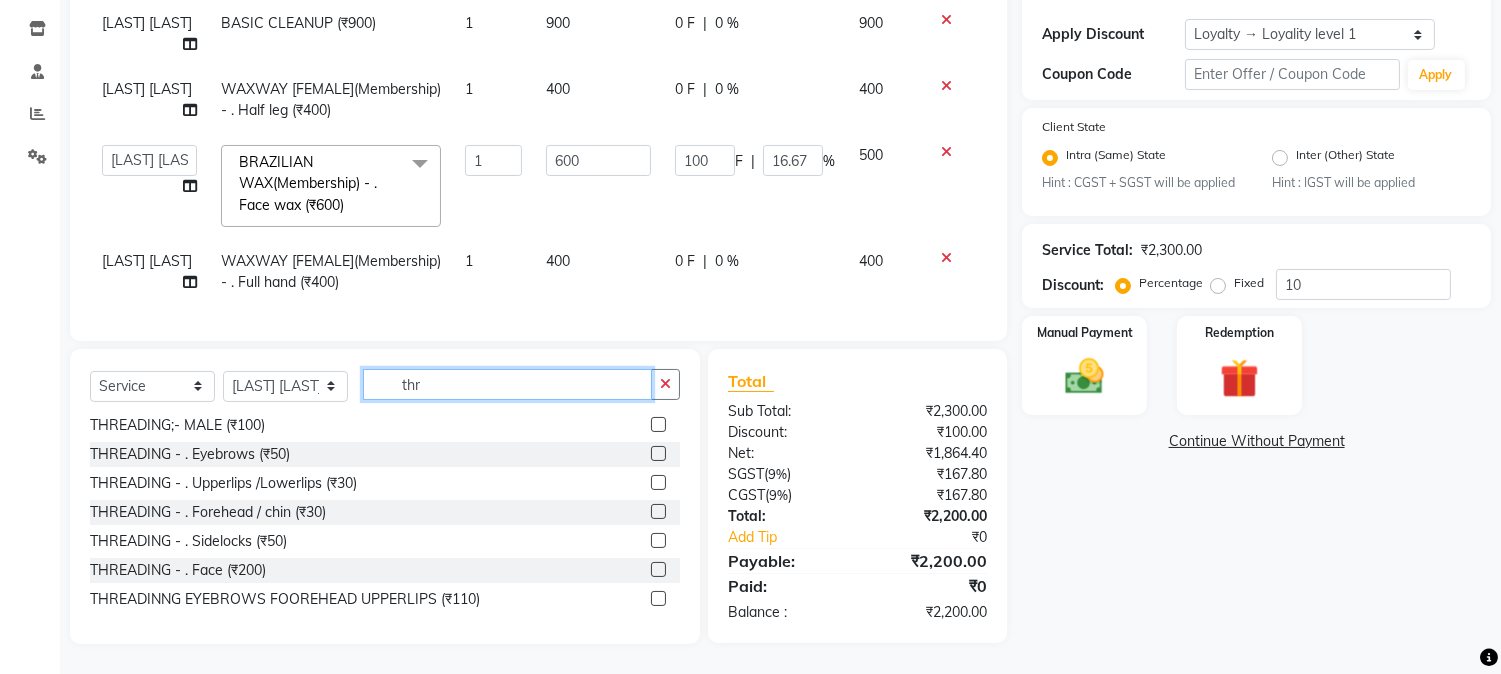type on "thr" 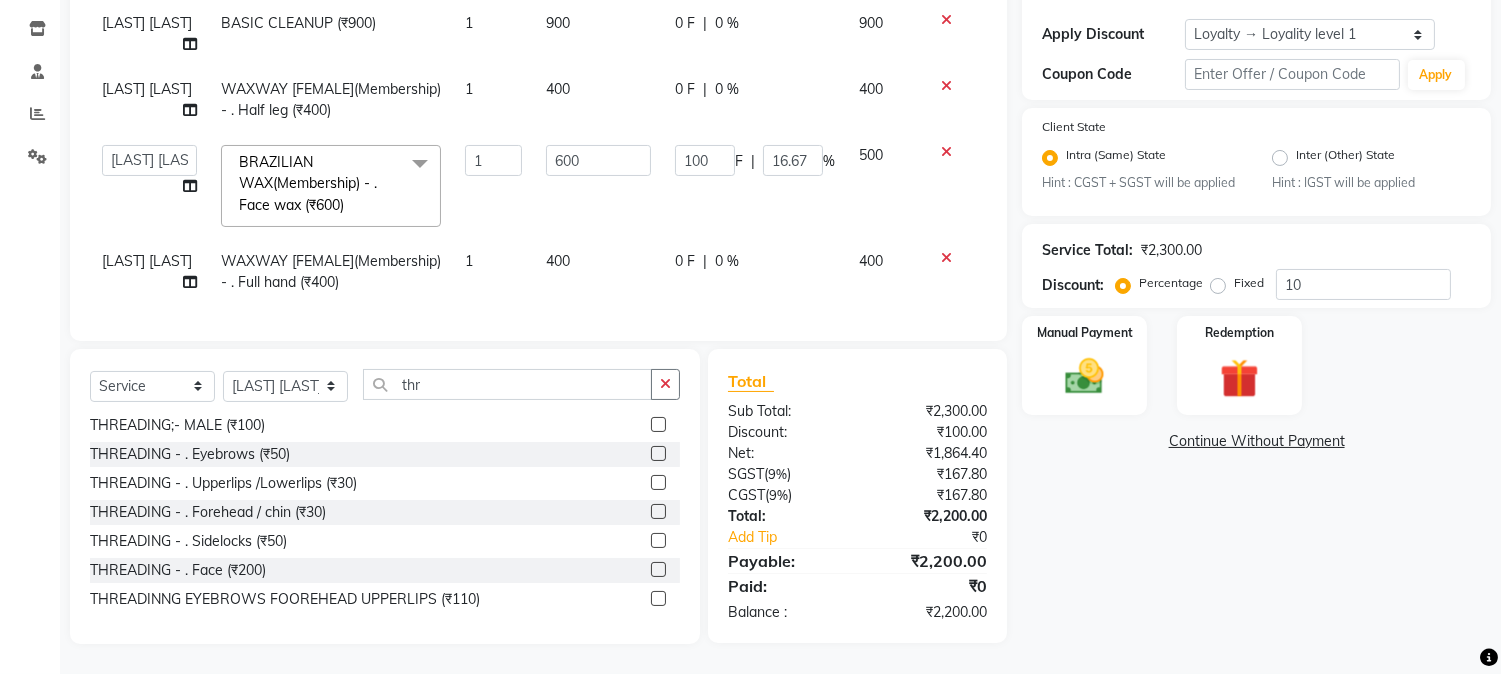 click 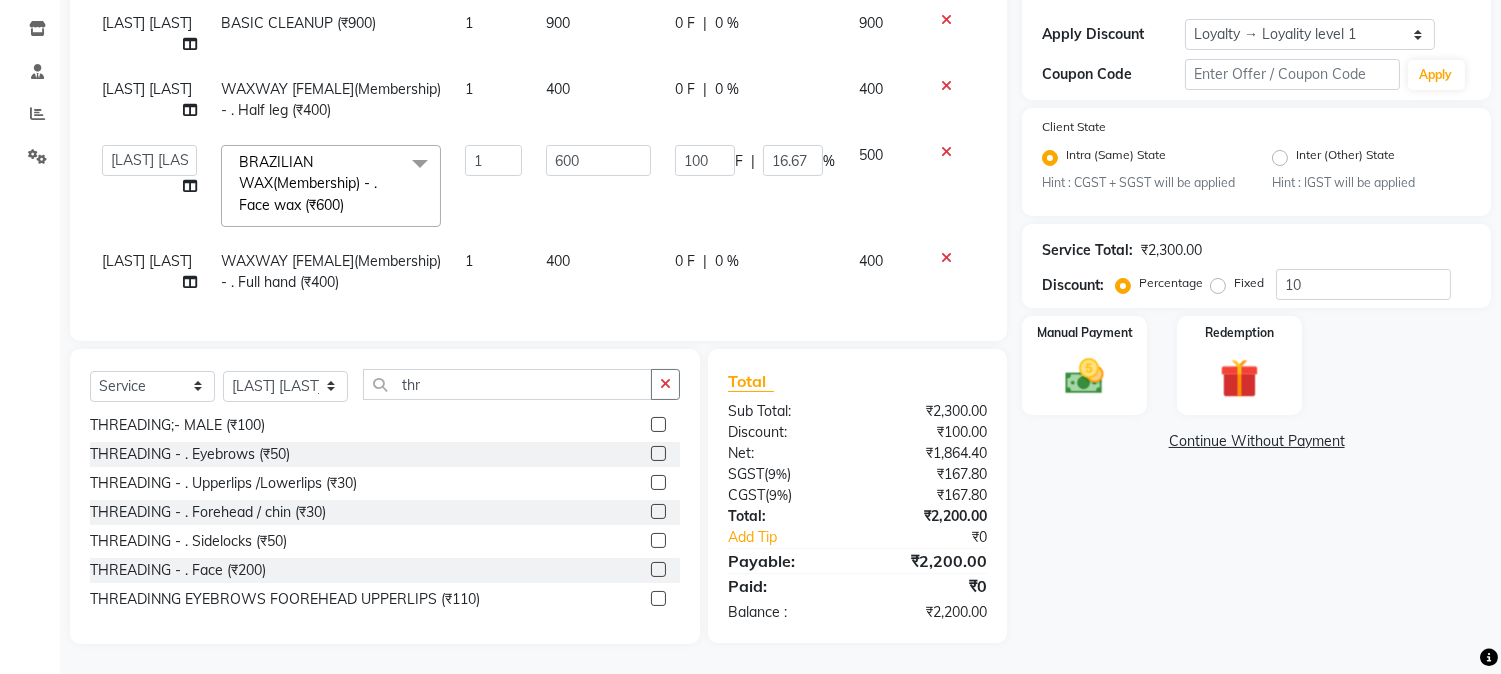 click at bounding box center [657, 599] 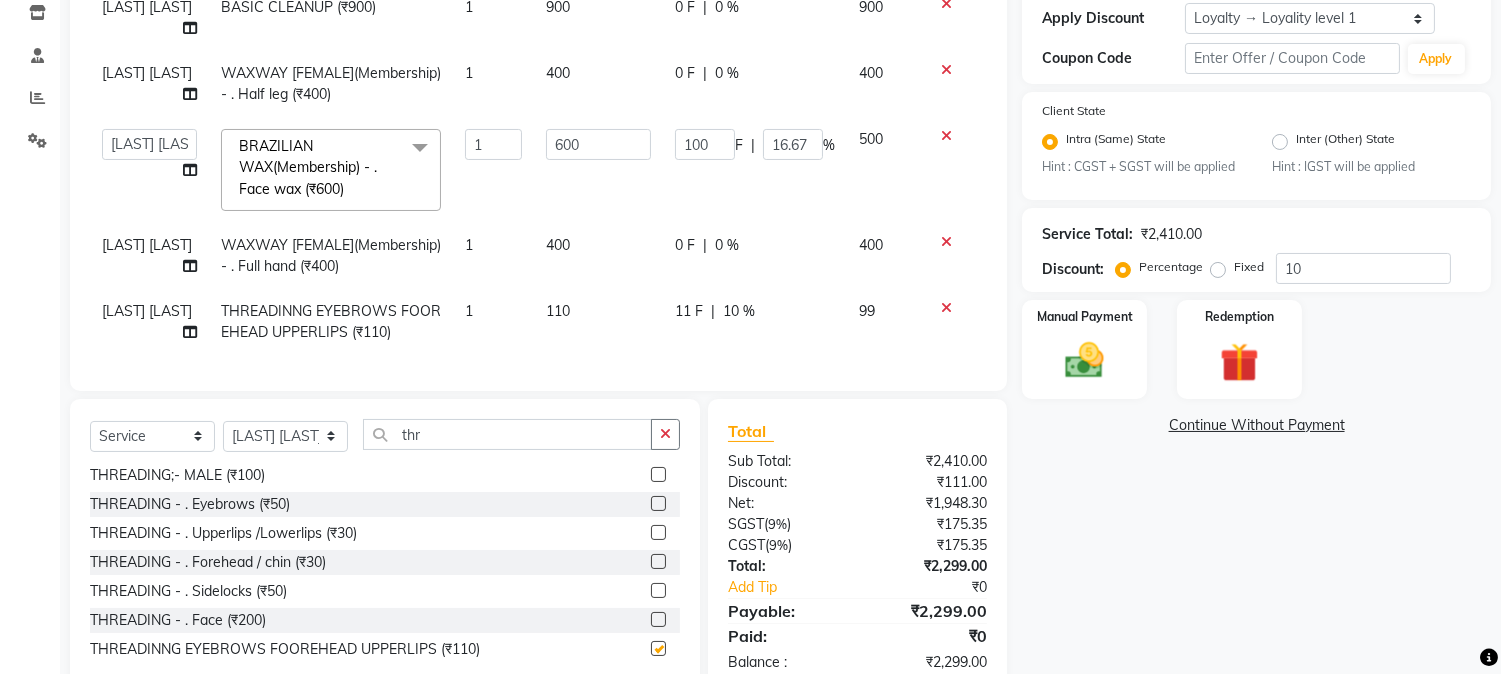 checkbox on "false" 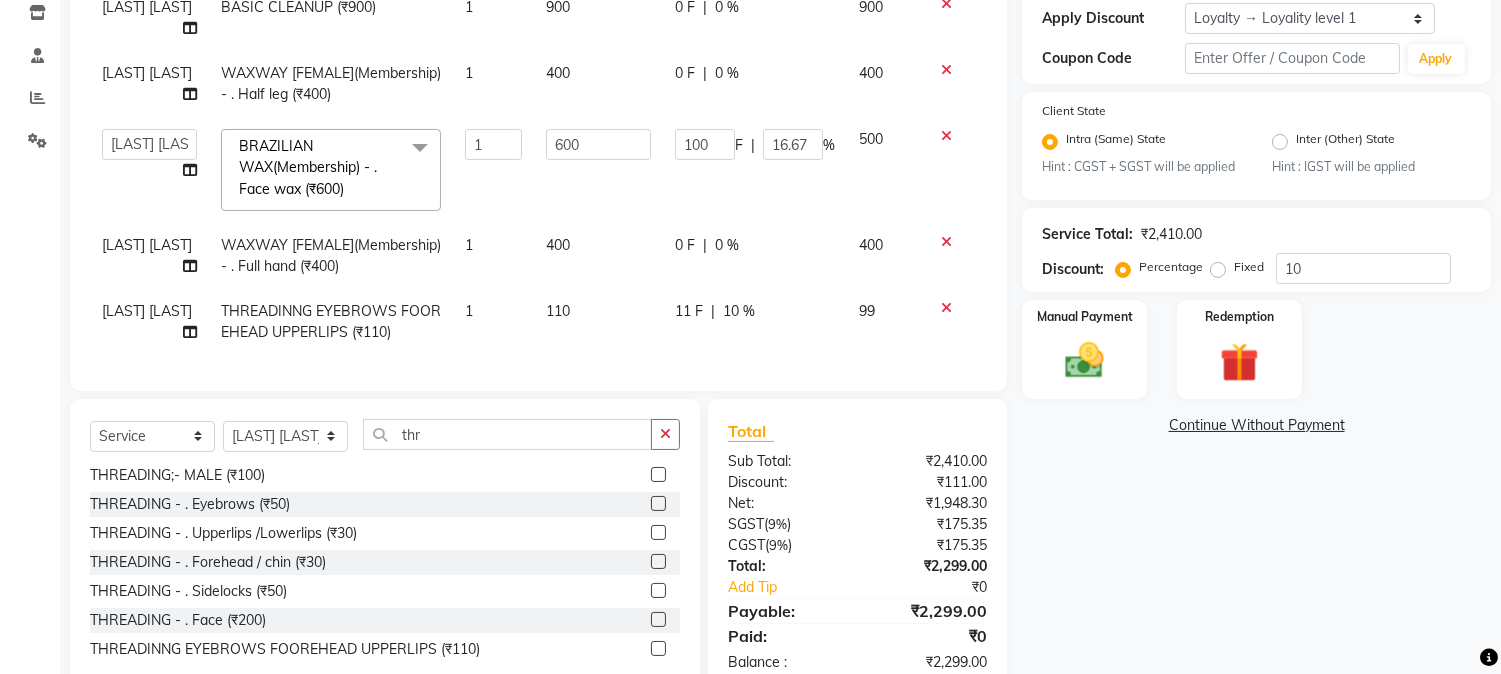 click on "11 F | 10 %" 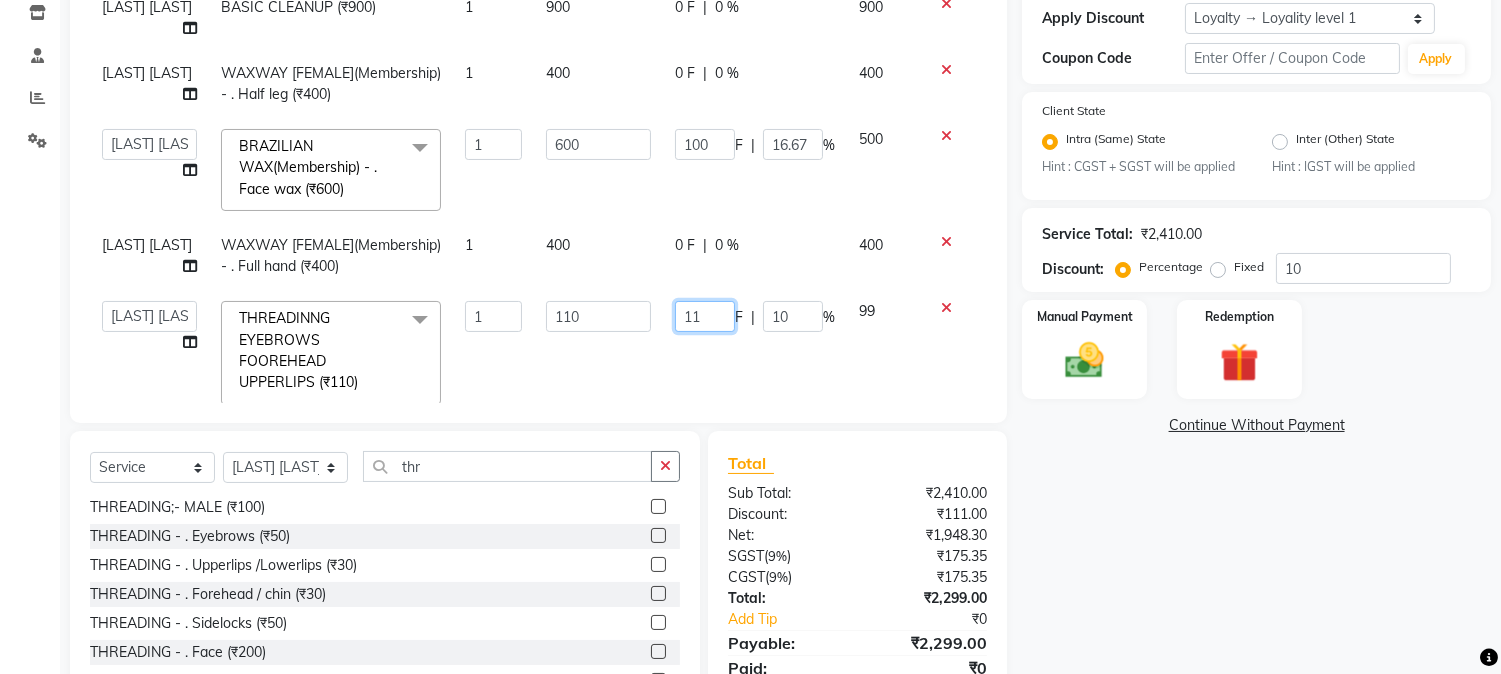 drag, startPoint x: 693, startPoint y: 322, endPoint x: 646, endPoint y: 331, distance: 47.853943 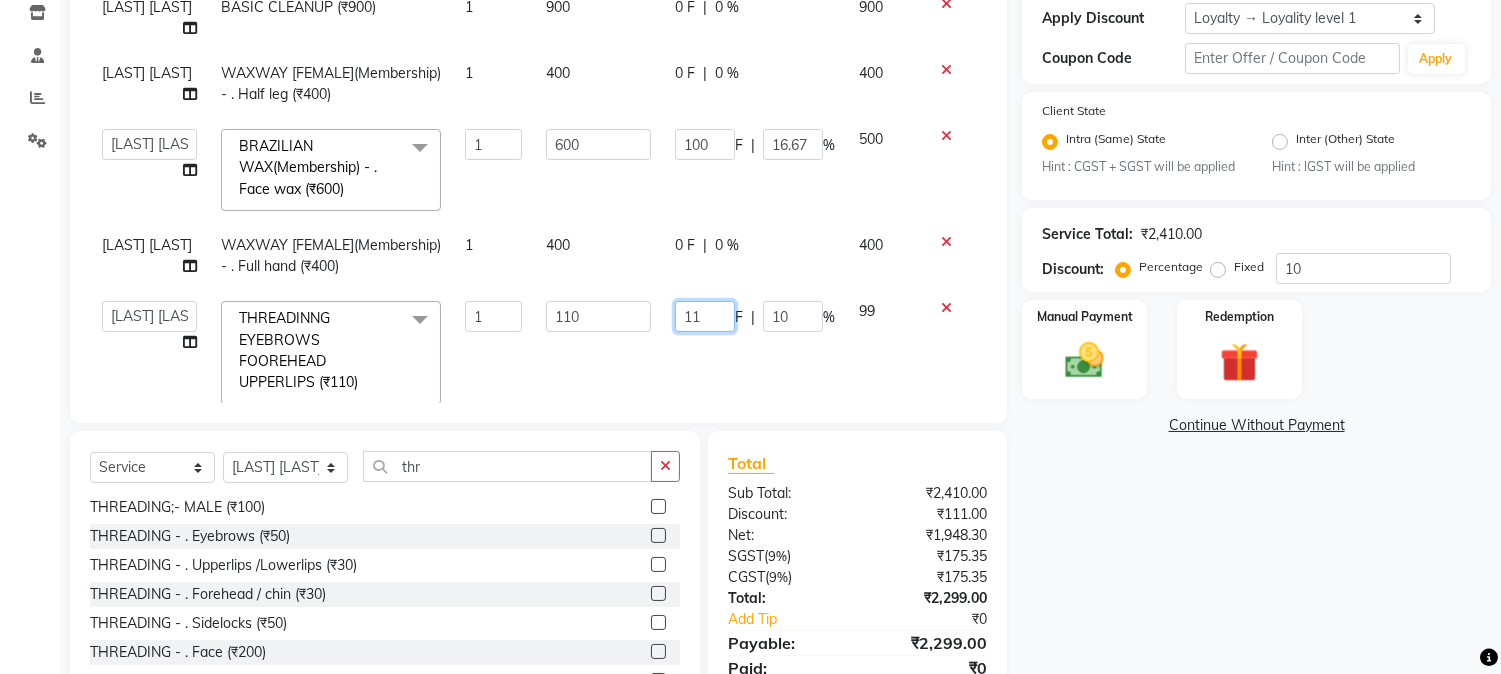 click on "11 F | 10 %" 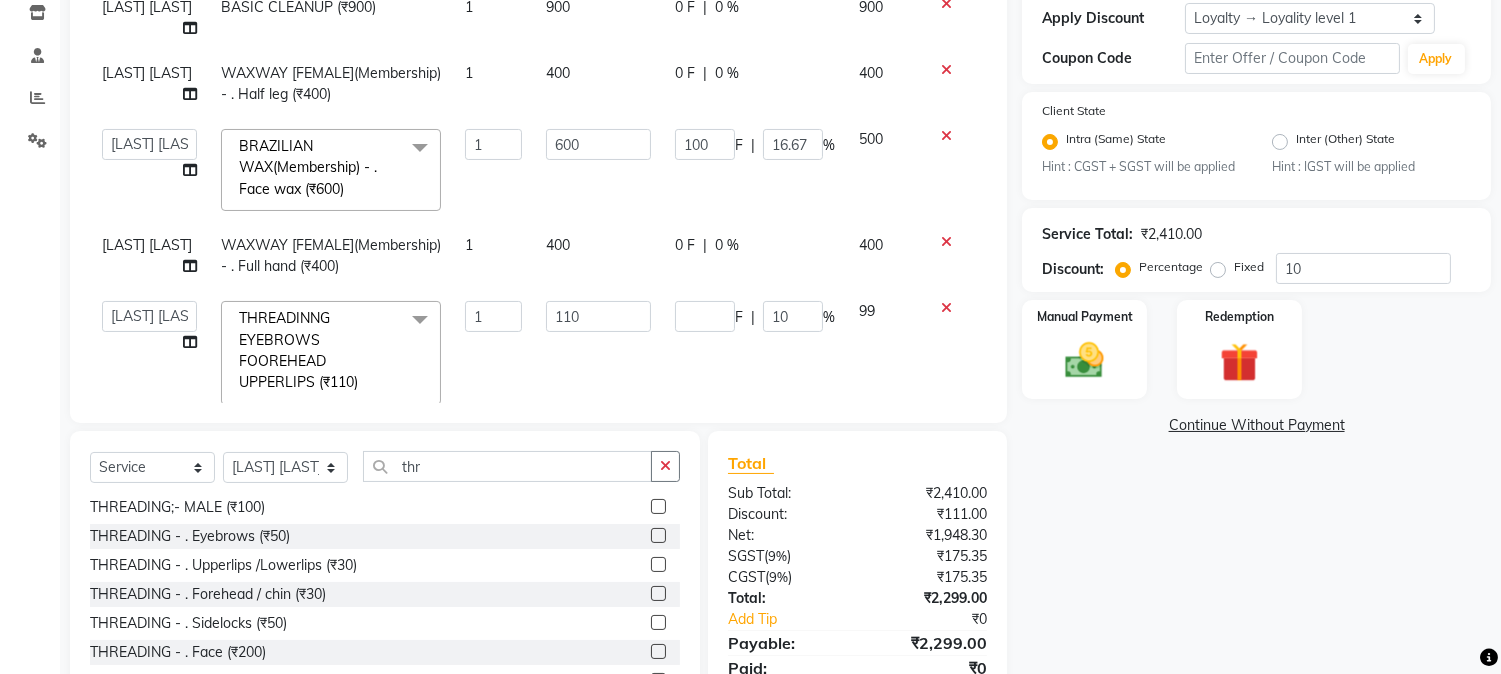 click on "Services Stylist Service Qty Price Disc Total Action [LAST] [LAST] BASIC CLEANUP (₹900) 1 900 0 F | 0 % 900 [LAST] [LAST] WAXWAY [FEMALE](Membership)       -        . Half leg (₹400) 1 400 0 F | 0 % 400  AARMAN   AAYUSHI SHARMA   Akruti   AMAN    Amir   Arbaz   Asif Ansari   BABLU   Bandana   BHAGYESH   CHETAN   CHETAN BOISAR   furkan   GEETA   KISHOR   KISHOR JAMBHULKAR   kunal   mushahid  [muddu]   Nilam   NIRANJAN   [LAST] [LAST]   PRABHA    PUNAM   Rahul Sir   RAVI    RIMA   Rohit Tandel   SALONI   Sandy Sir   sarfaraz   shovib M.D   shreya   ZOYA  BRAZILIAN WAX(Membership)       -        . Face wax (₹600)  x Nails -  Hands (₹840) Nails -  Feet (₹720) Nails - Nail Extensions With Gel Polish (₹2820) Nails - Nail Art (₹300) Nails - Nail Extension Removal (₹960) Nails - Gel Polish Removal (₹420) MOLE (₹600) PUMING (₹4000) CRYSTAL PEDICURE (MEMBERSHIP) (₹1400) HAIR SPA ABOVE SHOULDER (MEMBERSHIP) (₹900) HAIR SPA ABOVE SHOULDER (NON-MEMBER) (₹1080) PATCH TEST  (₹500) BEARD (₹150)" 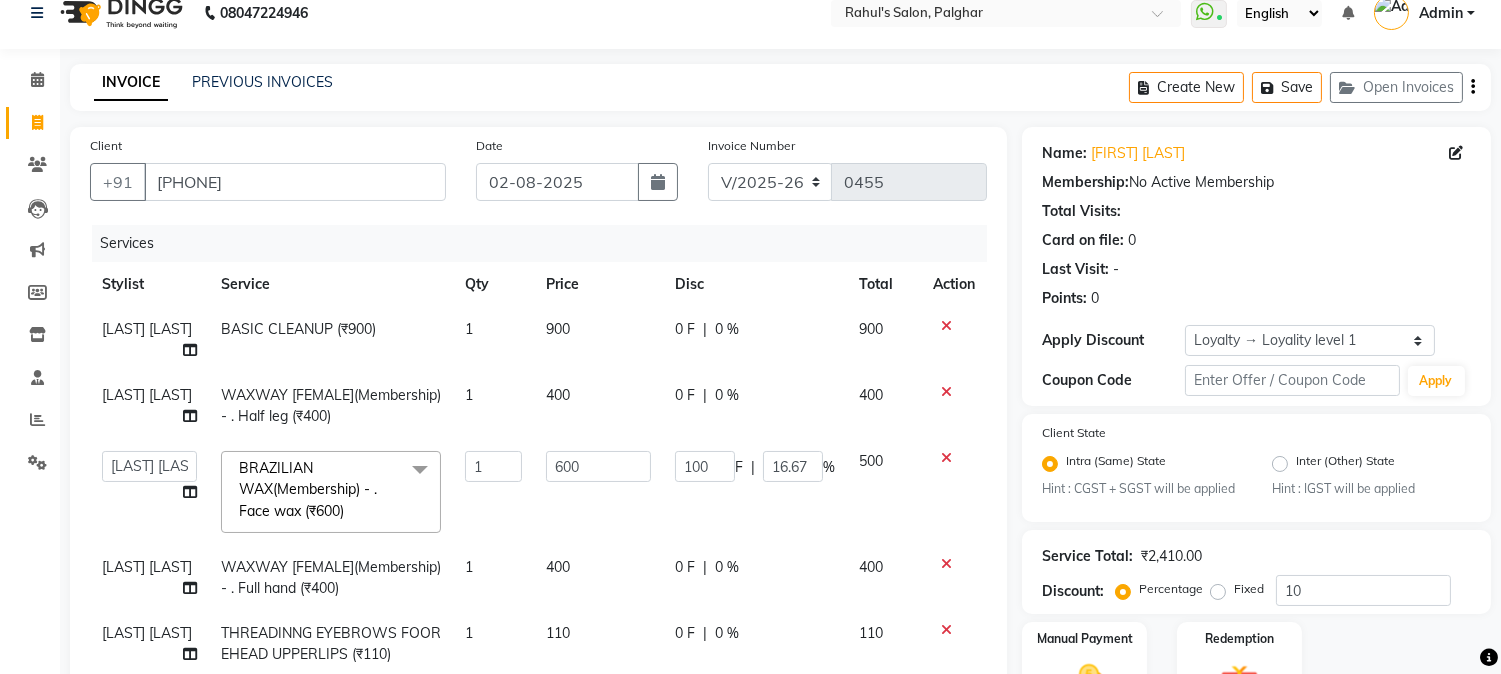 scroll, scrollTop: 0, scrollLeft: 0, axis: both 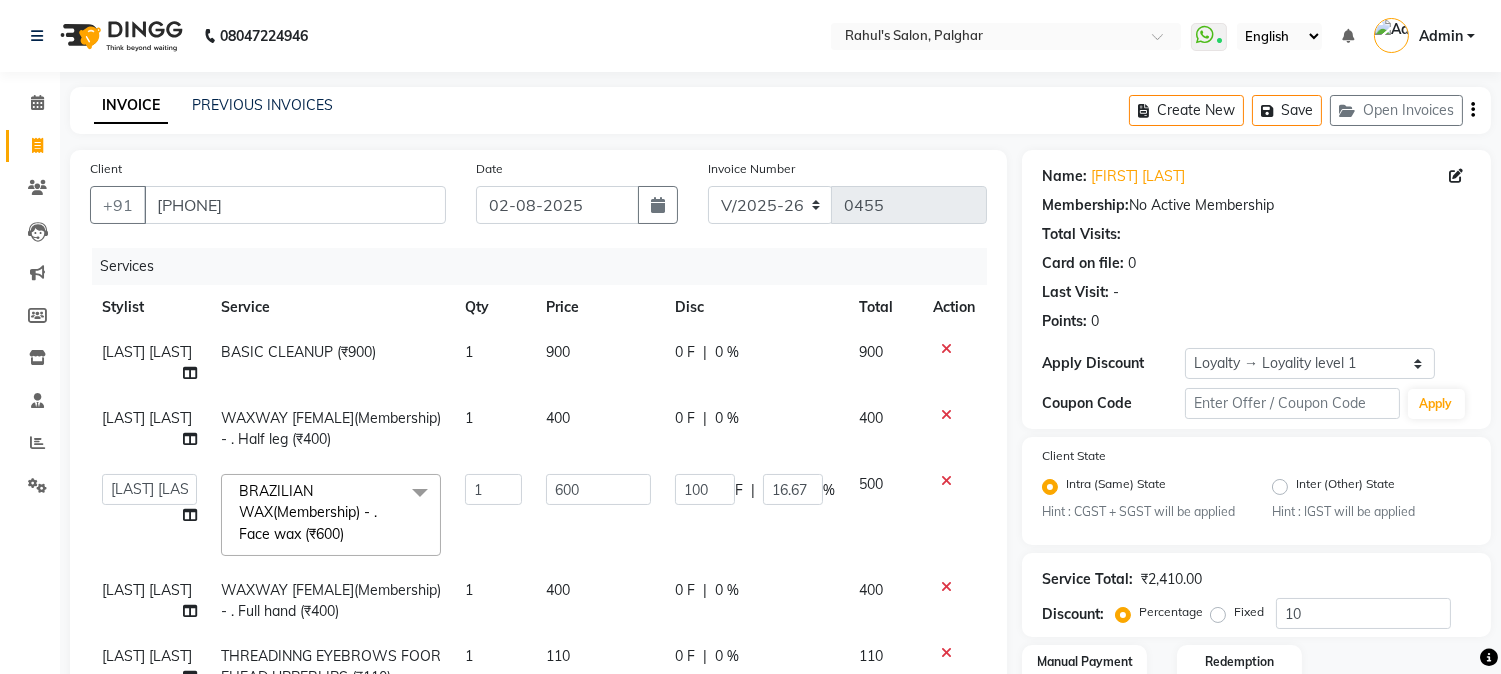 click 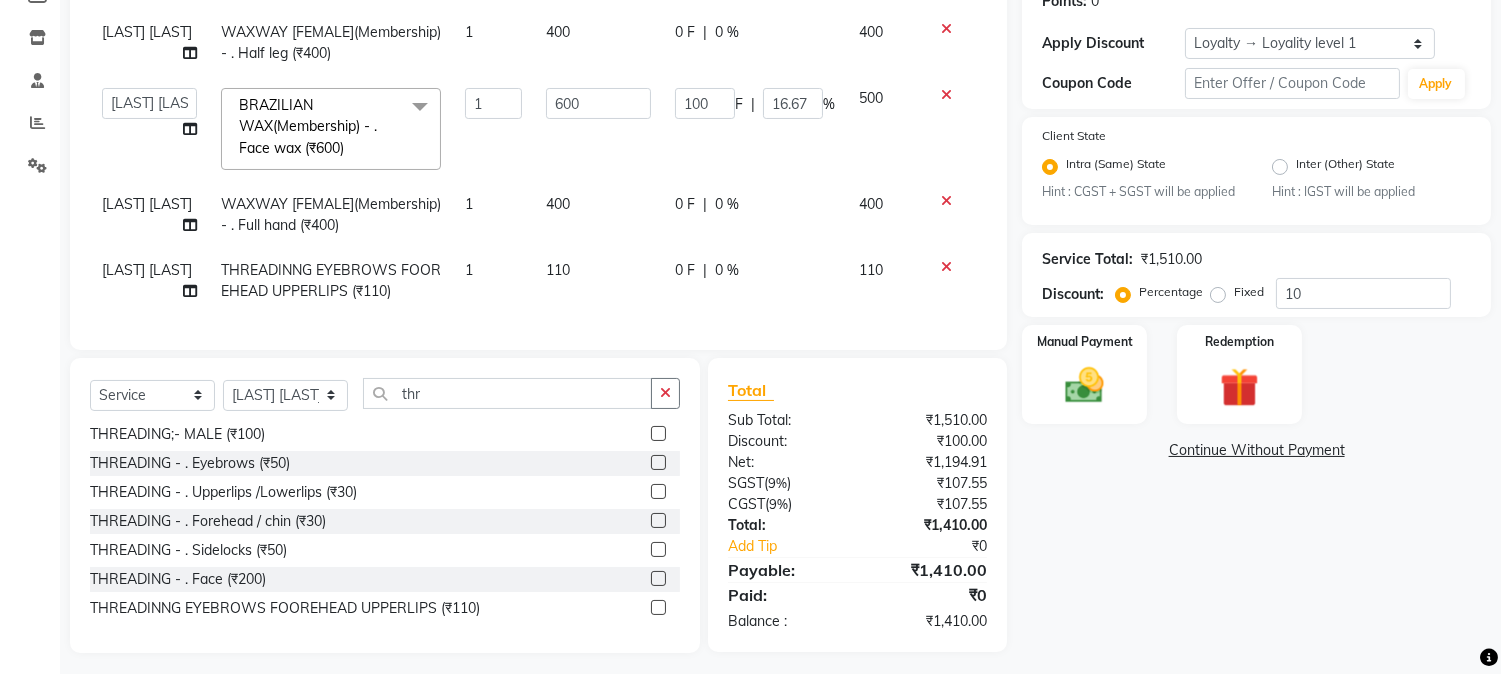 scroll, scrollTop: 345, scrollLeft: 0, axis: vertical 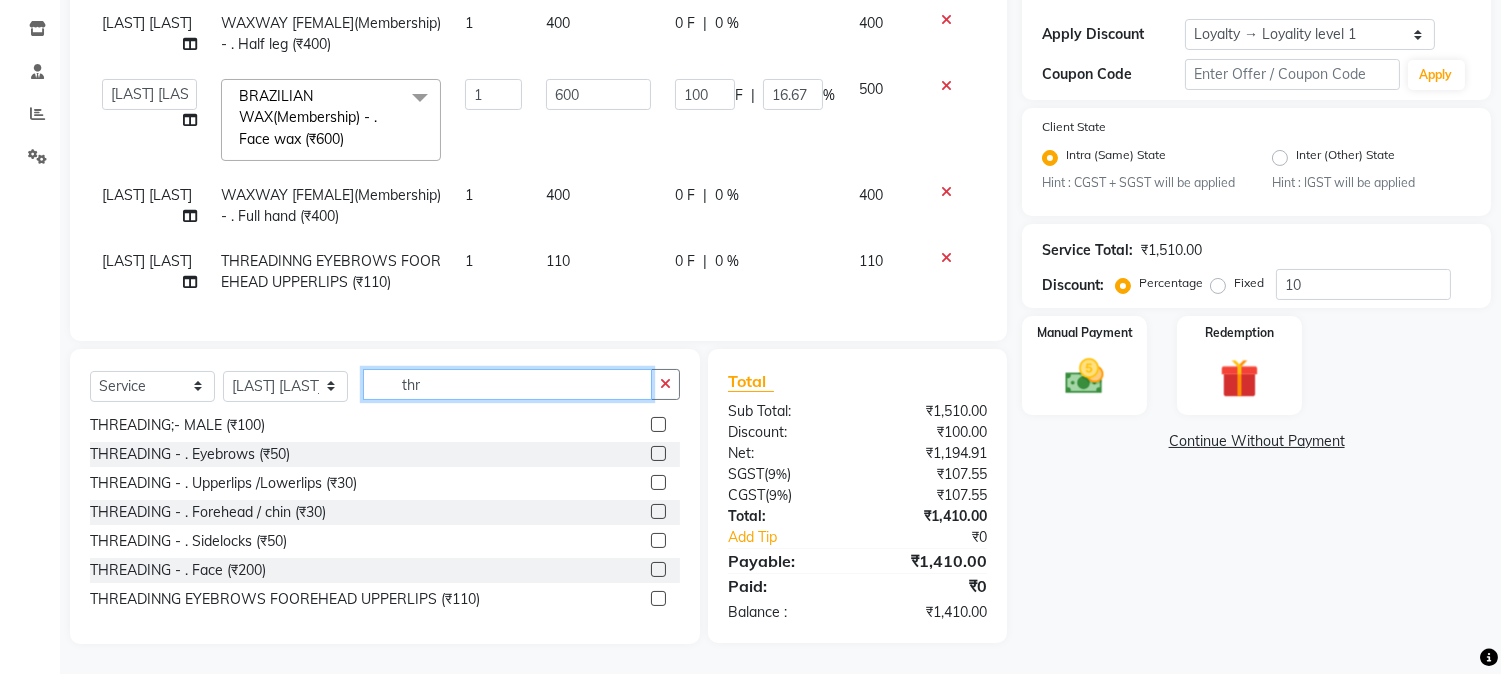 drag, startPoint x: 401, startPoint y: 374, endPoint x: 471, endPoint y: 383, distance: 70.5762 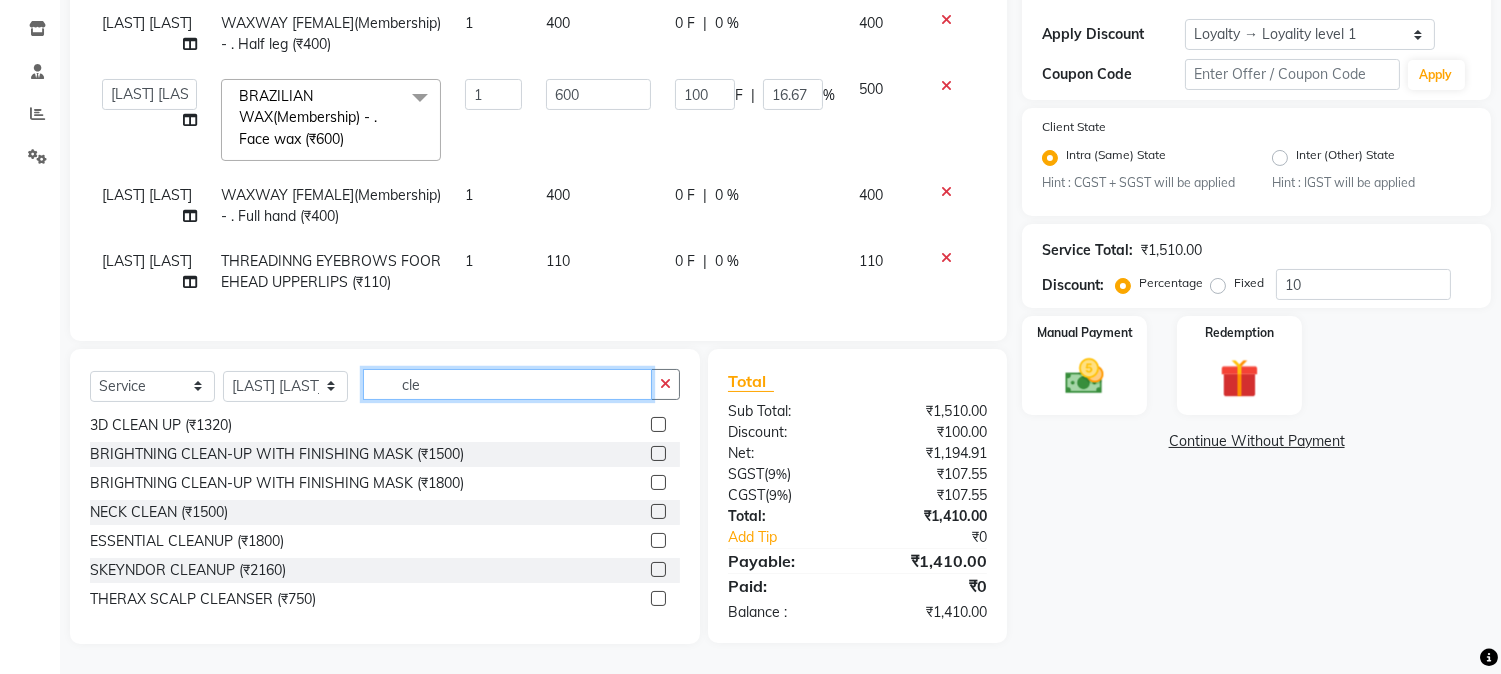 type on "cle" 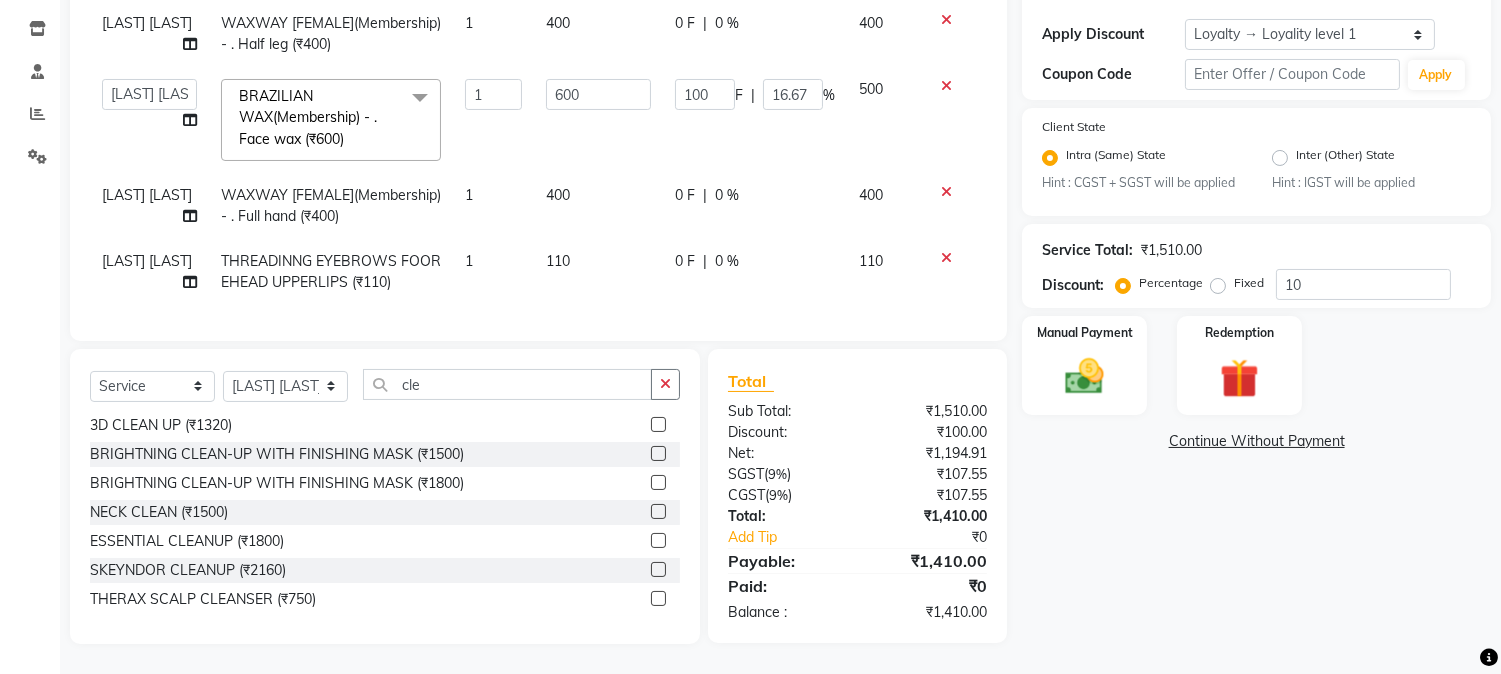 click 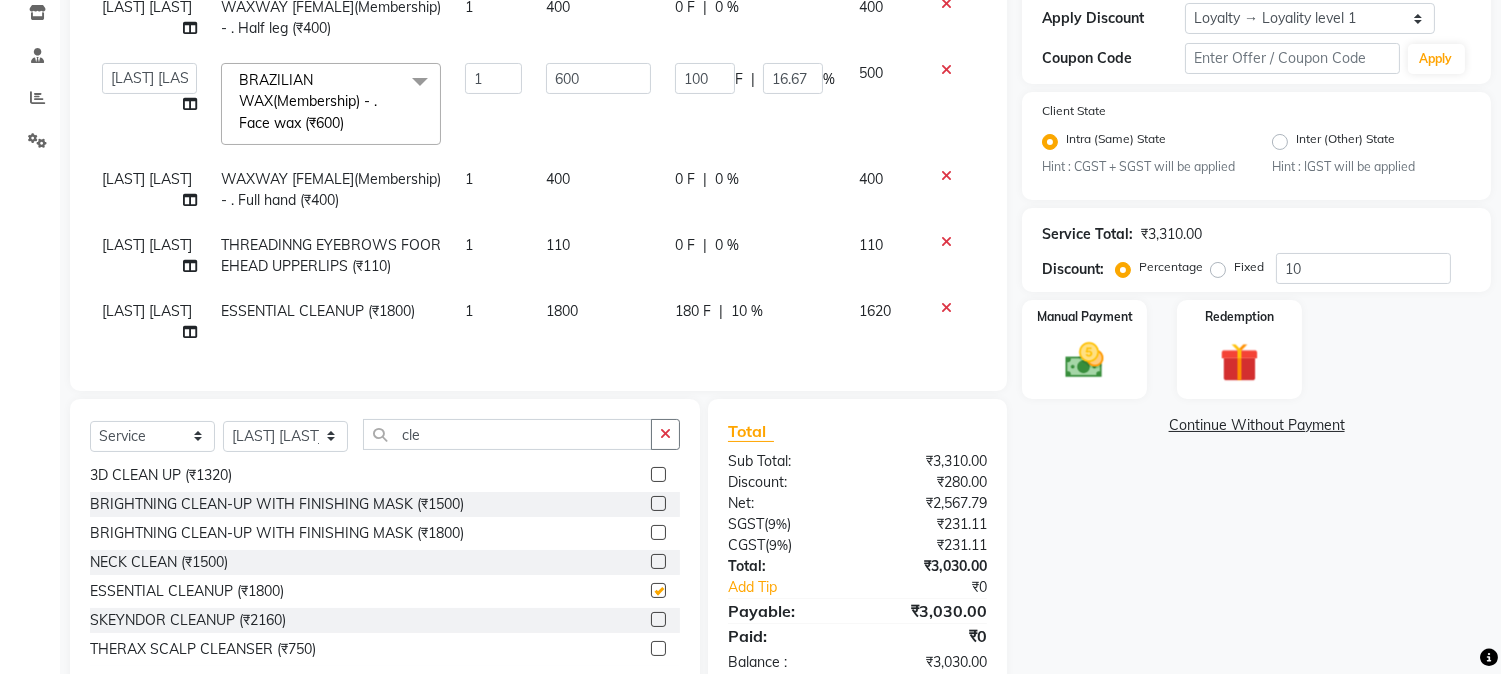 checkbox on "false" 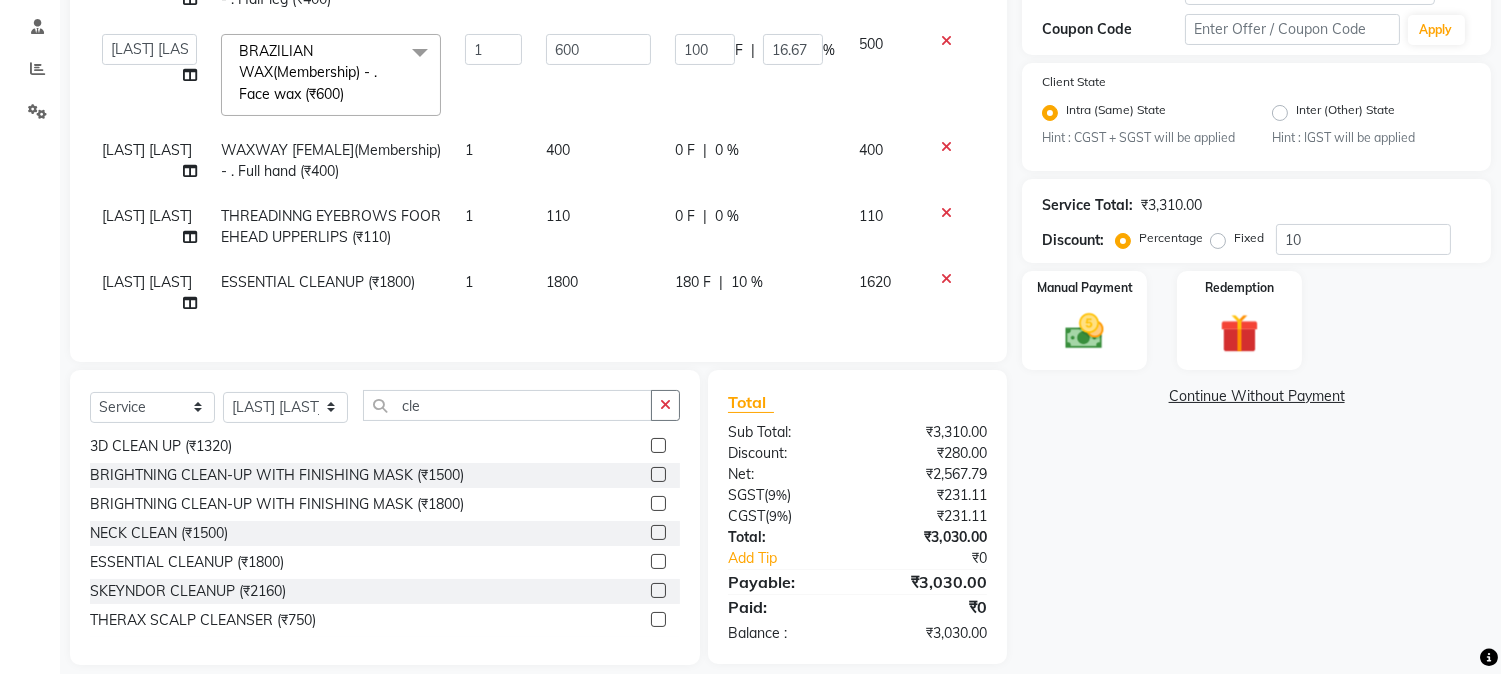 scroll, scrollTop: 412, scrollLeft: 0, axis: vertical 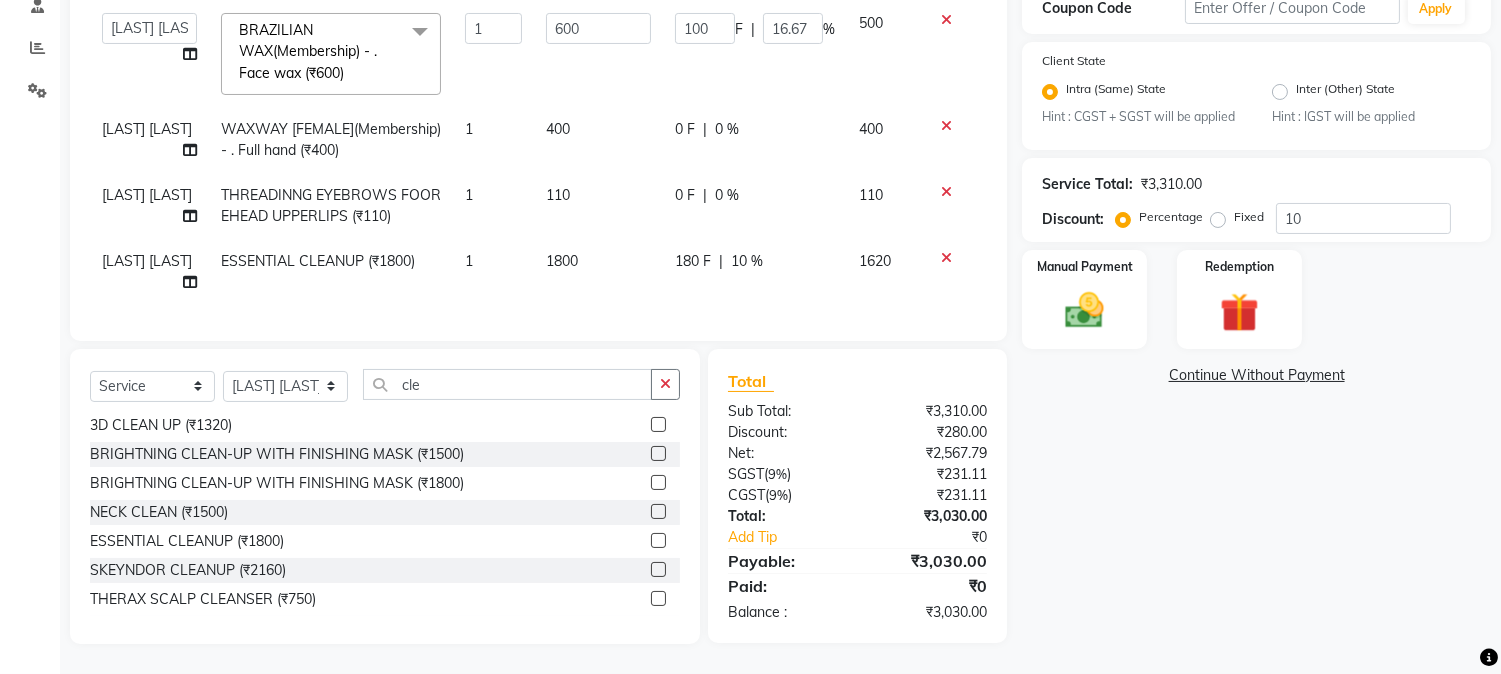 click on "180 F" 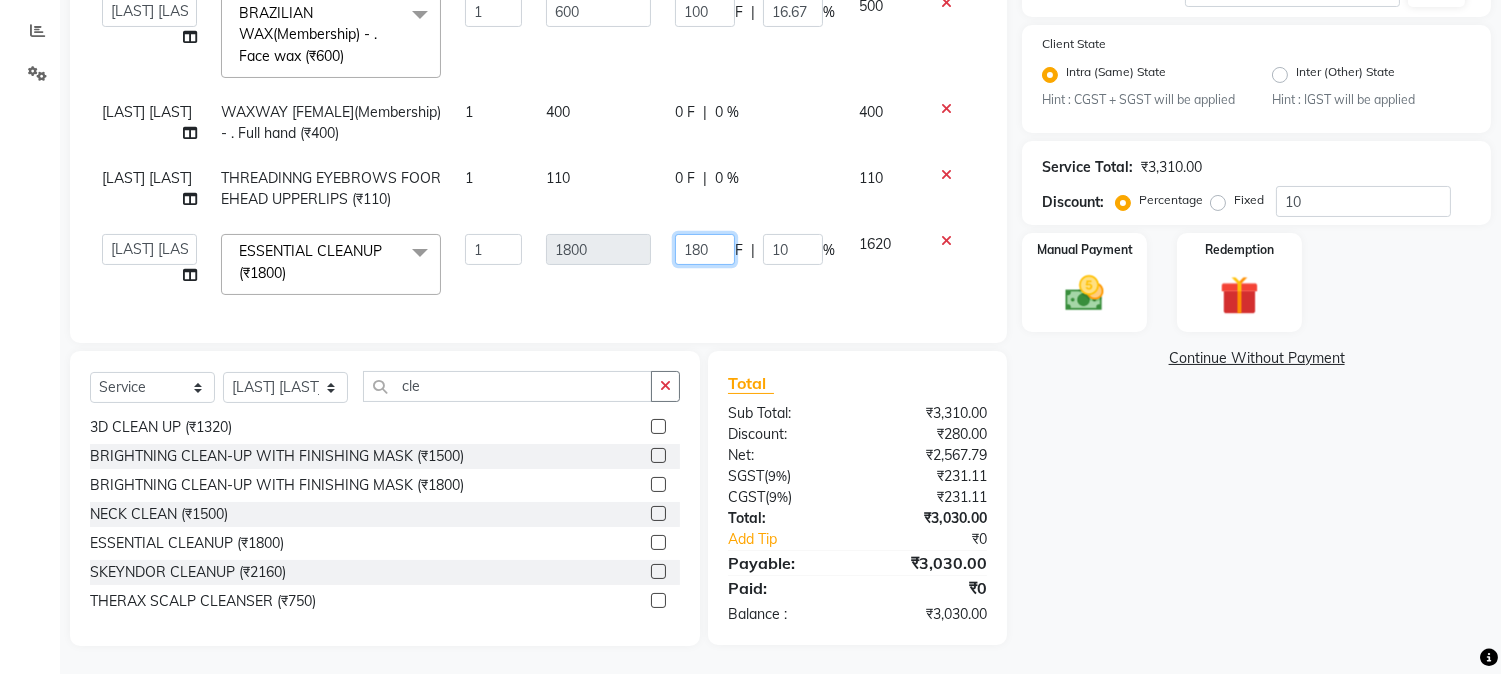 drag, startPoint x: 685, startPoint y: 253, endPoint x: 718, endPoint y: 253, distance: 33 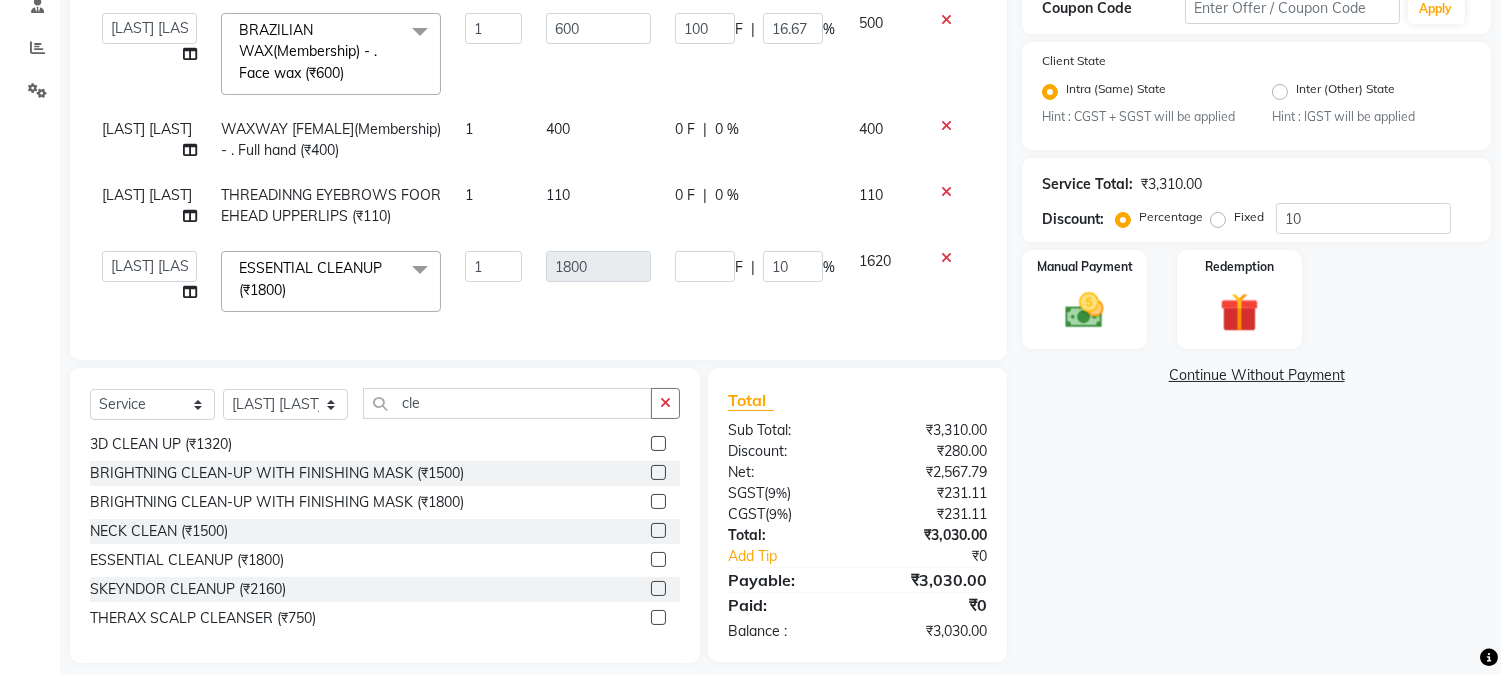 click on "F | 10 %" 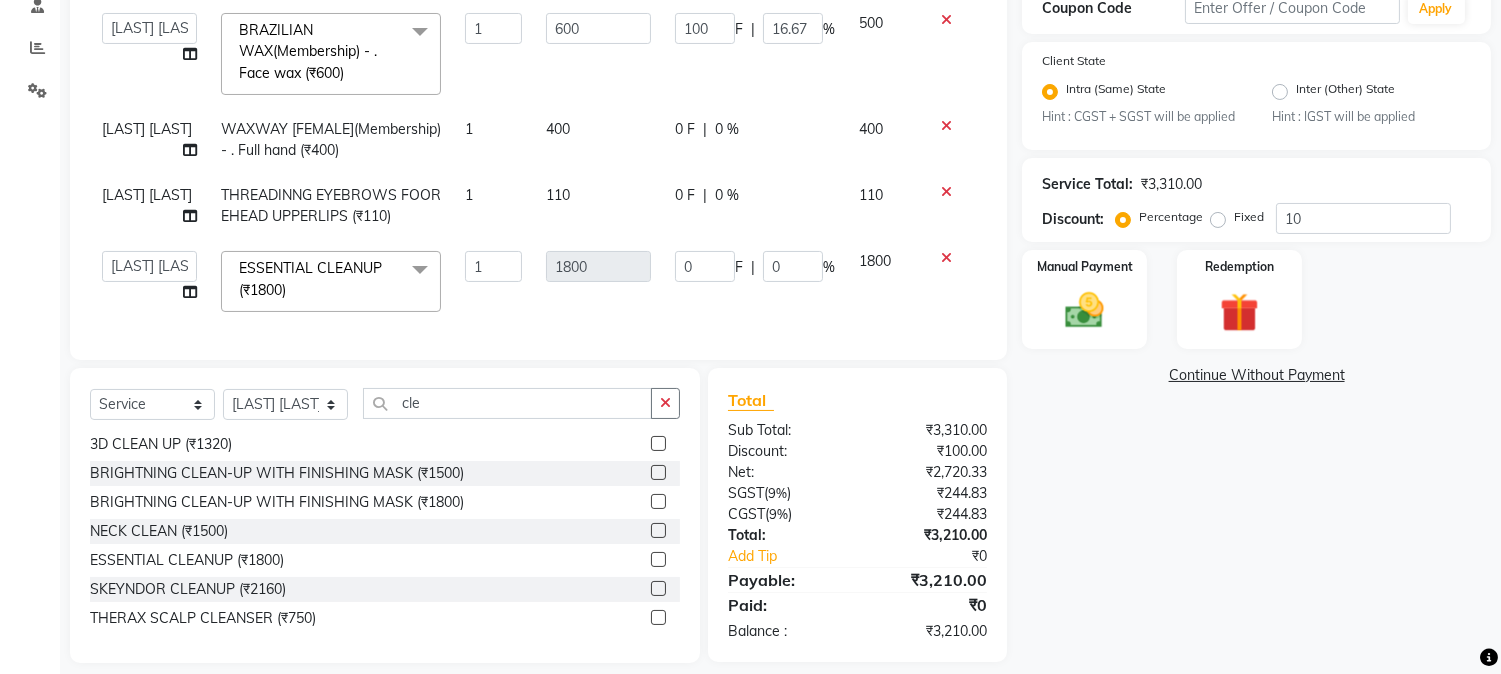 scroll, scrollTop: 412, scrollLeft: 0, axis: vertical 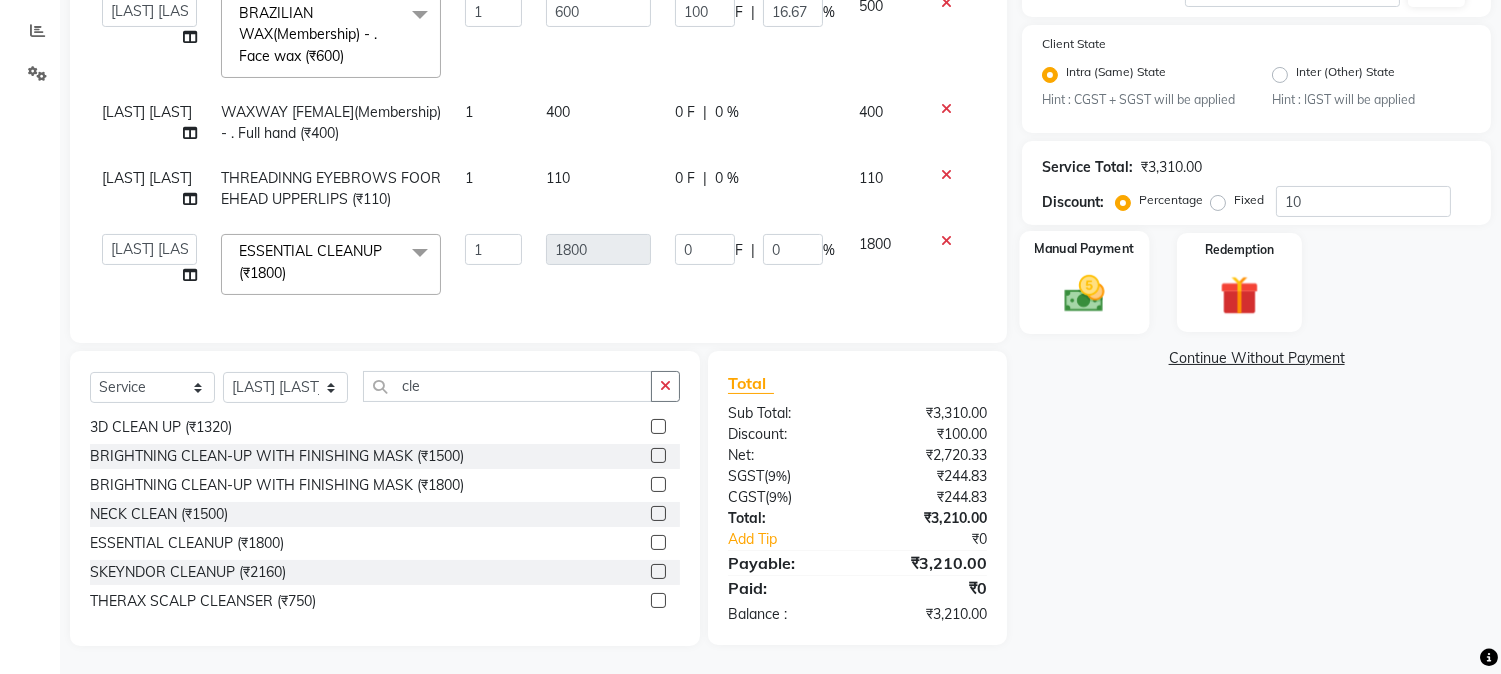 click 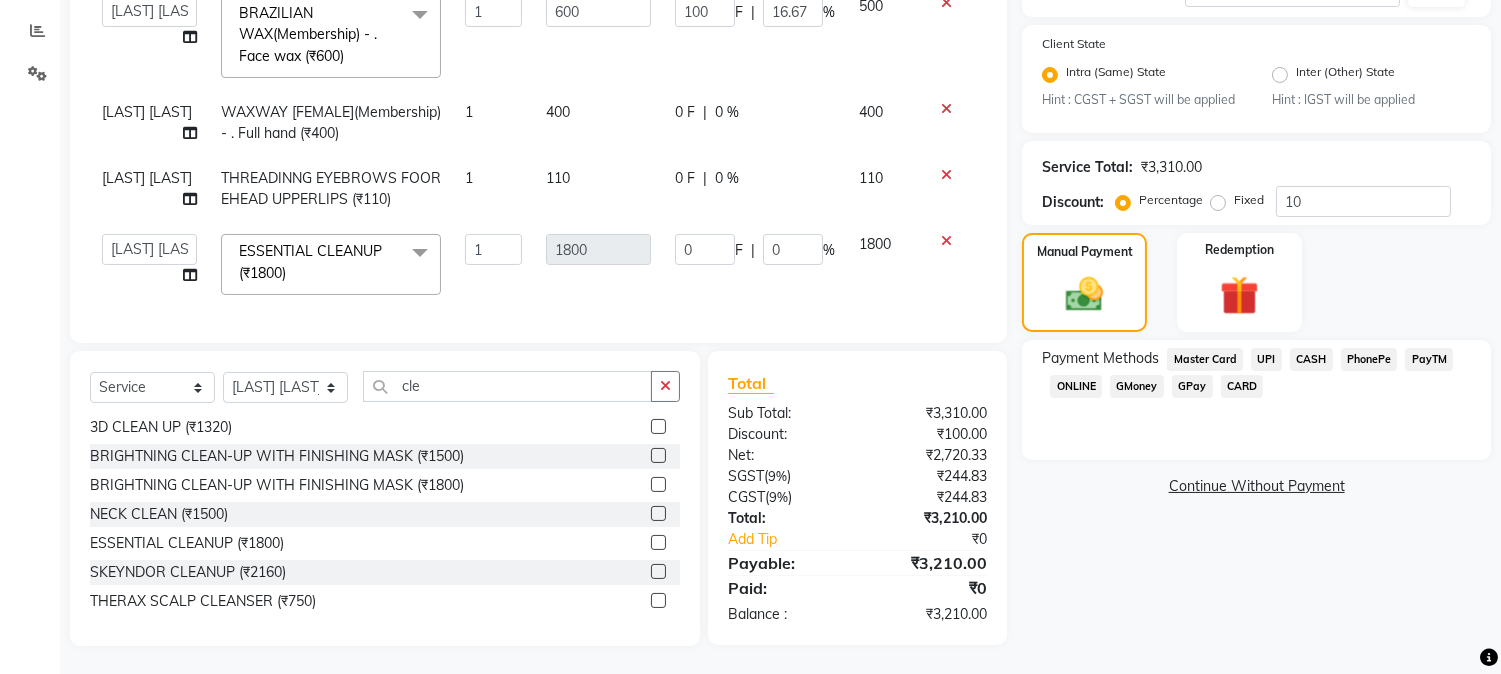 click on "CARD" 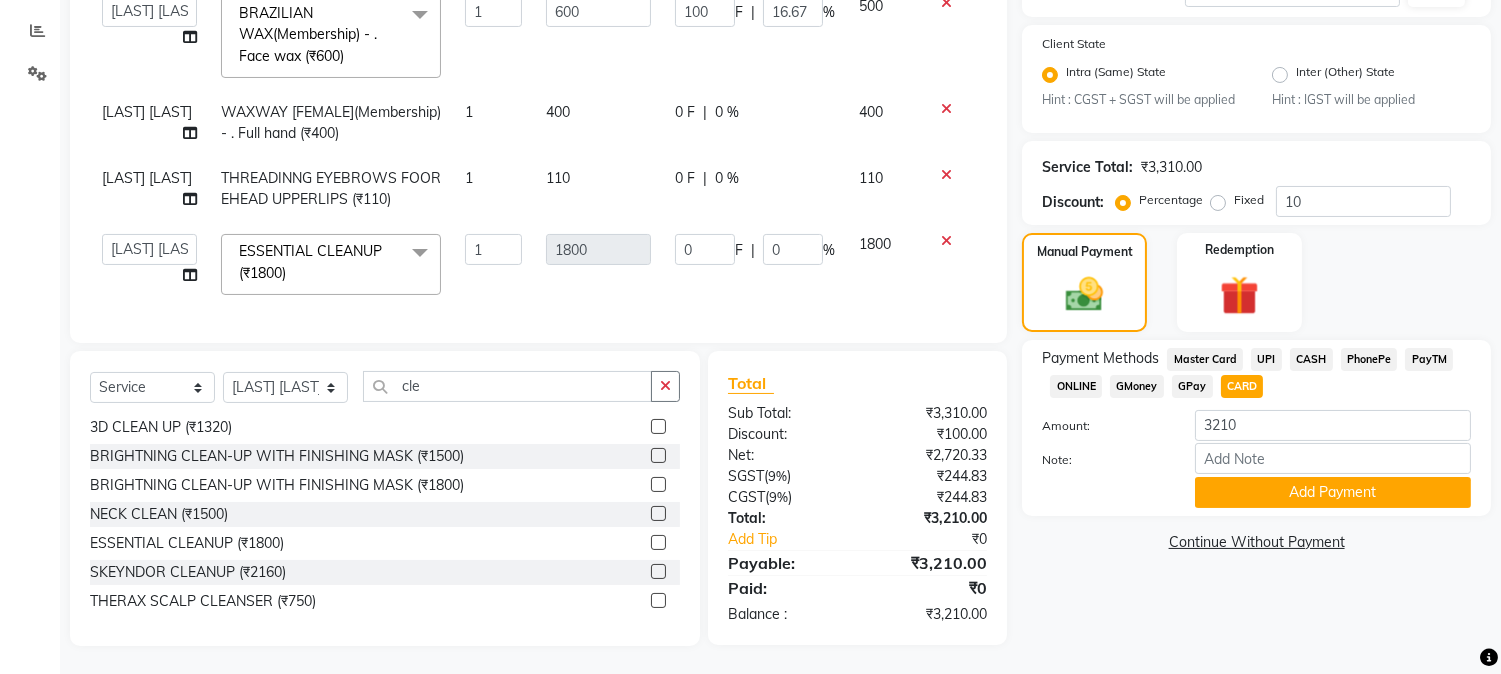 scroll, scrollTop: 426, scrollLeft: 0, axis: vertical 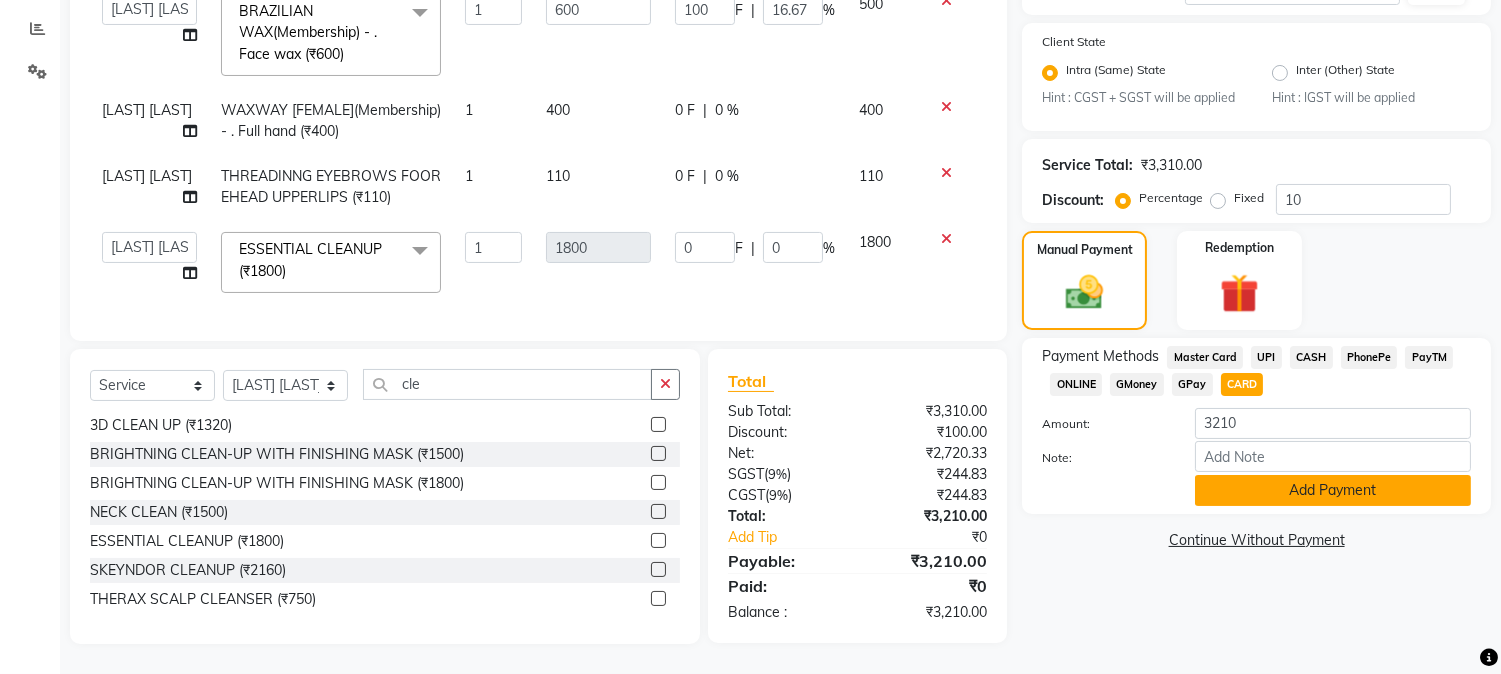 click on "Add Payment" 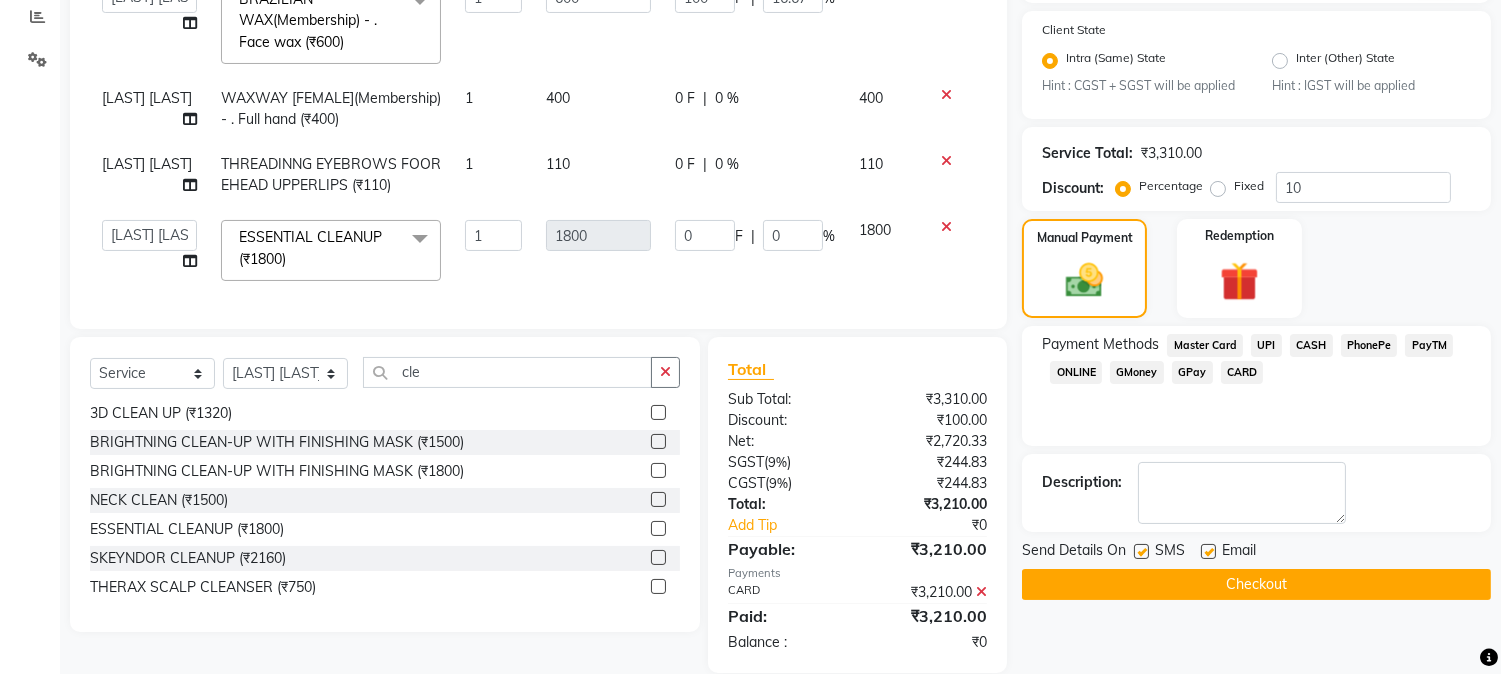 scroll, scrollTop: 467, scrollLeft: 0, axis: vertical 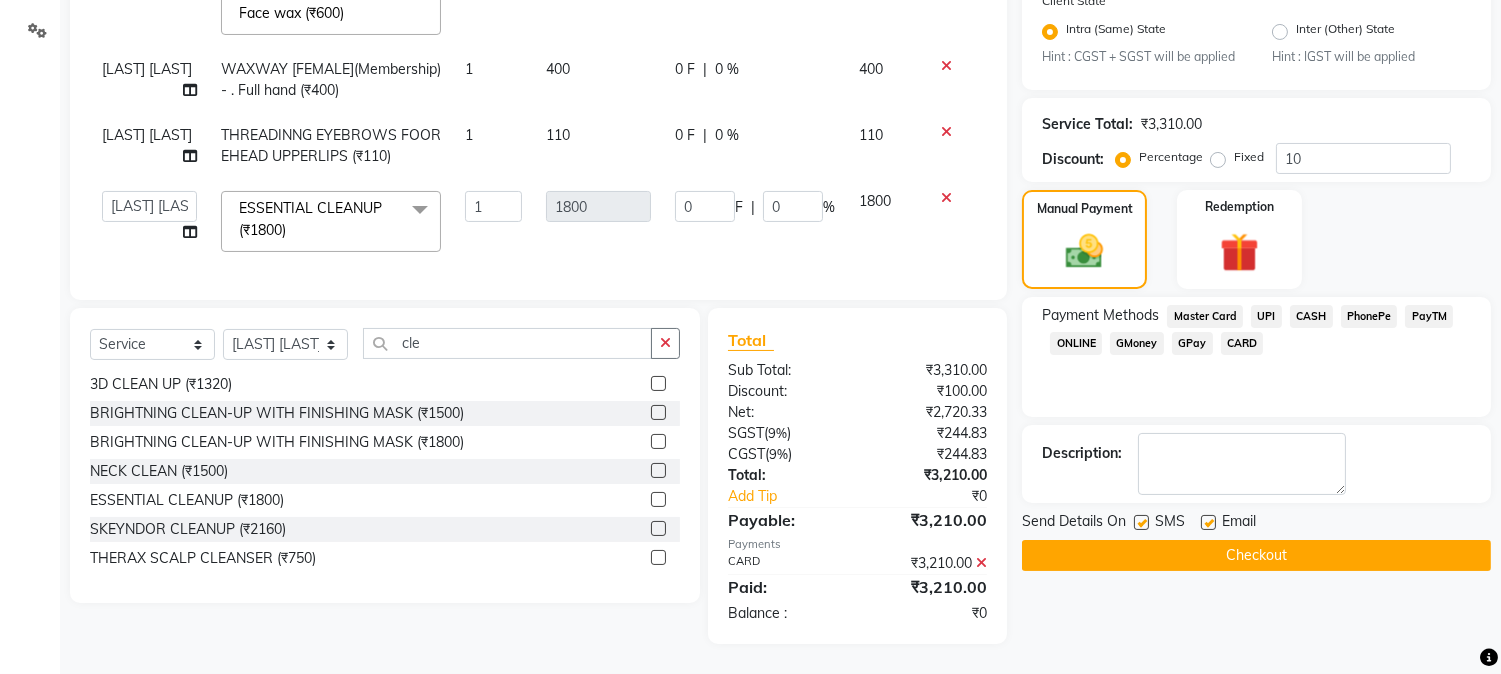 click 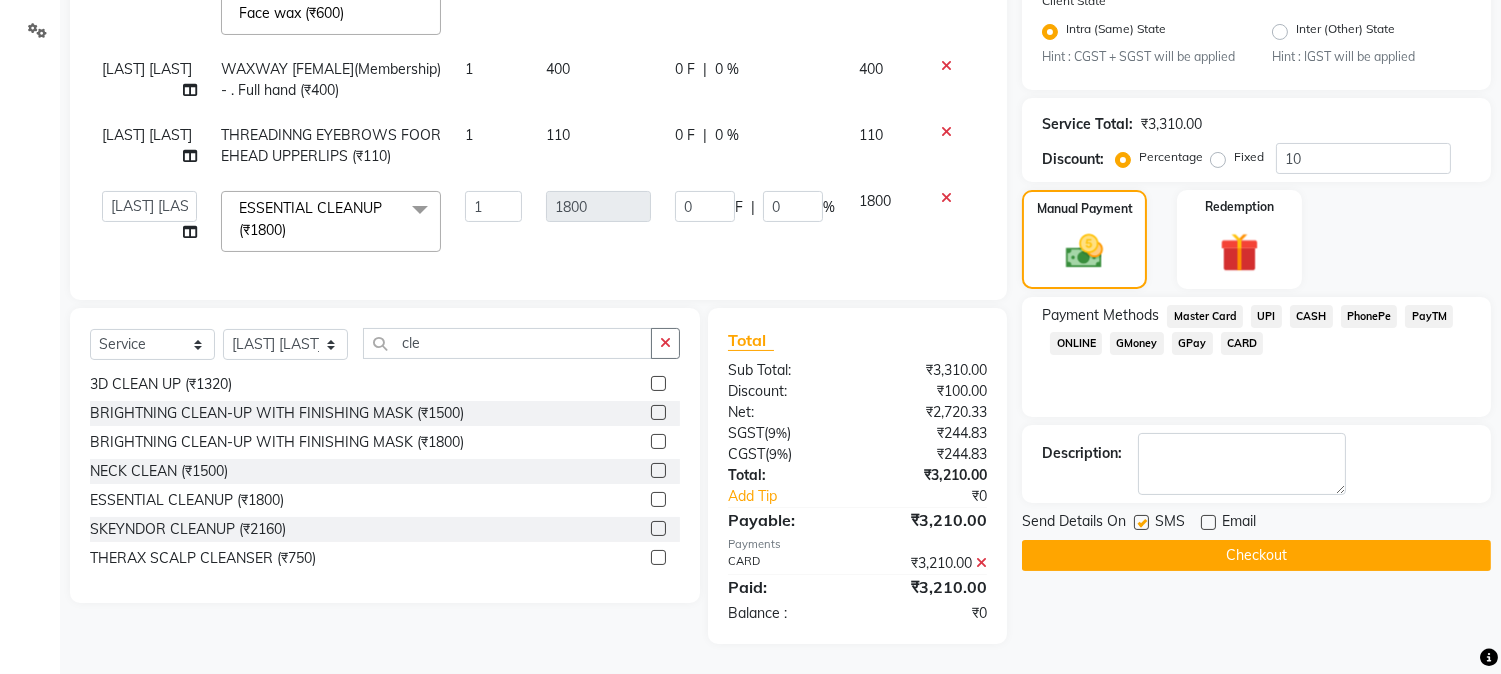 click on "Checkout" 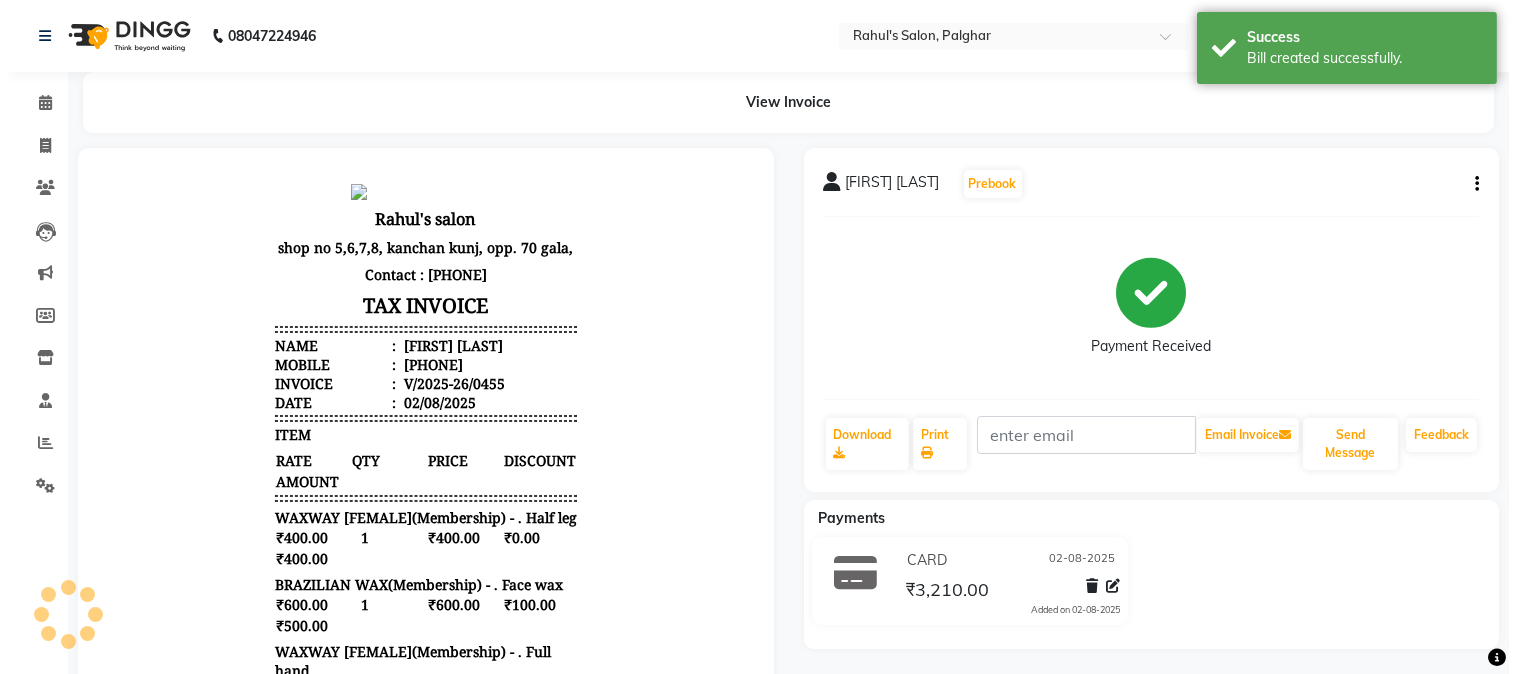 scroll, scrollTop: 0, scrollLeft: 0, axis: both 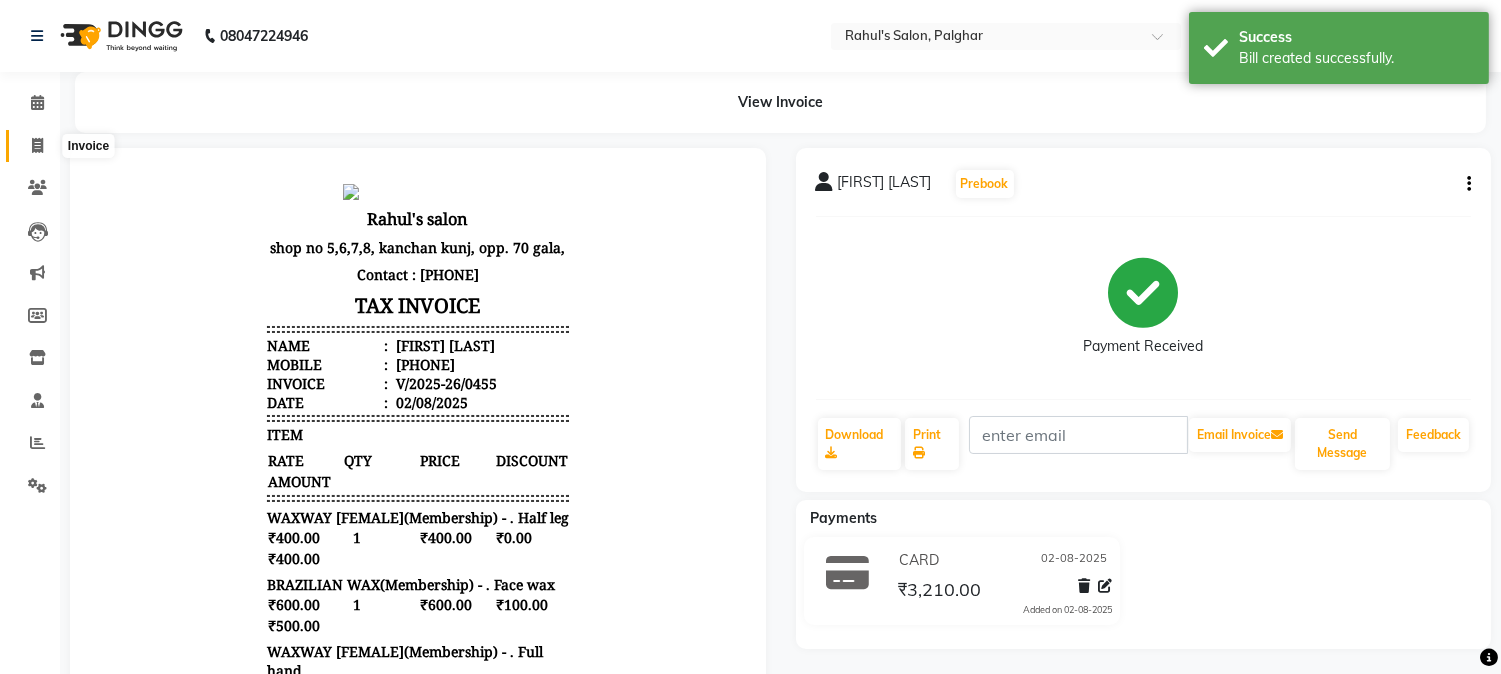 click 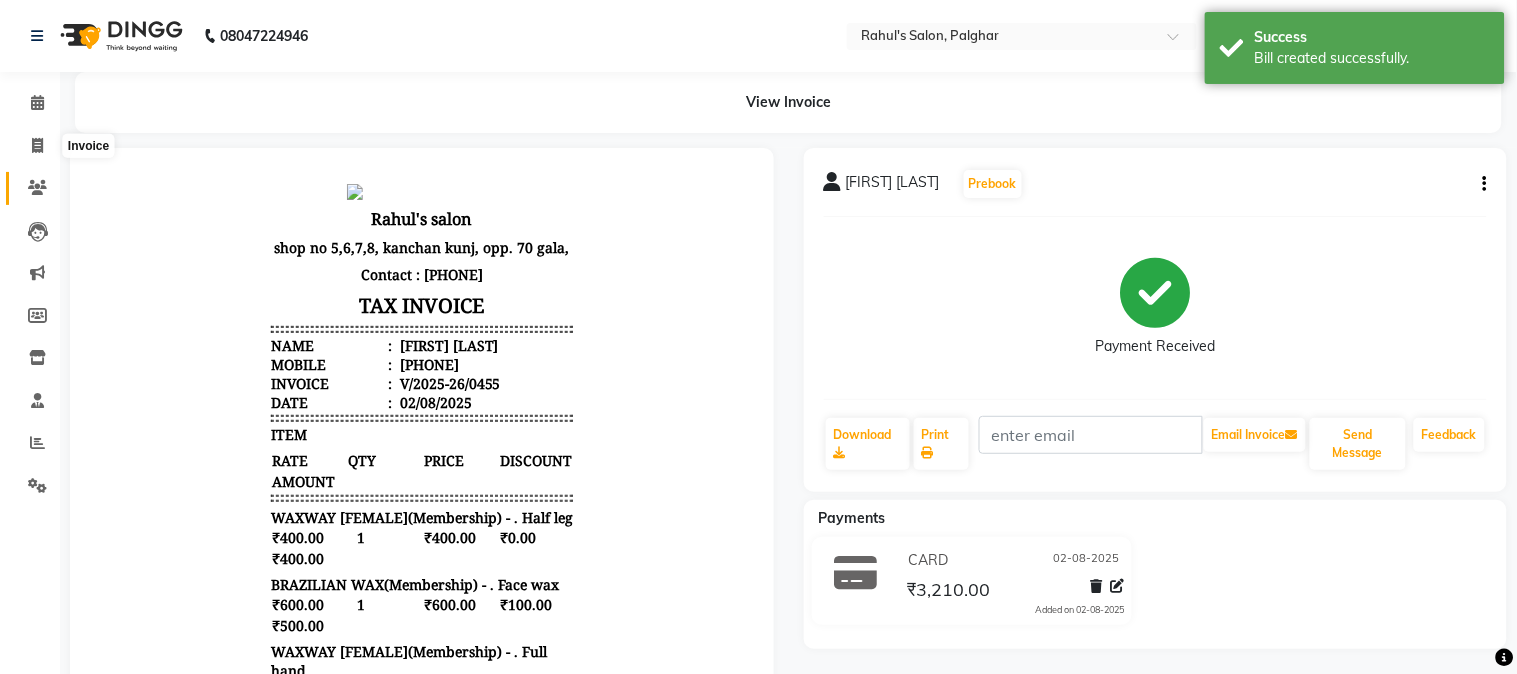 select on "4166" 